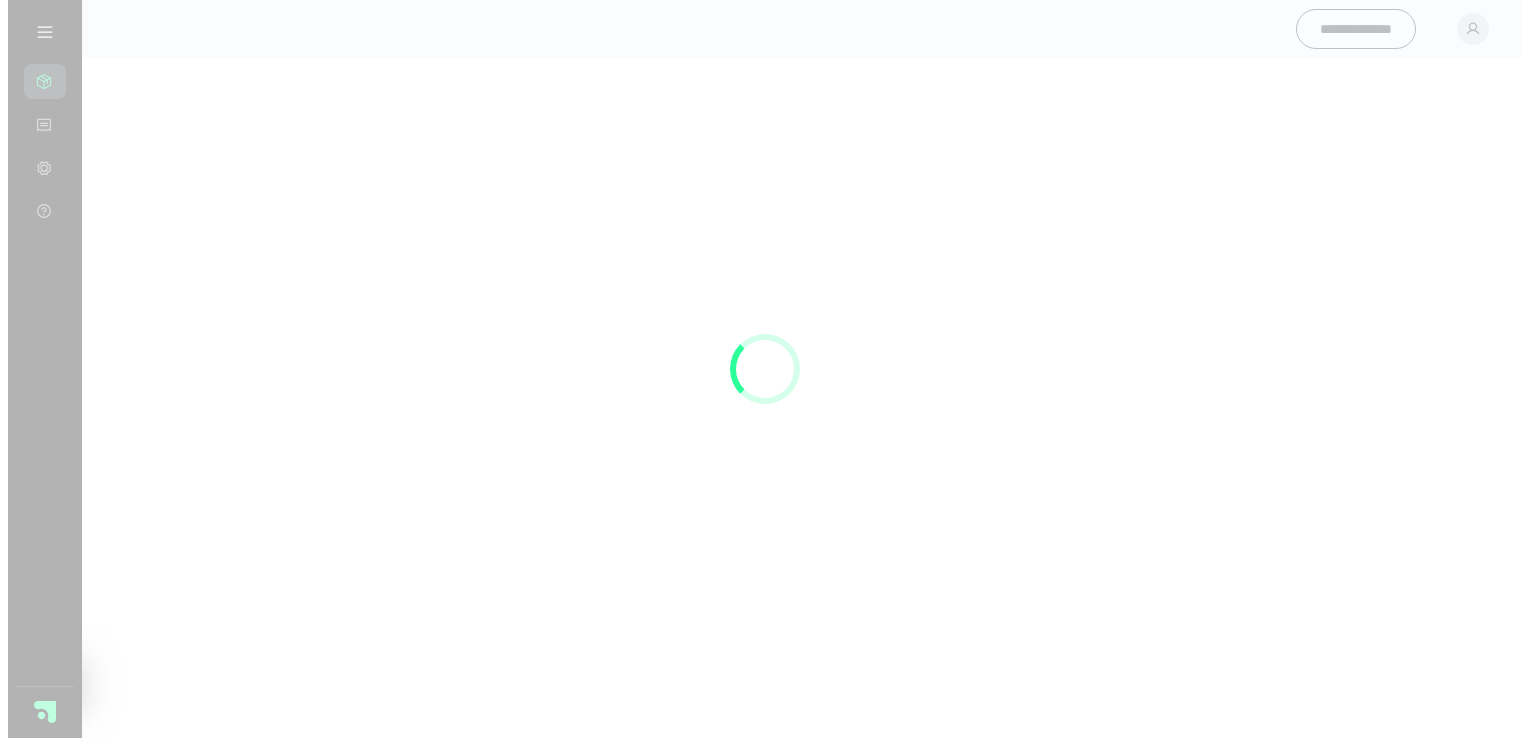scroll, scrollTop: 0, scrollLeft: 0, axis: both 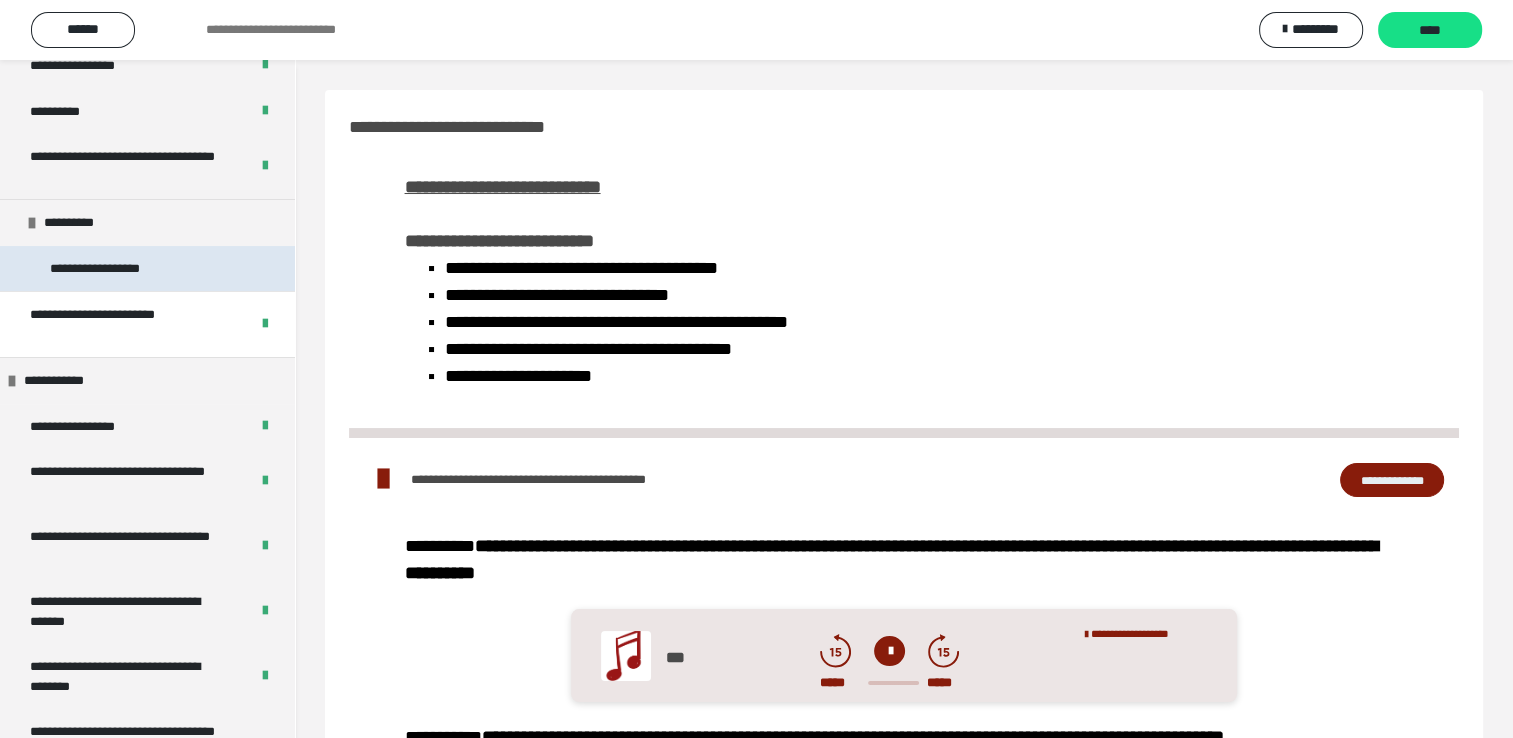 click on "**********" at bounding box center (117, 269) 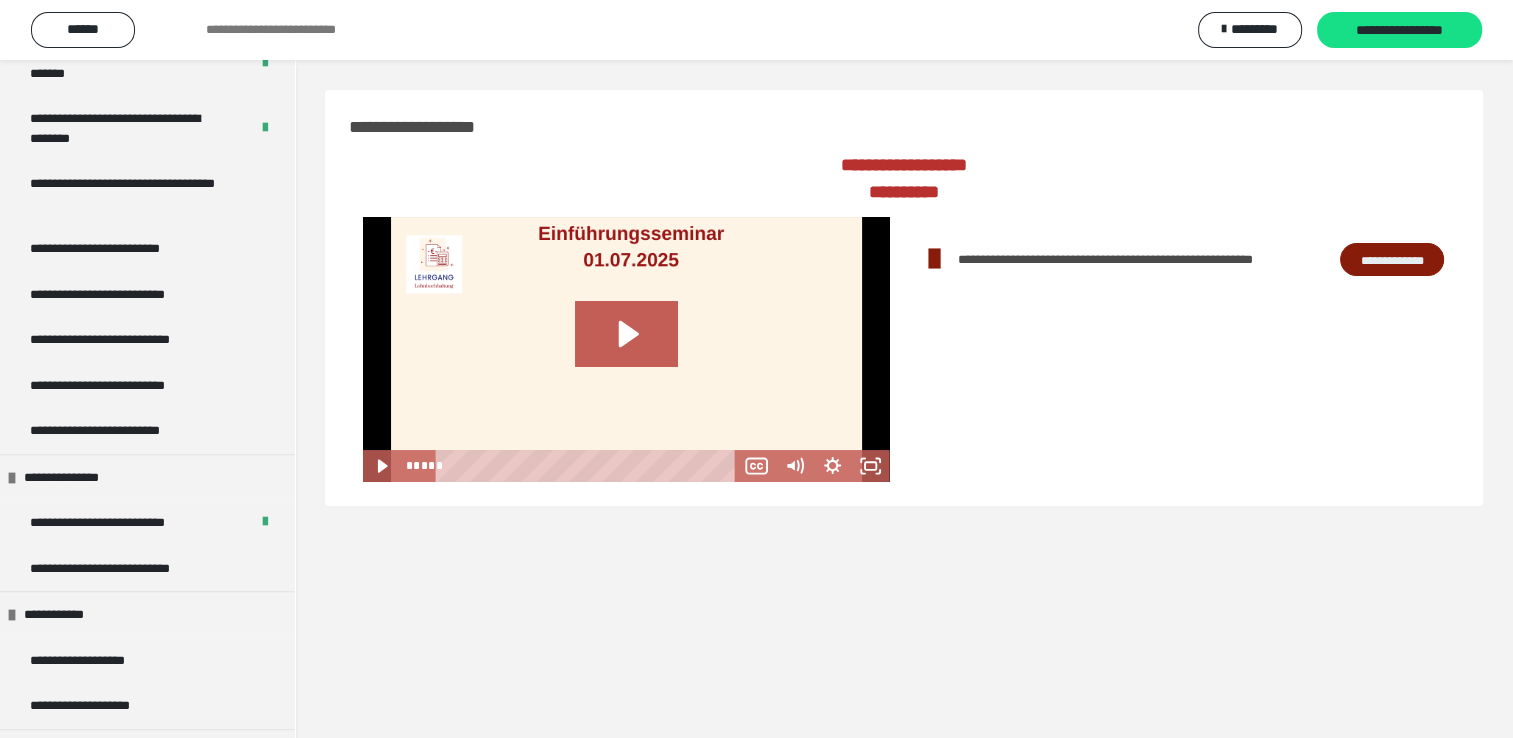 scroll, scrollTop: 800, scrollLeft: 0, axis: vertical 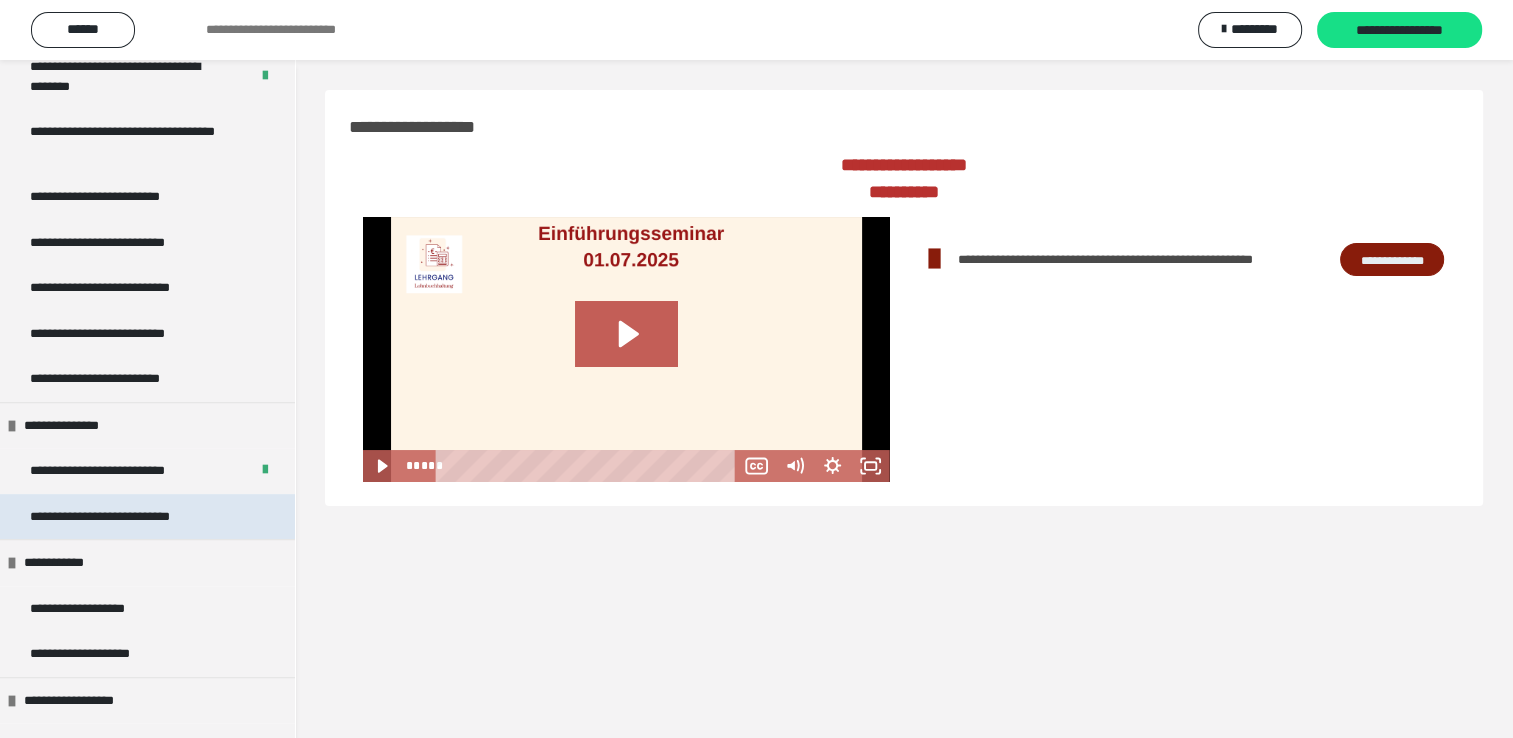 click on "**********" at bounding box center (130, 517) 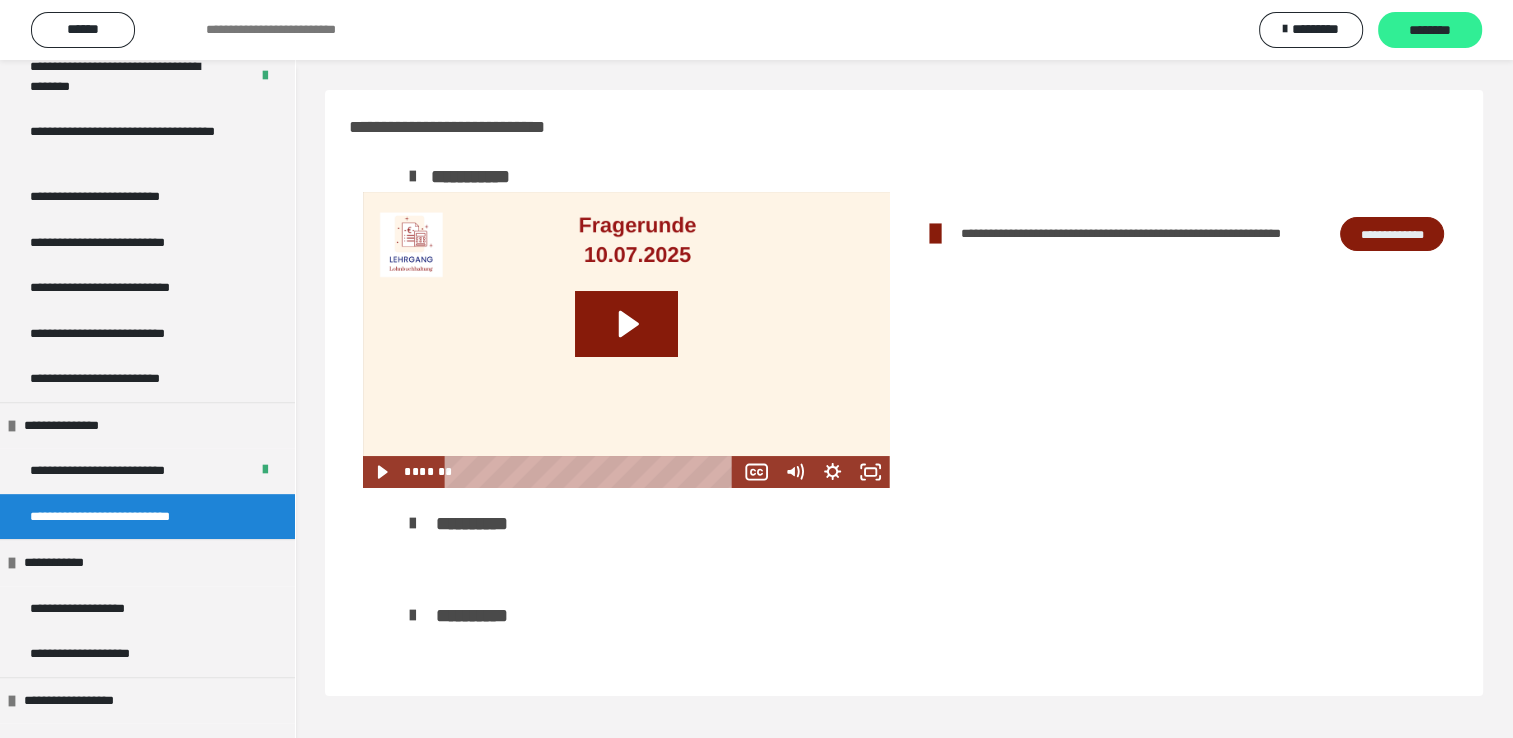 click on "********" at bounding box center (1430, 31) 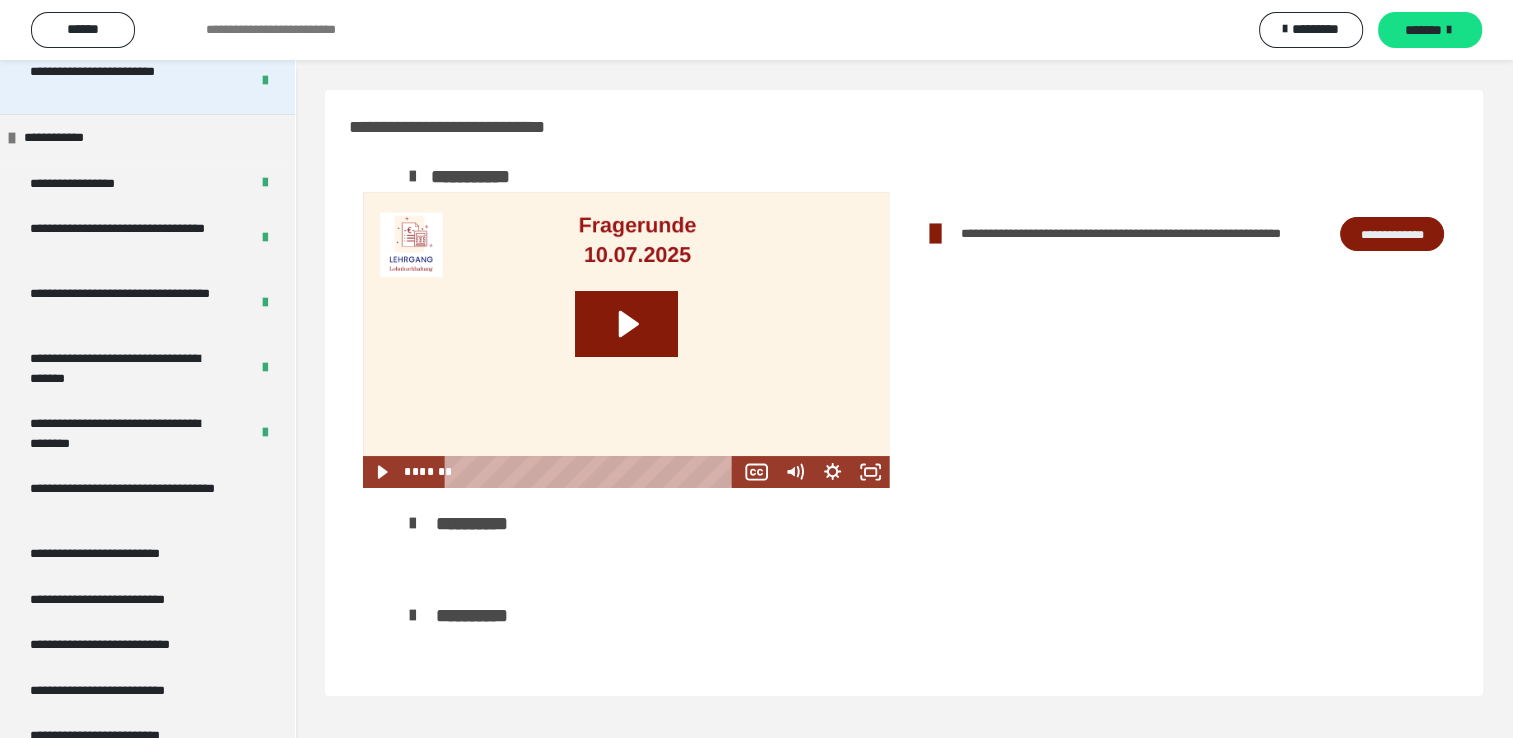 scroll, scrollTop: 600, scrollLeft: 0, axis: vertical 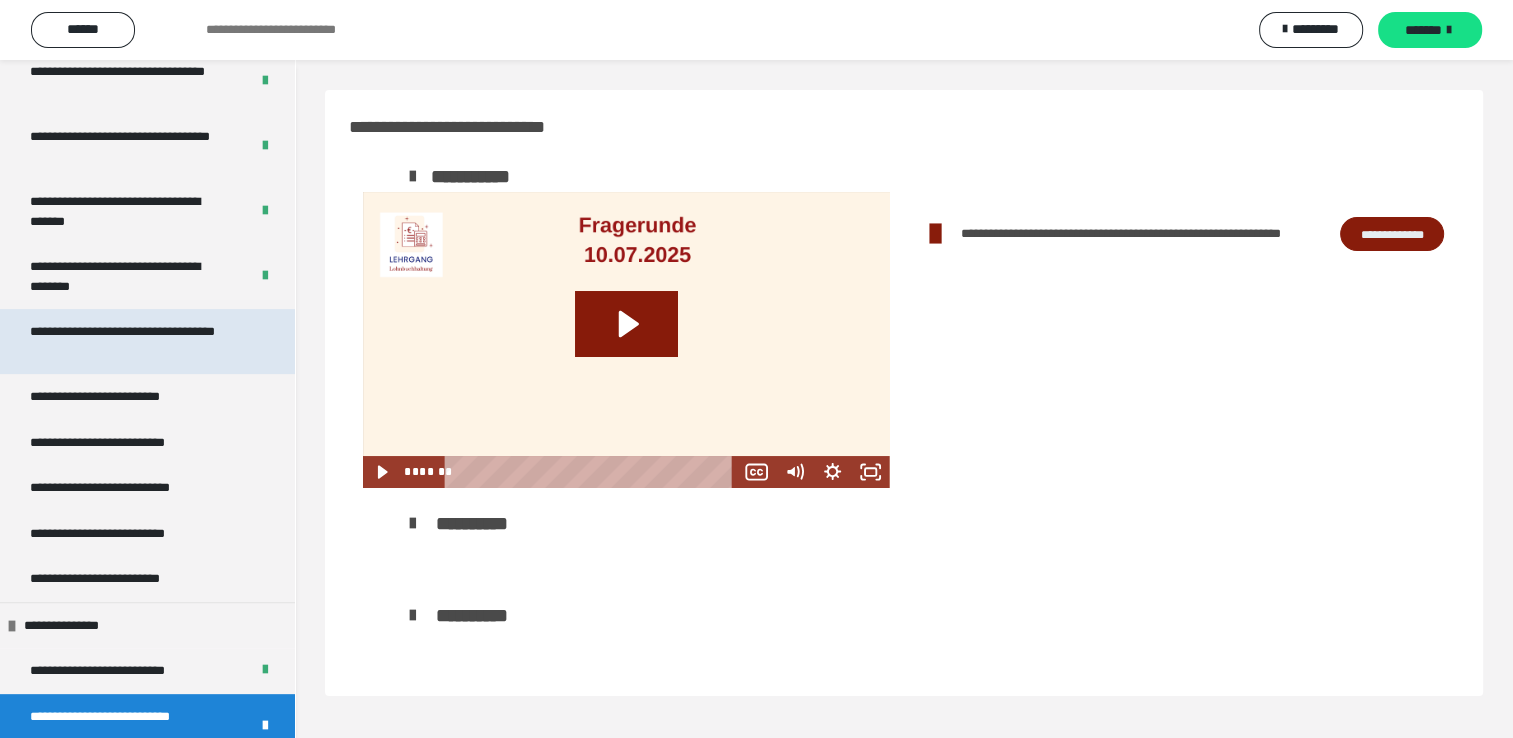 click on "**********" at bounding box center [132, 341] 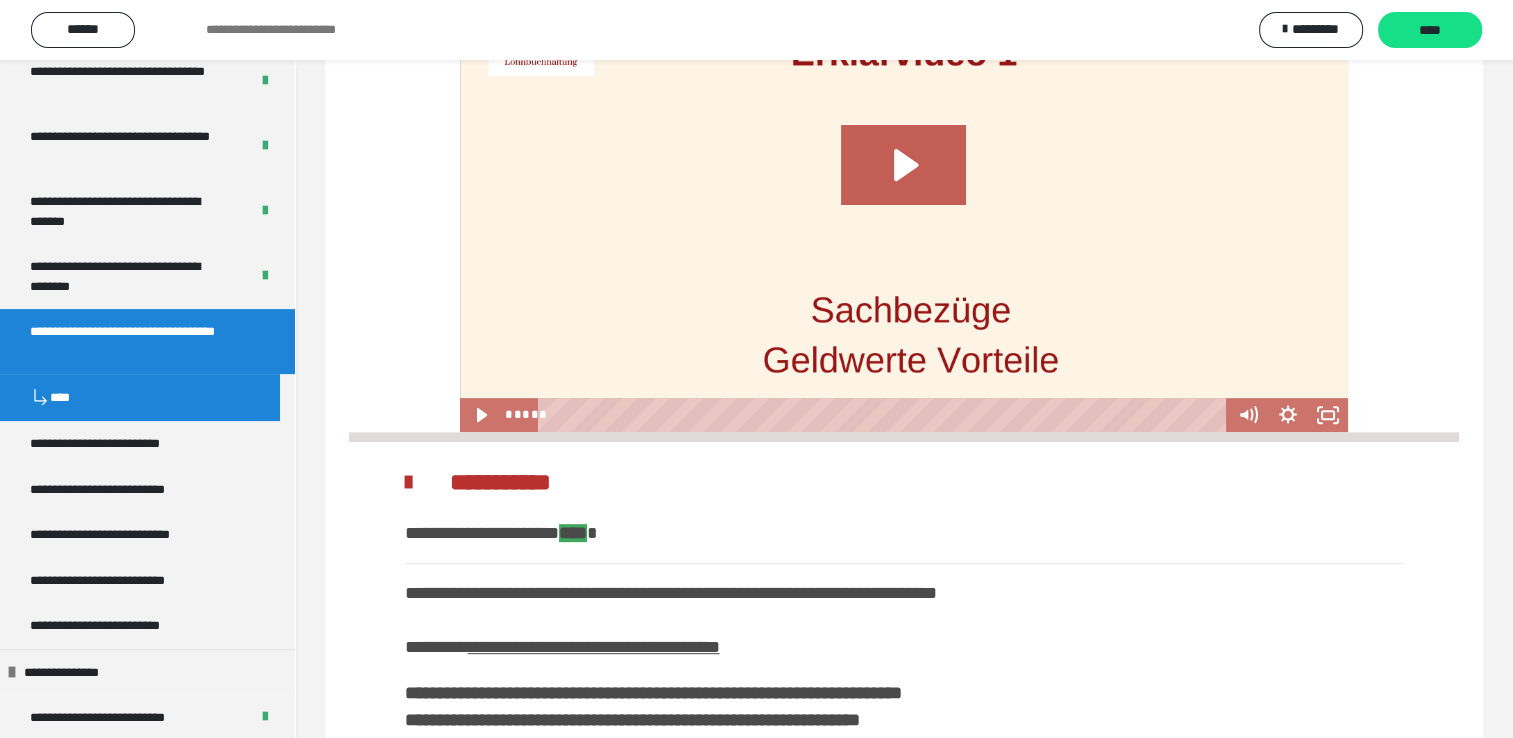 scroll, scrollTop: 771, scrollLeft: 0, axis: vertical 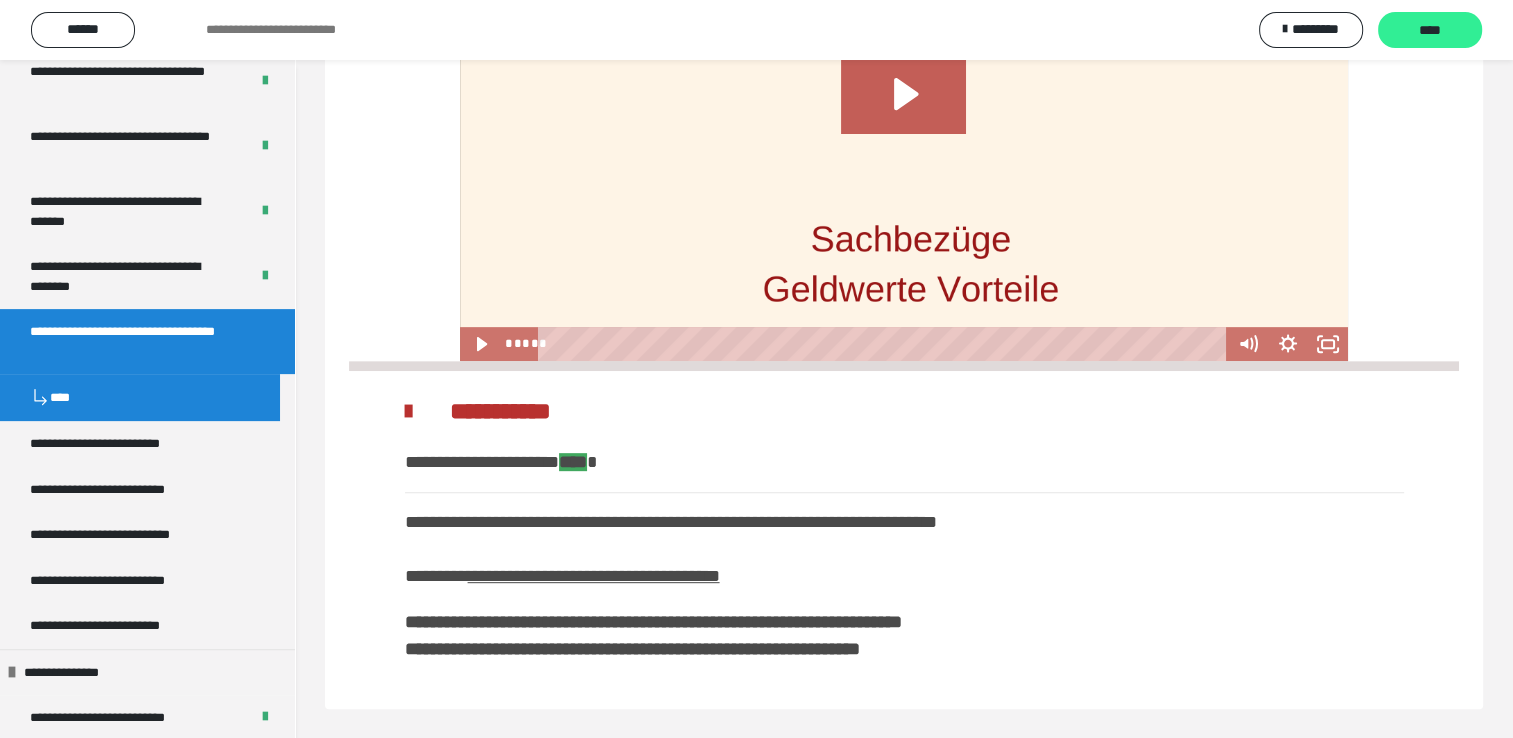 click on "****" at bounding box center (1430, 31) 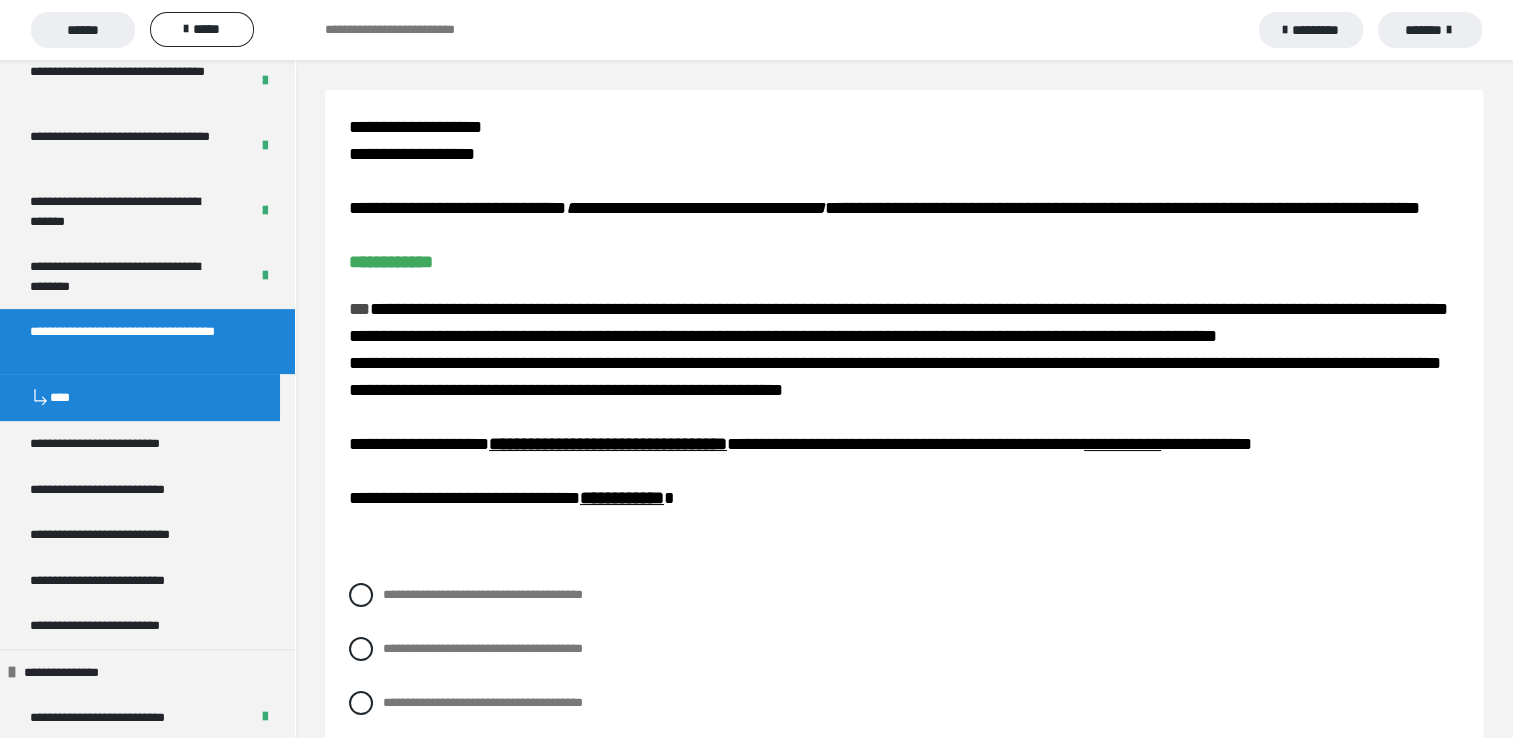 click on "**********" at bounding box center [566, 390] 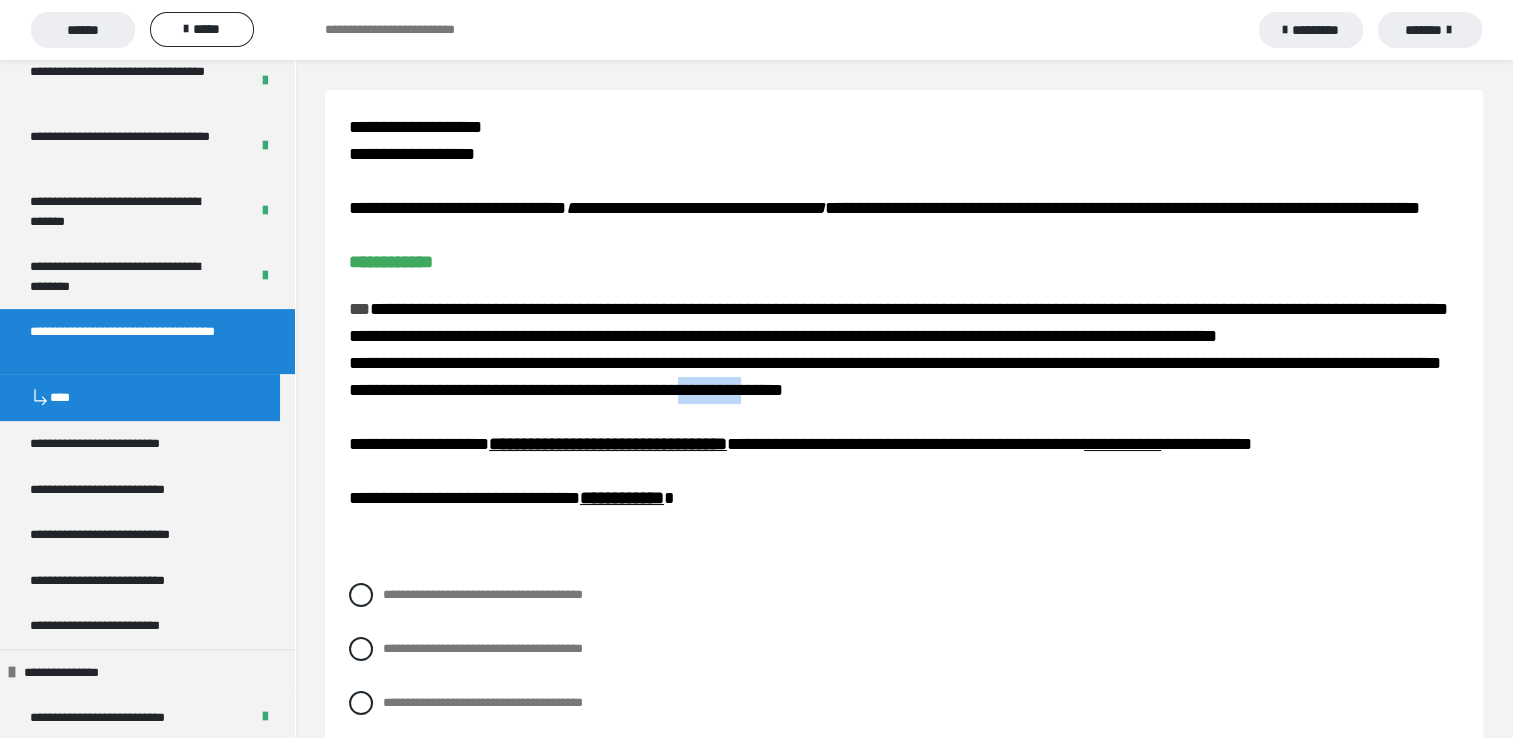 click on "**********" at bounding box center (566, 390) 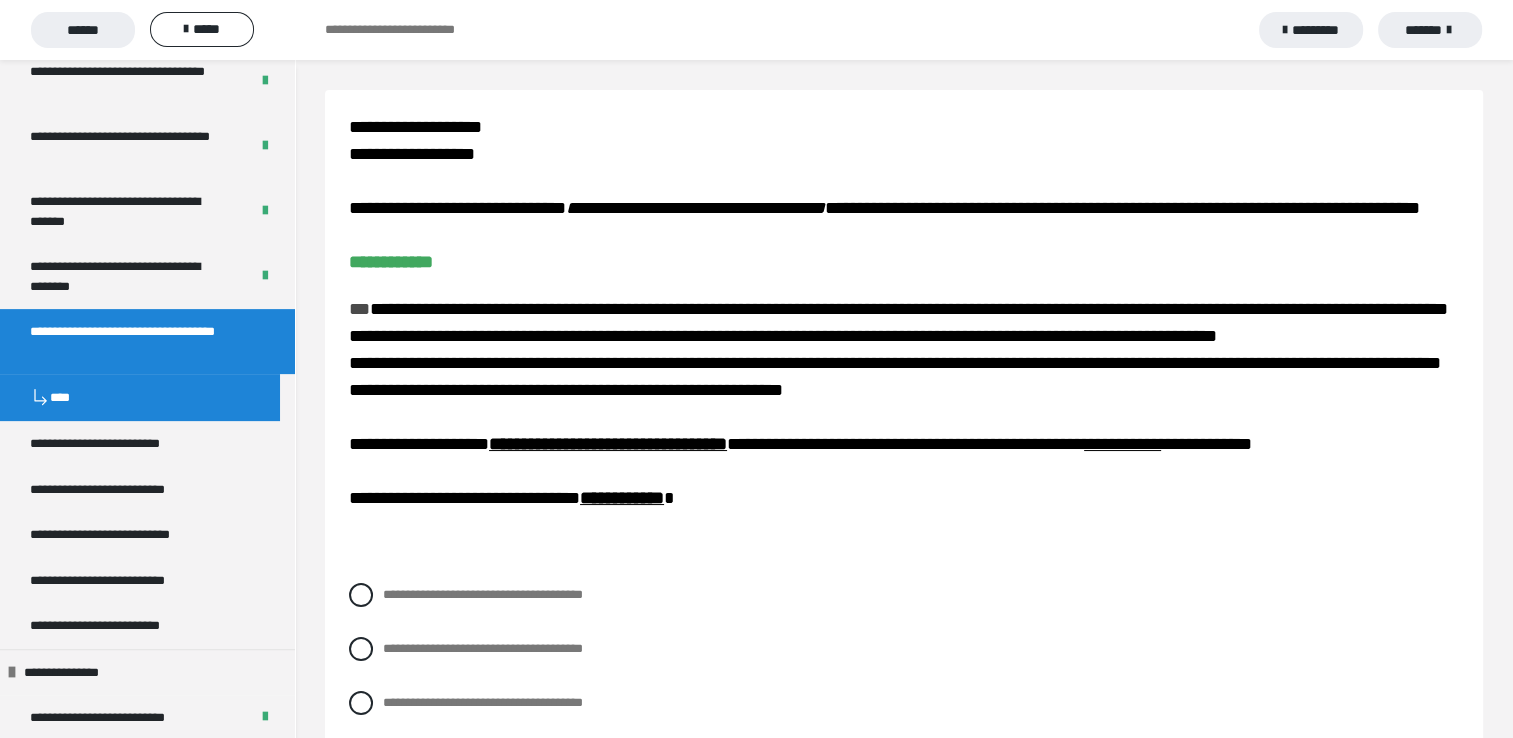 click on "**********" at bounding box center [904, 195] 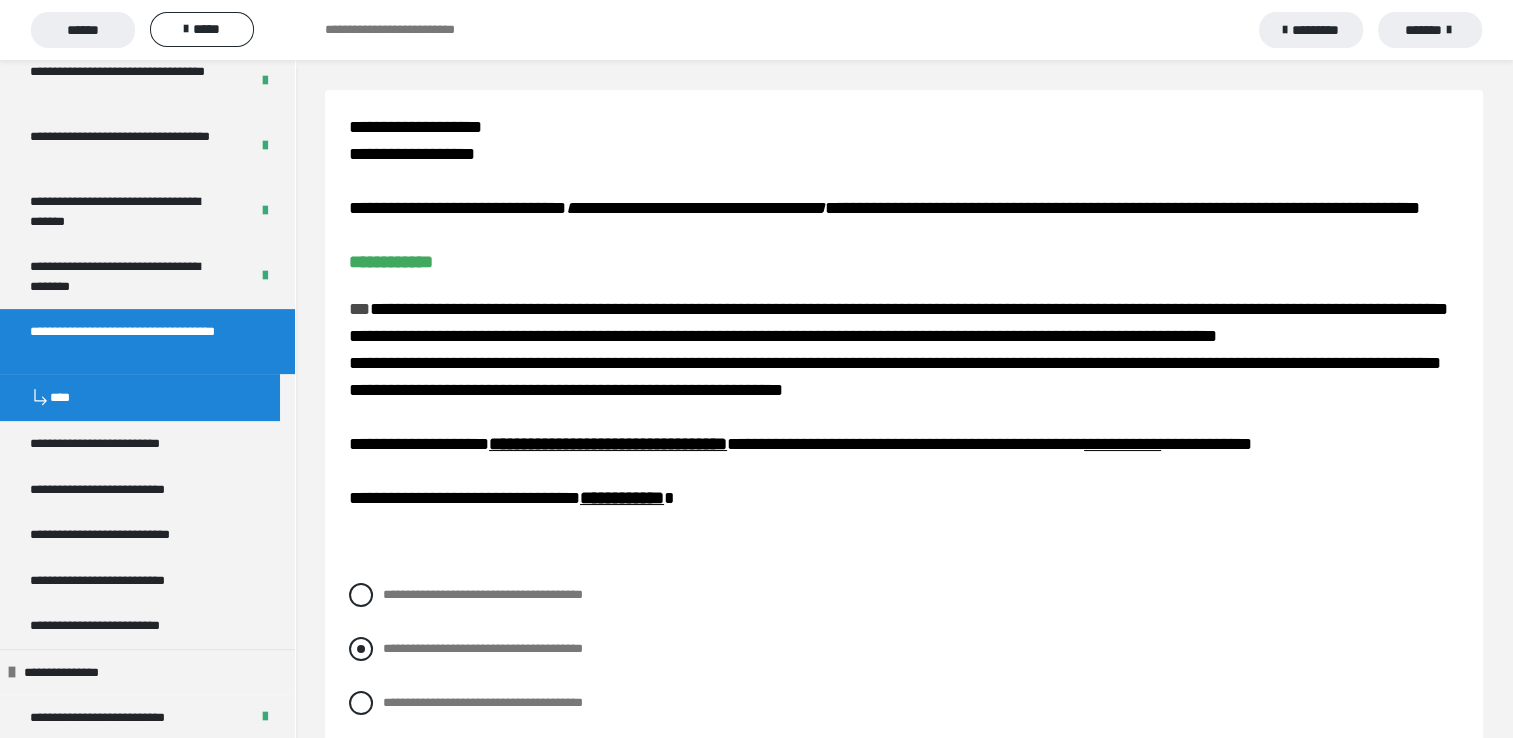 click at bounding box center [361, 649] 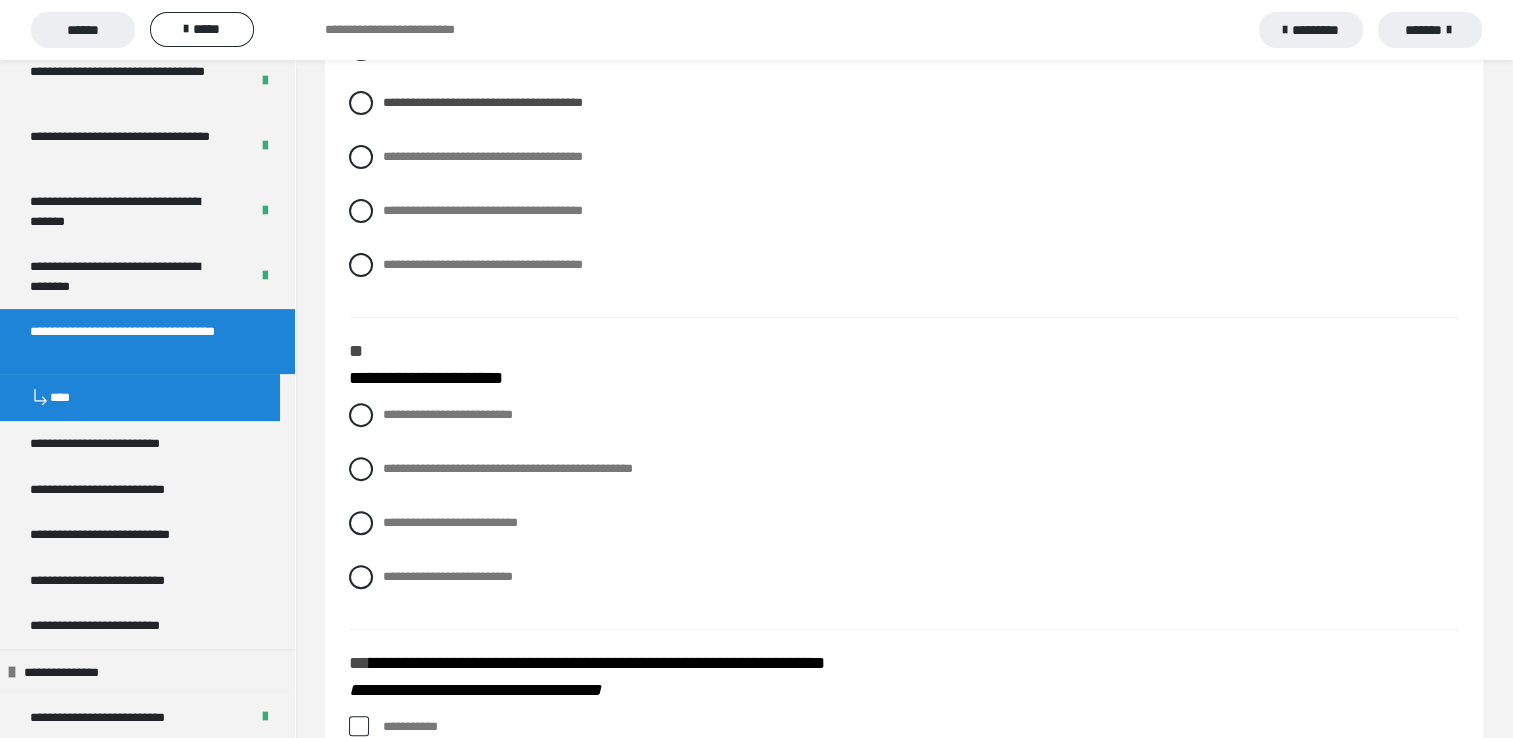 scroll, scrollTop: 600, scrollLeft: 0, axis: vertical 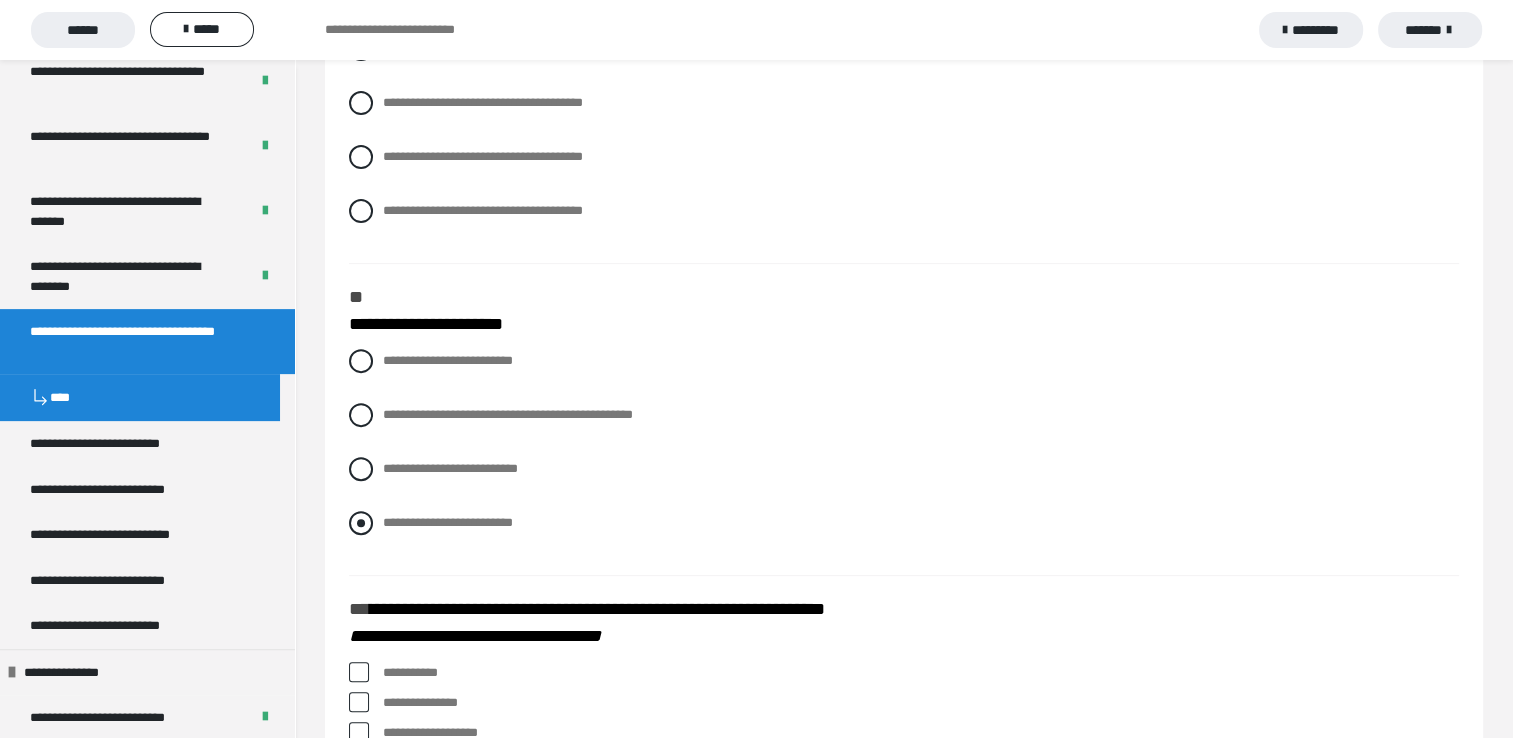 click at bounding box center [361, 523] 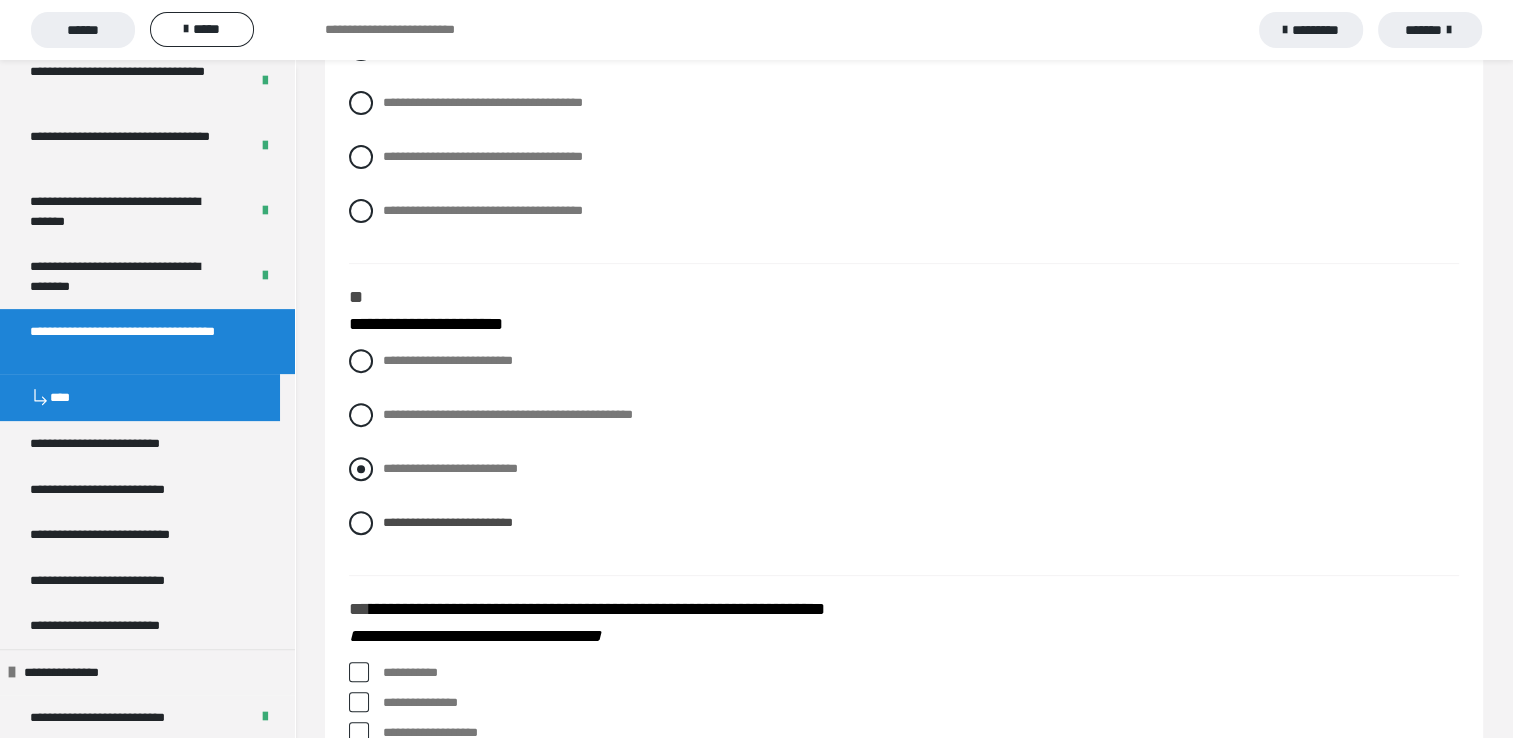 click at bounding box center [361, 469] 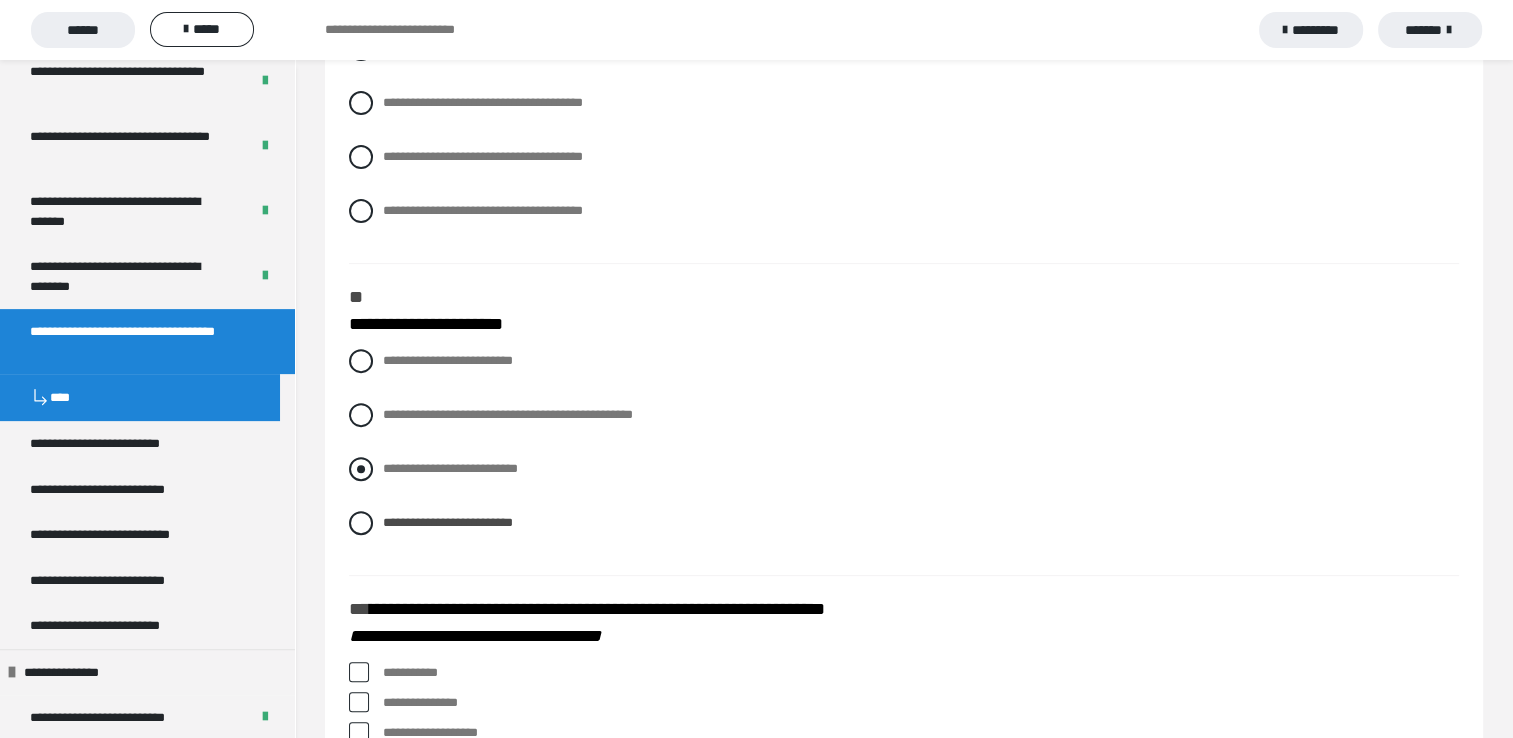radio on "****" 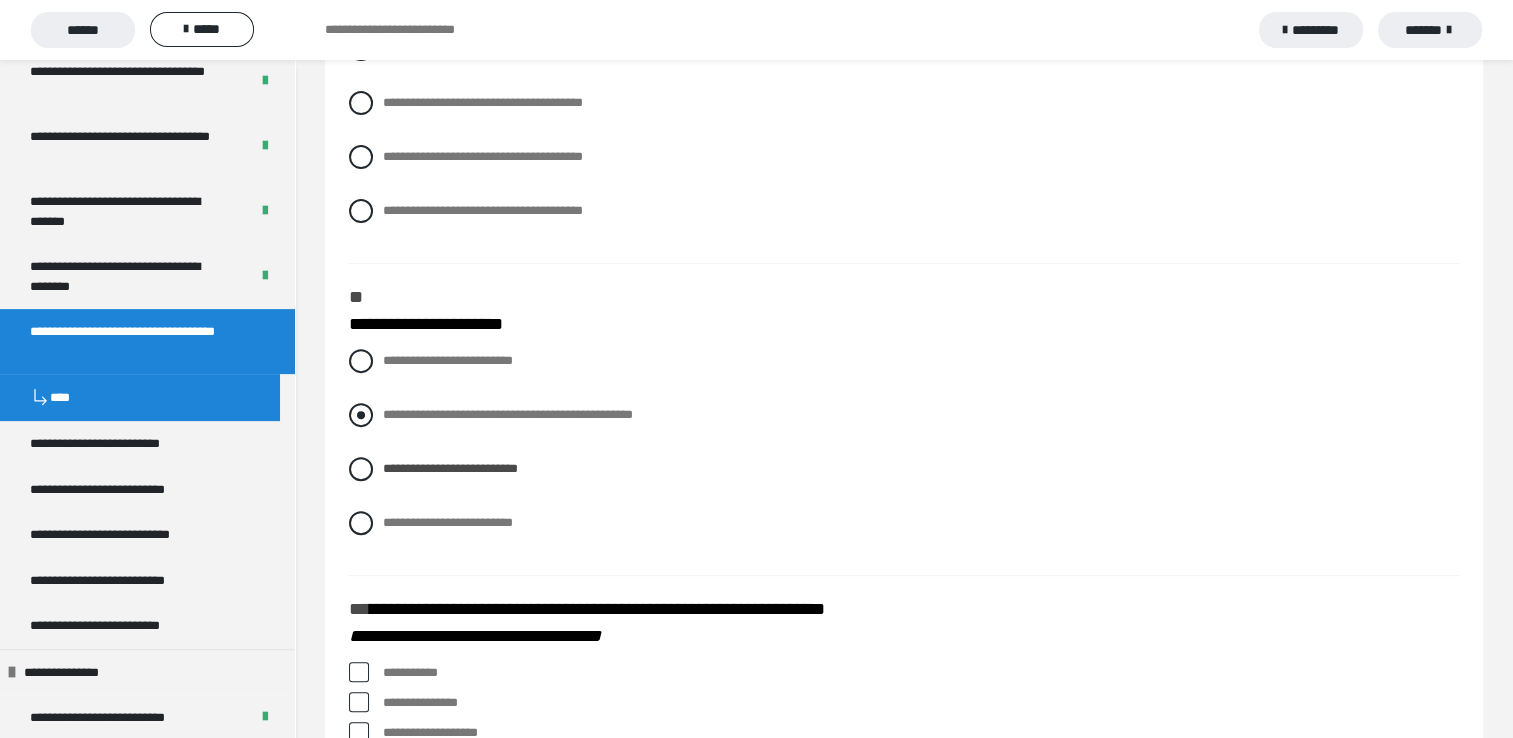 click at bounding box center [361, 415] 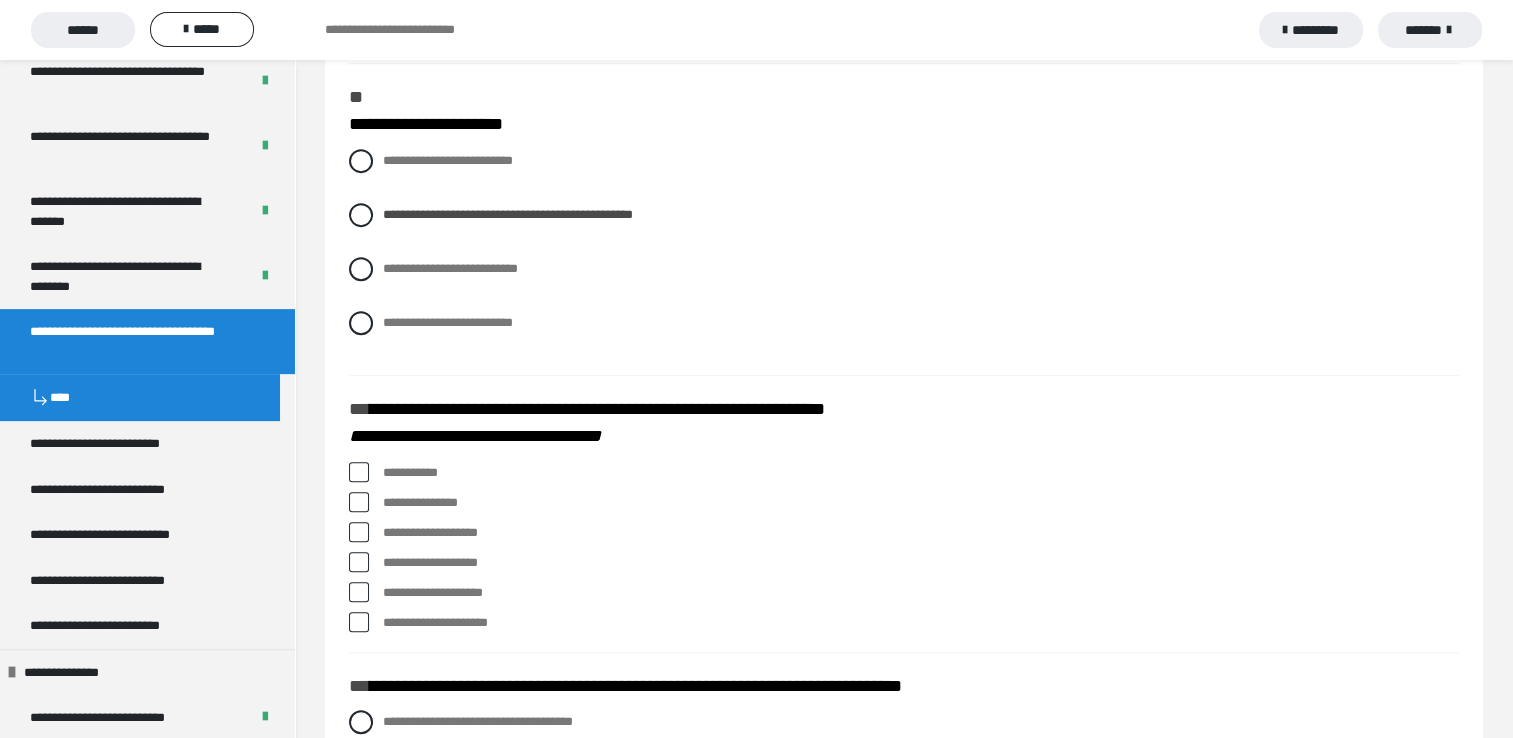 scroll, scrollTop: 900, scrollLeft: 0, axis: vertical 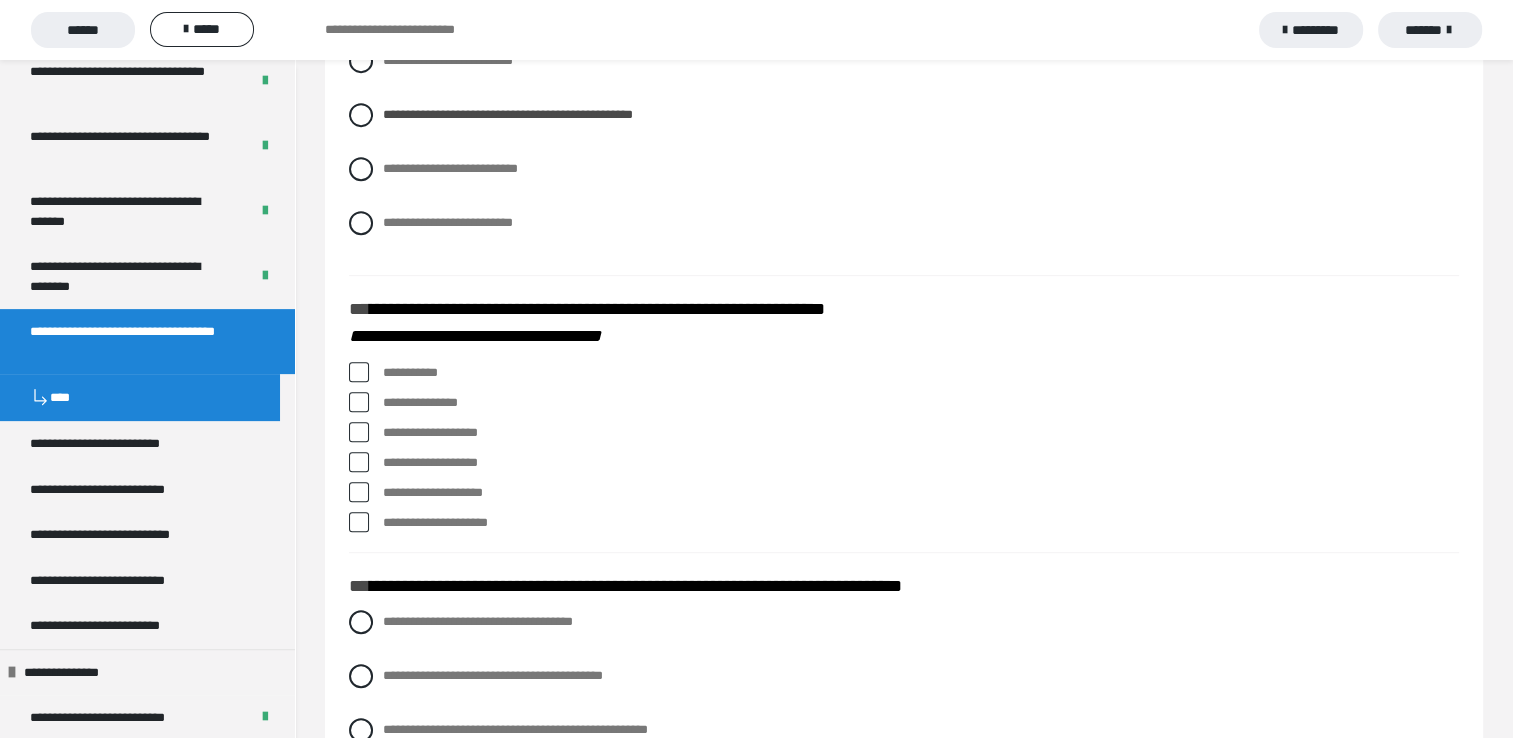 click at bounding box center (359, 432) 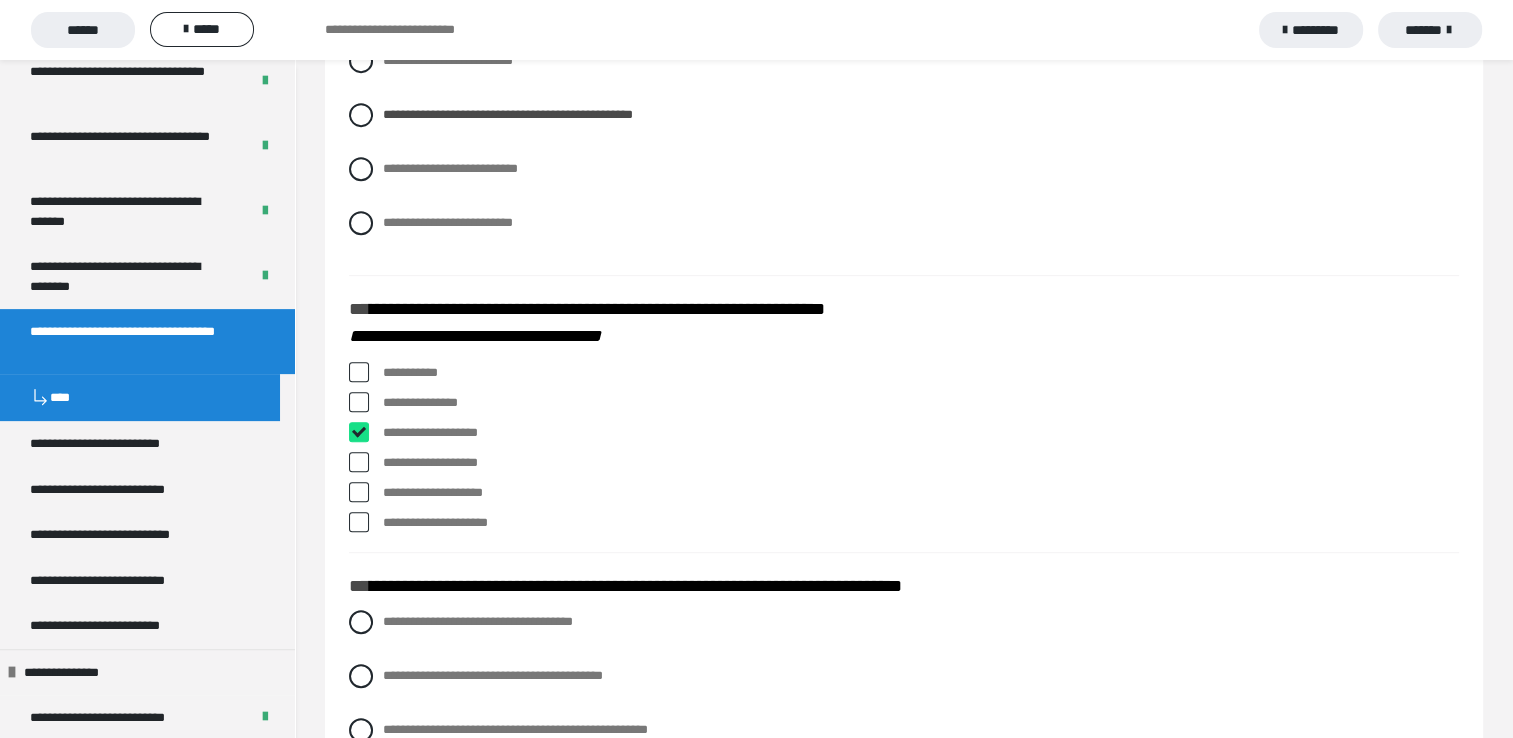 checkbox on "****" 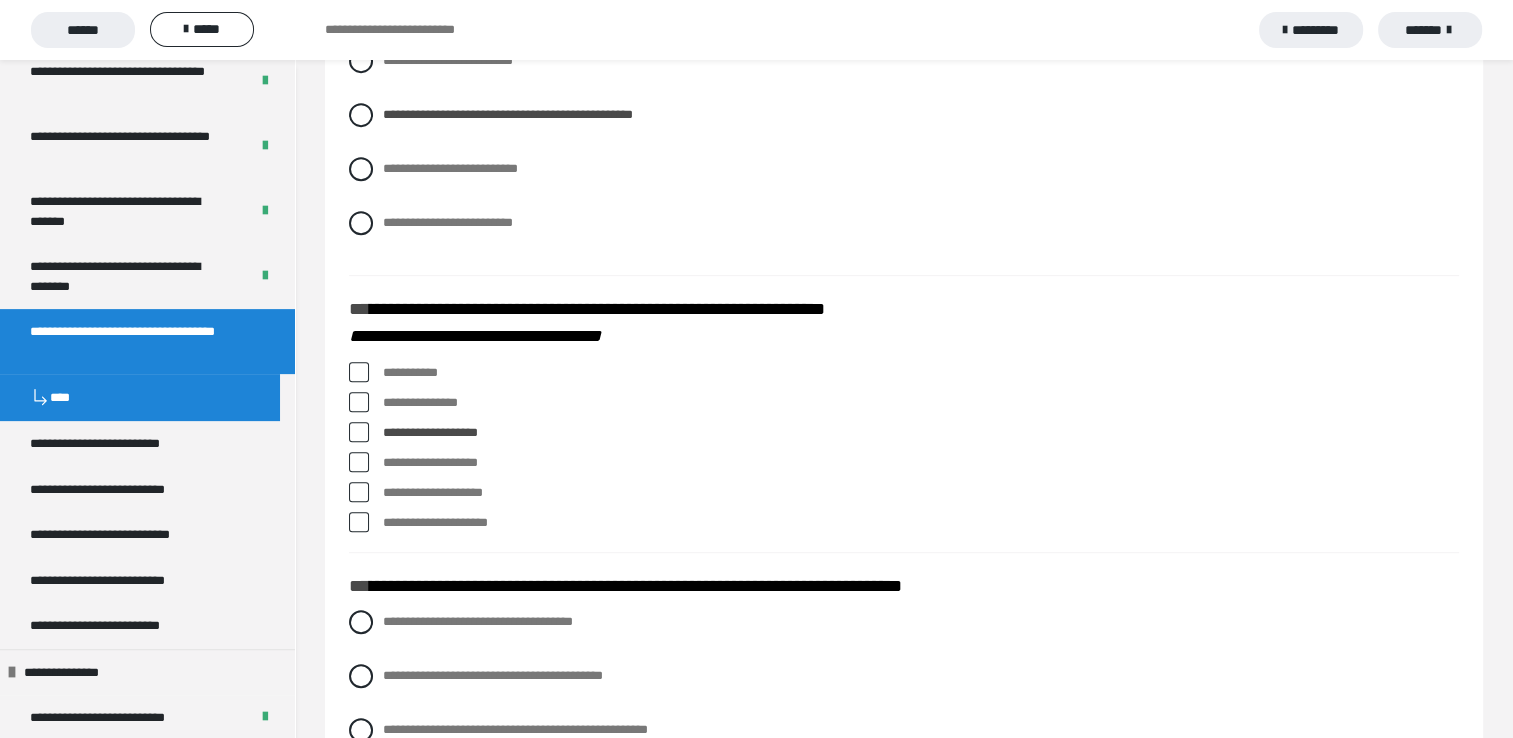 click at bounding box center (359, 522) 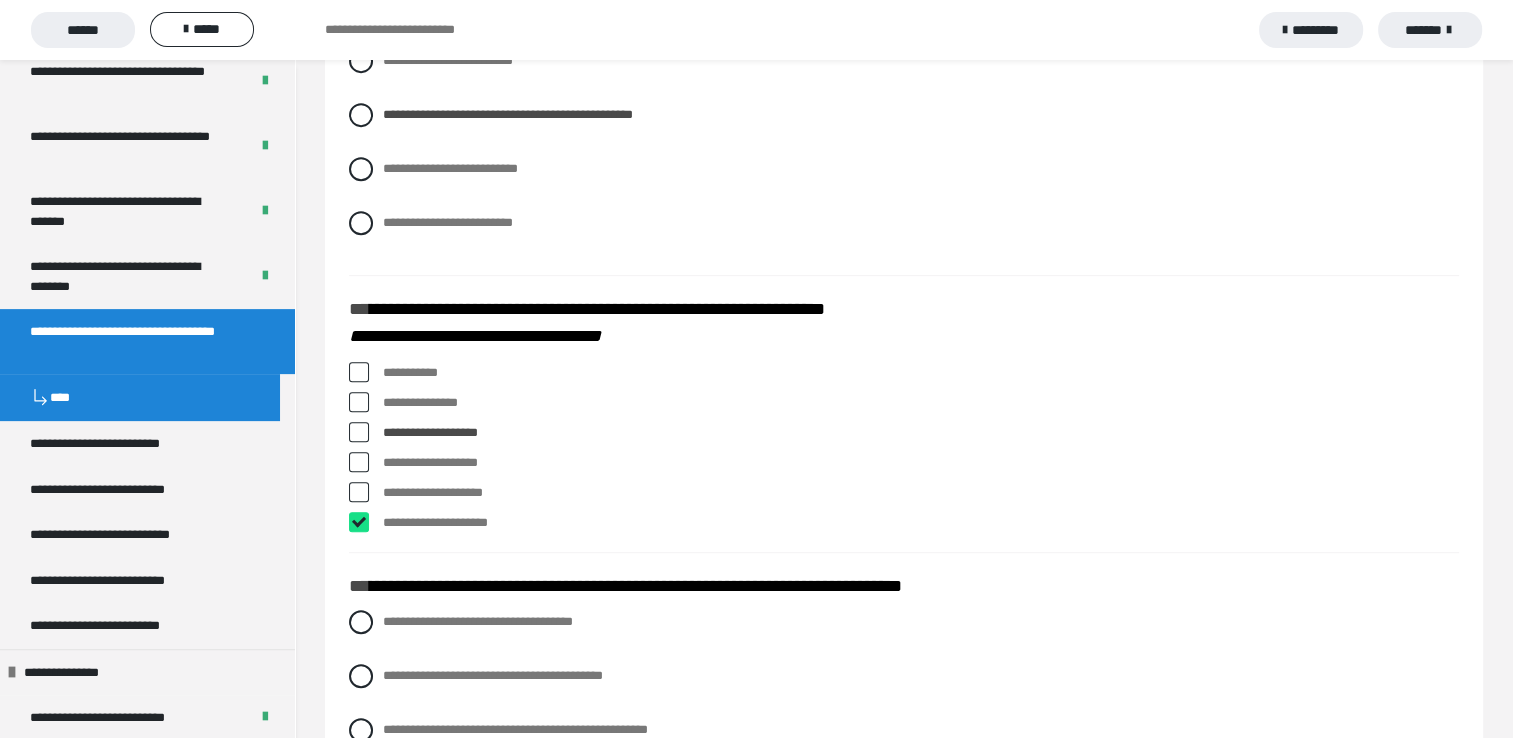 checkbox on "****" 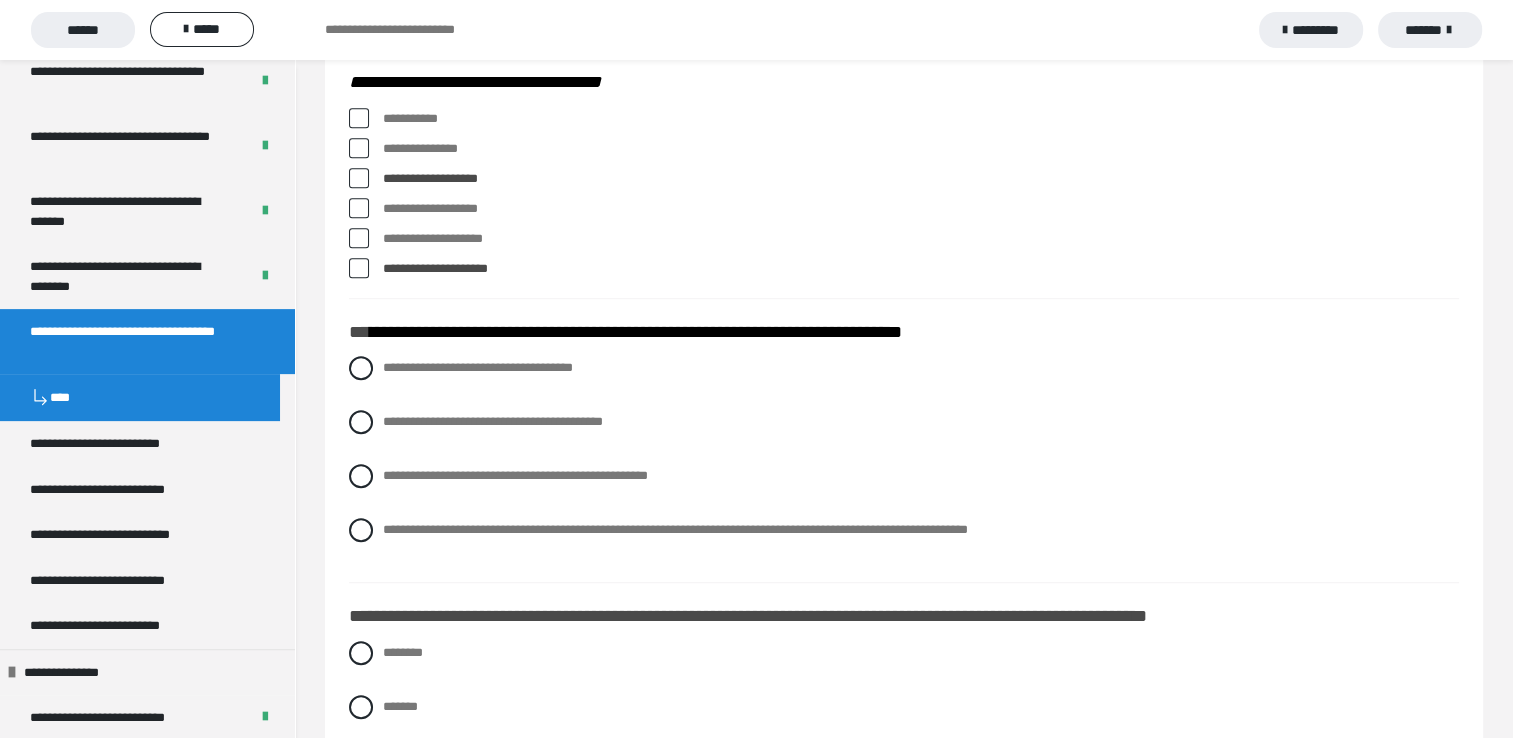 scroll, scrollTop: 1200, scrollLeft: 0, axis: vertical 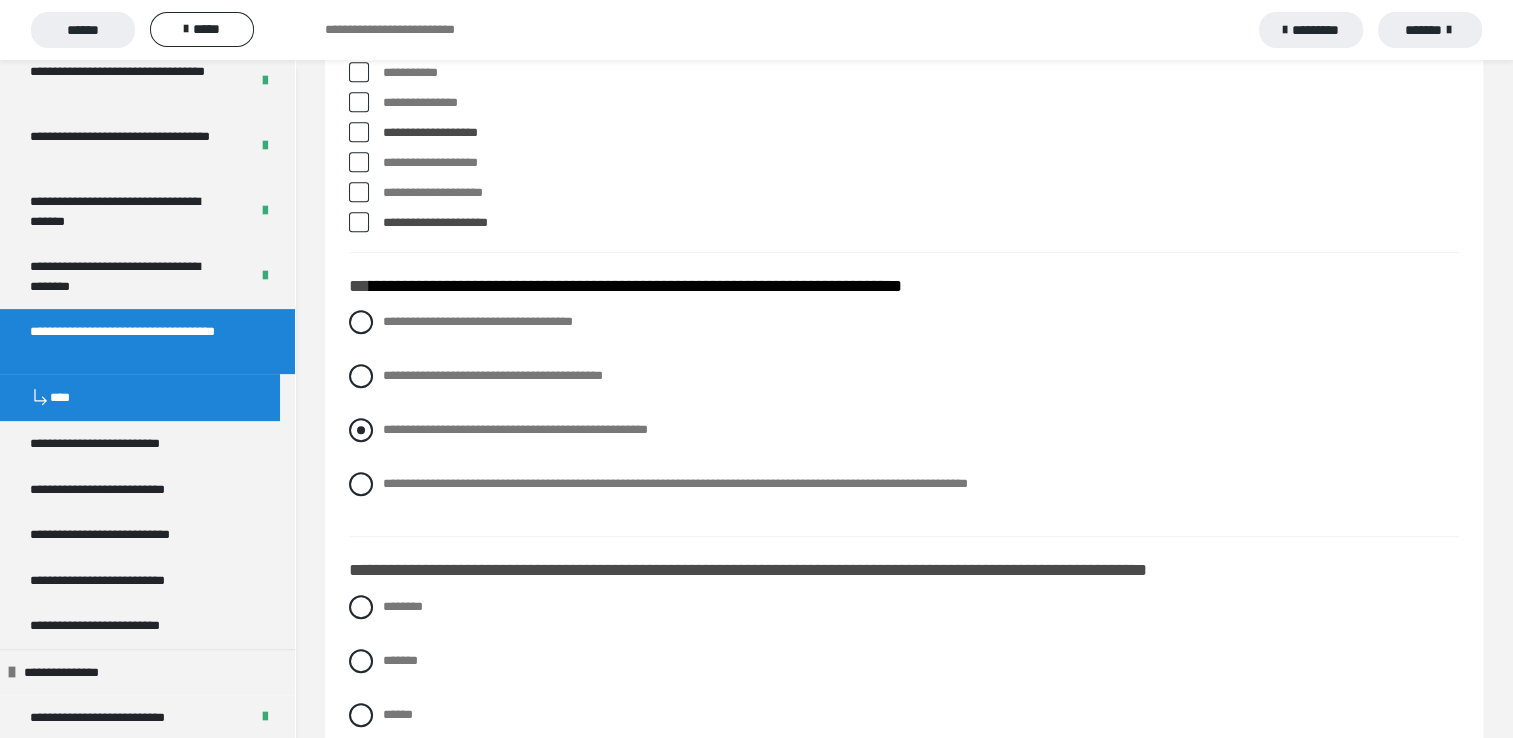 click at bounding box center (361, 430) 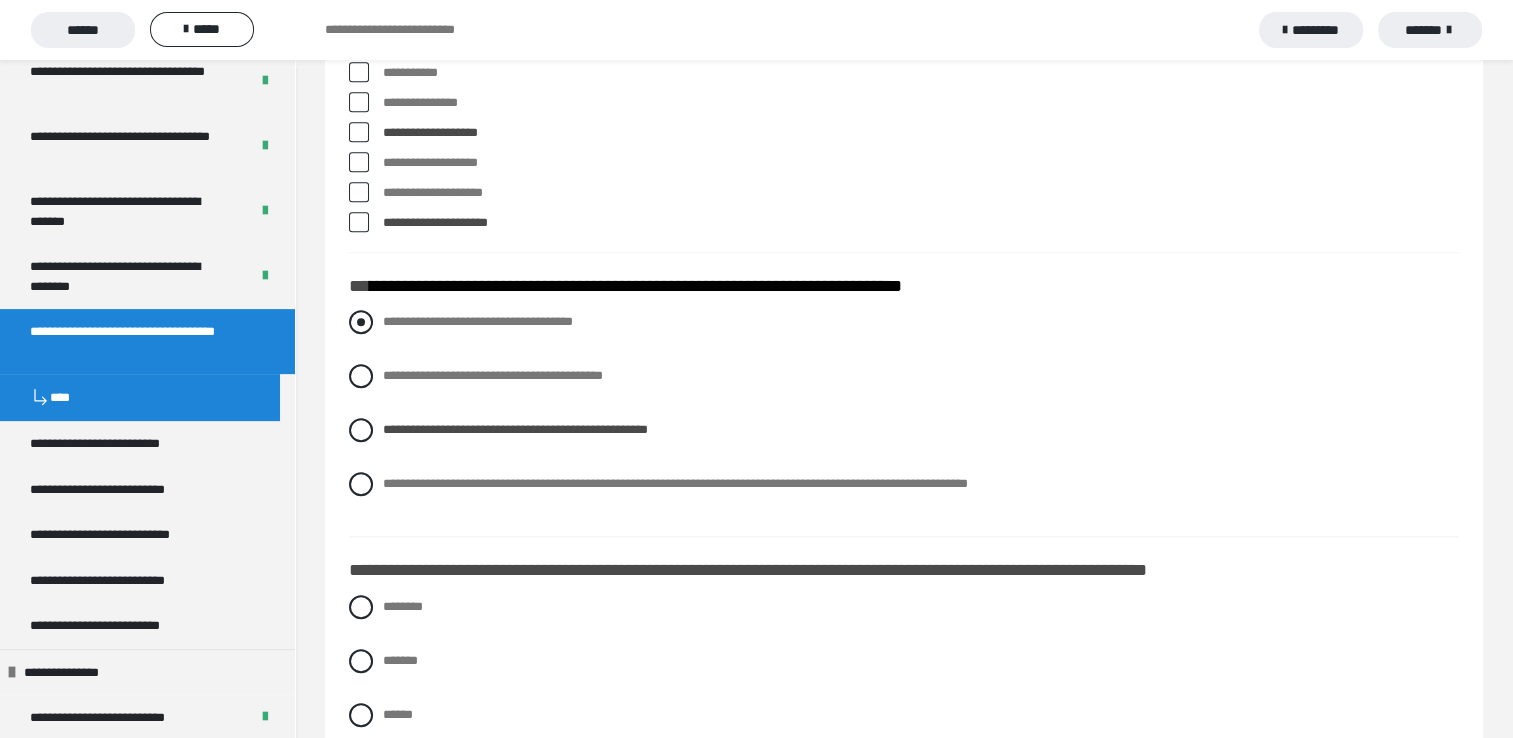 click at bounding box center [361, 322] 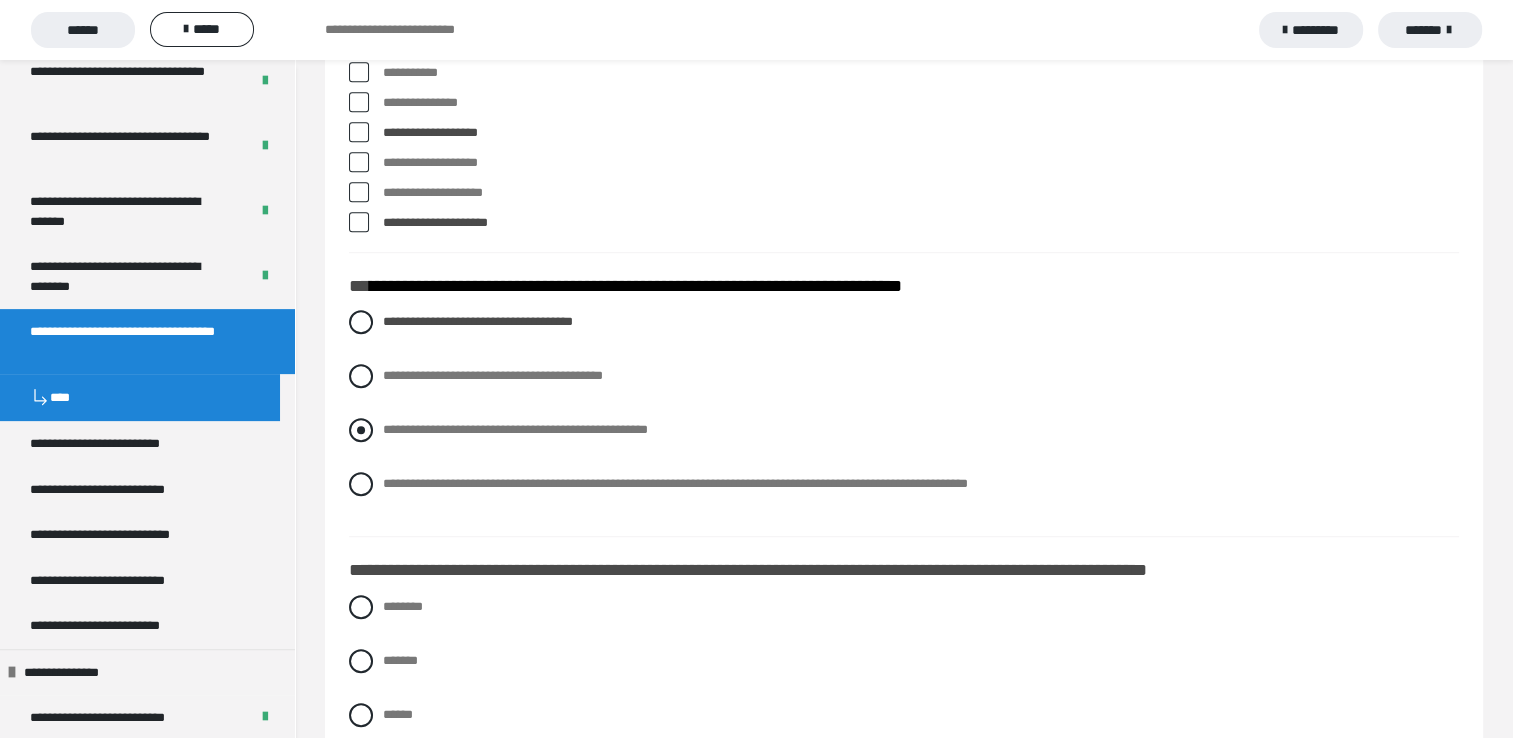 click at bounding box center (361, 430) 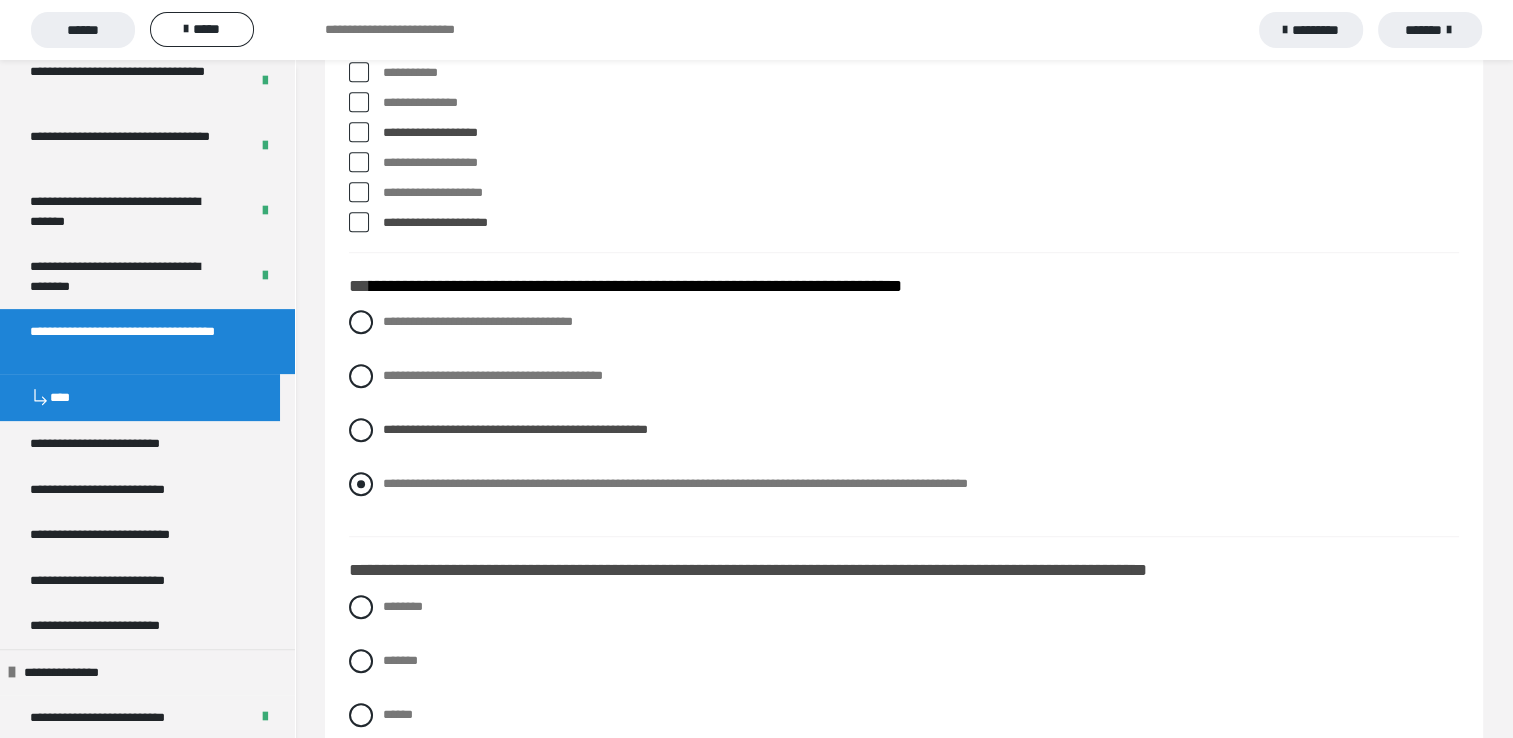 click at bounding box center (361, 484) 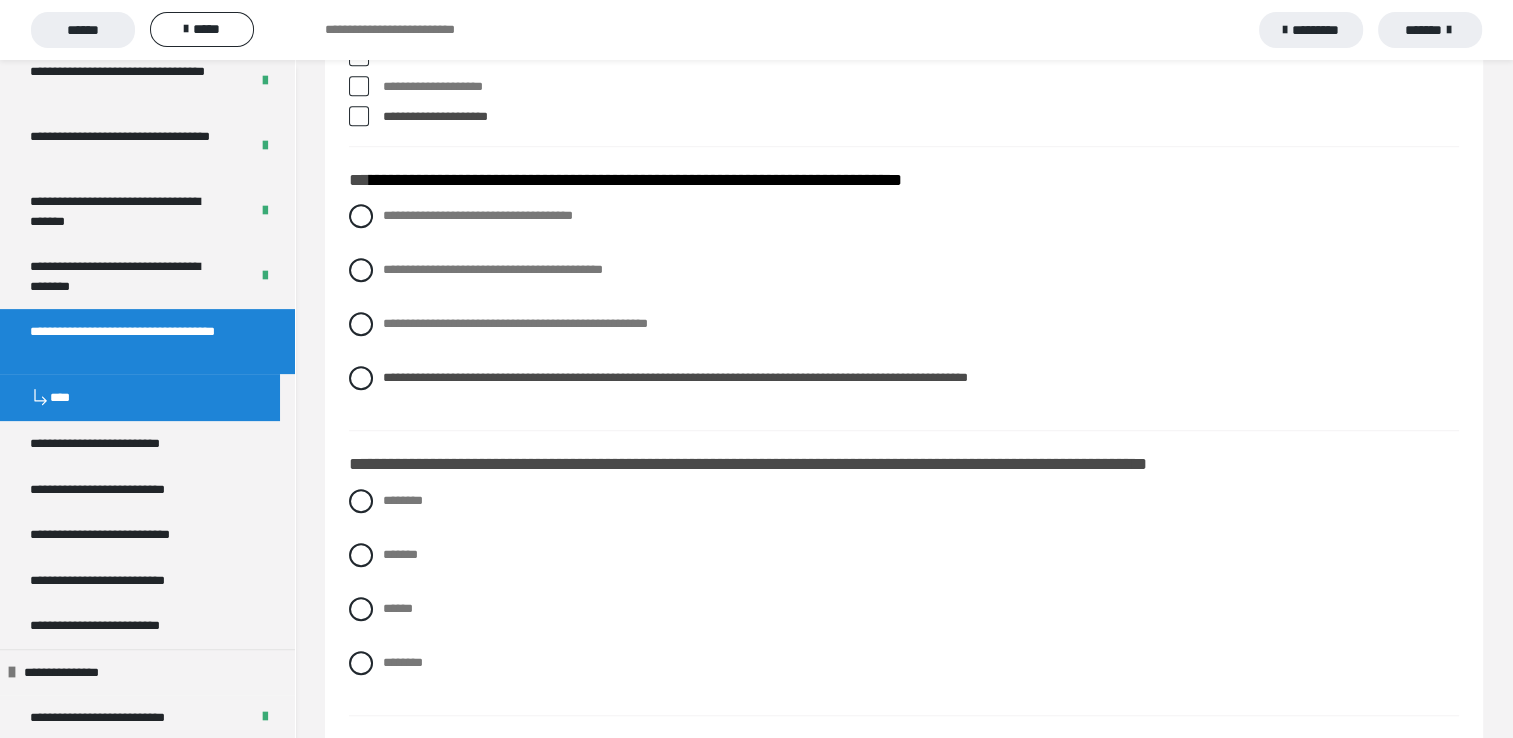 scroll, scrollTop: 1400, scrollLeft: 0, axis: vertical 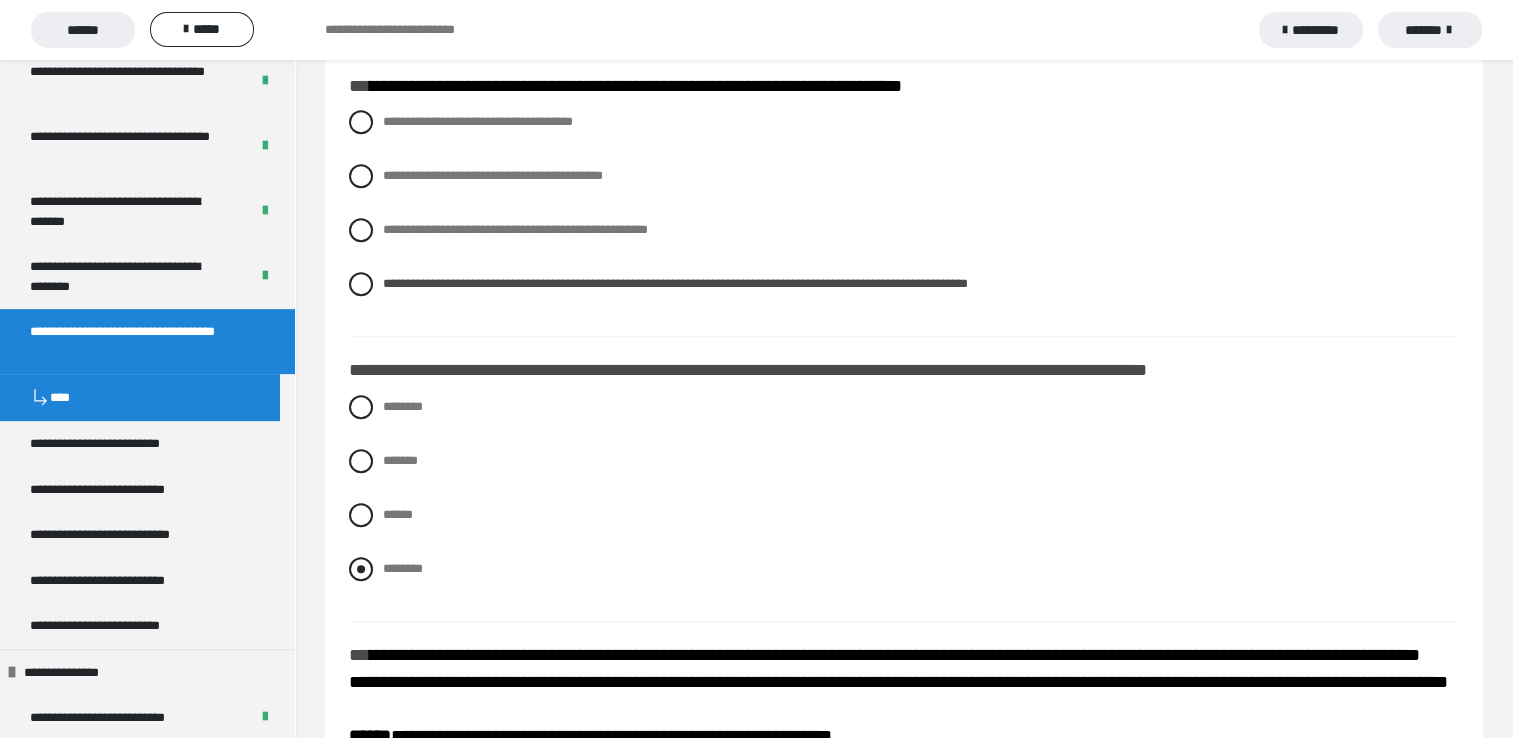 click at bounding box center (361, 569) 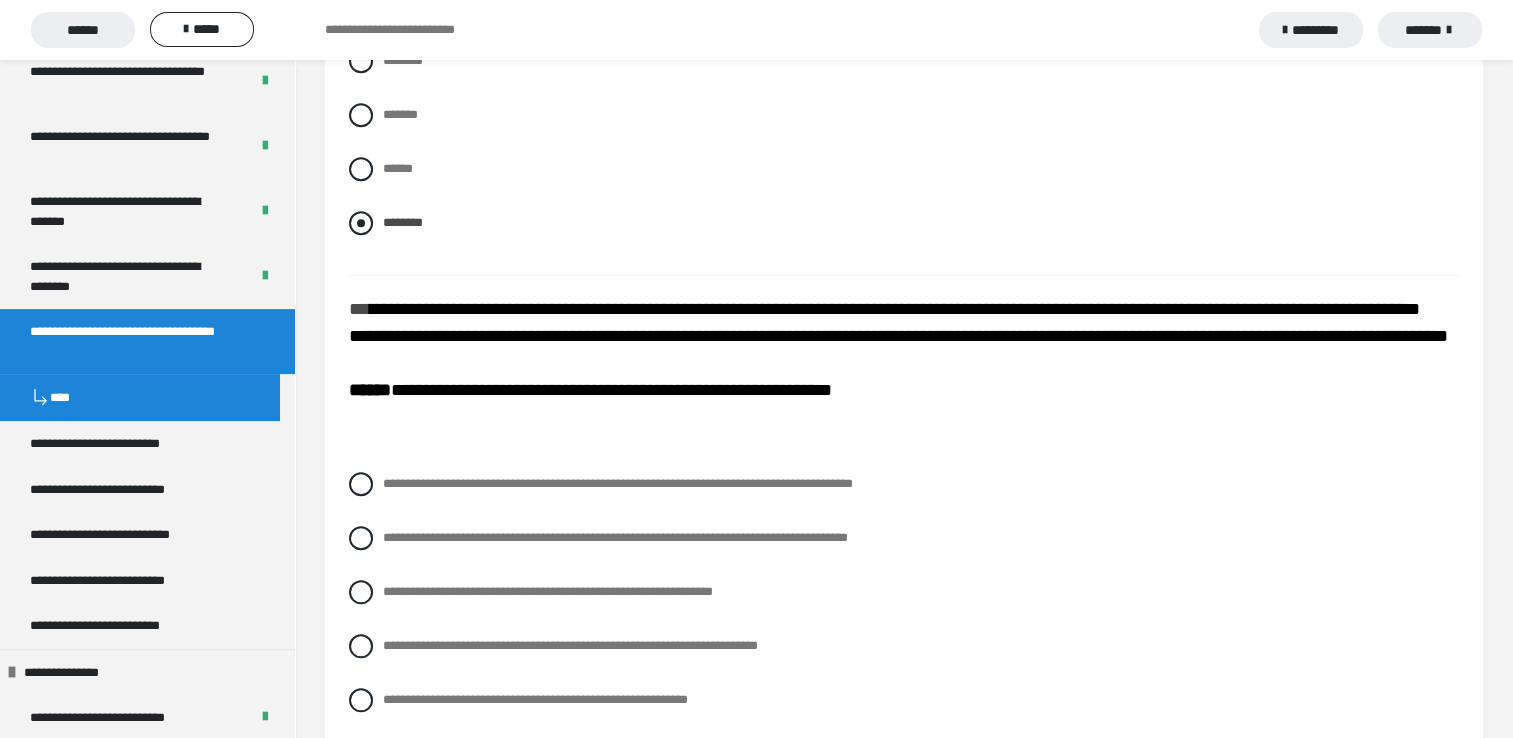 scroll, scrollTop: 1800, scrollLeft: 0, axis: vertical 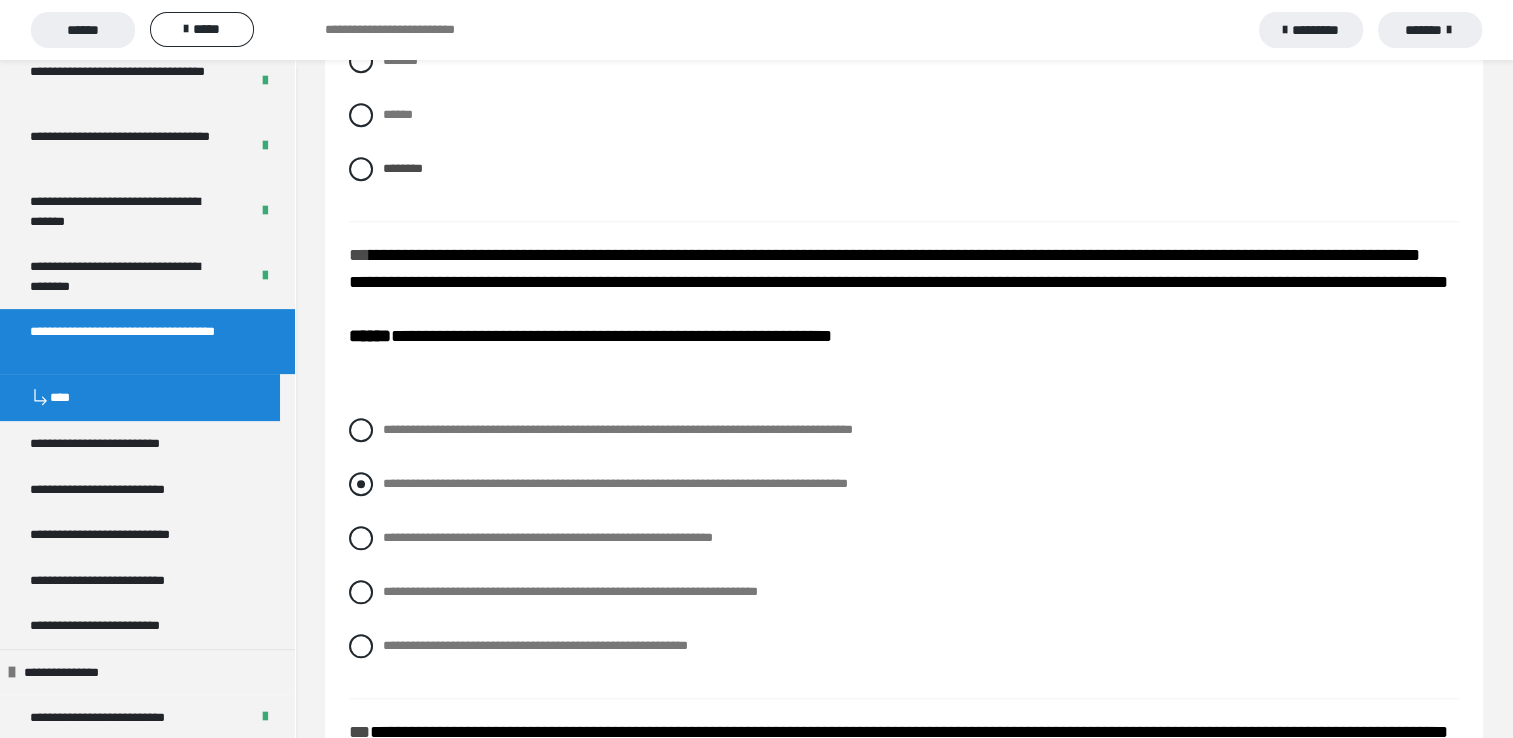 click at bounding box center [361, 484] 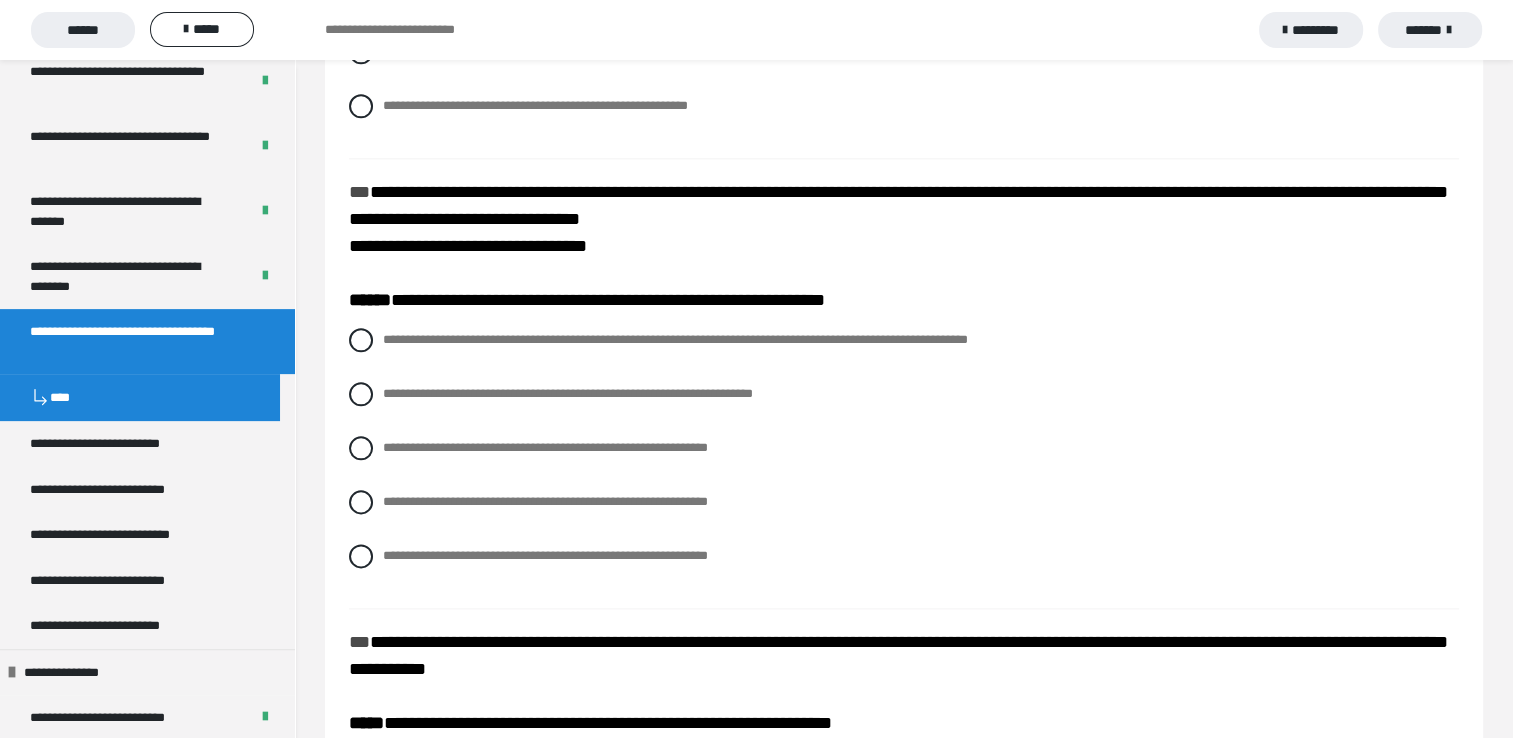 scroll, scrollTop: 2400, scrollLeft: 0, axis: vertical 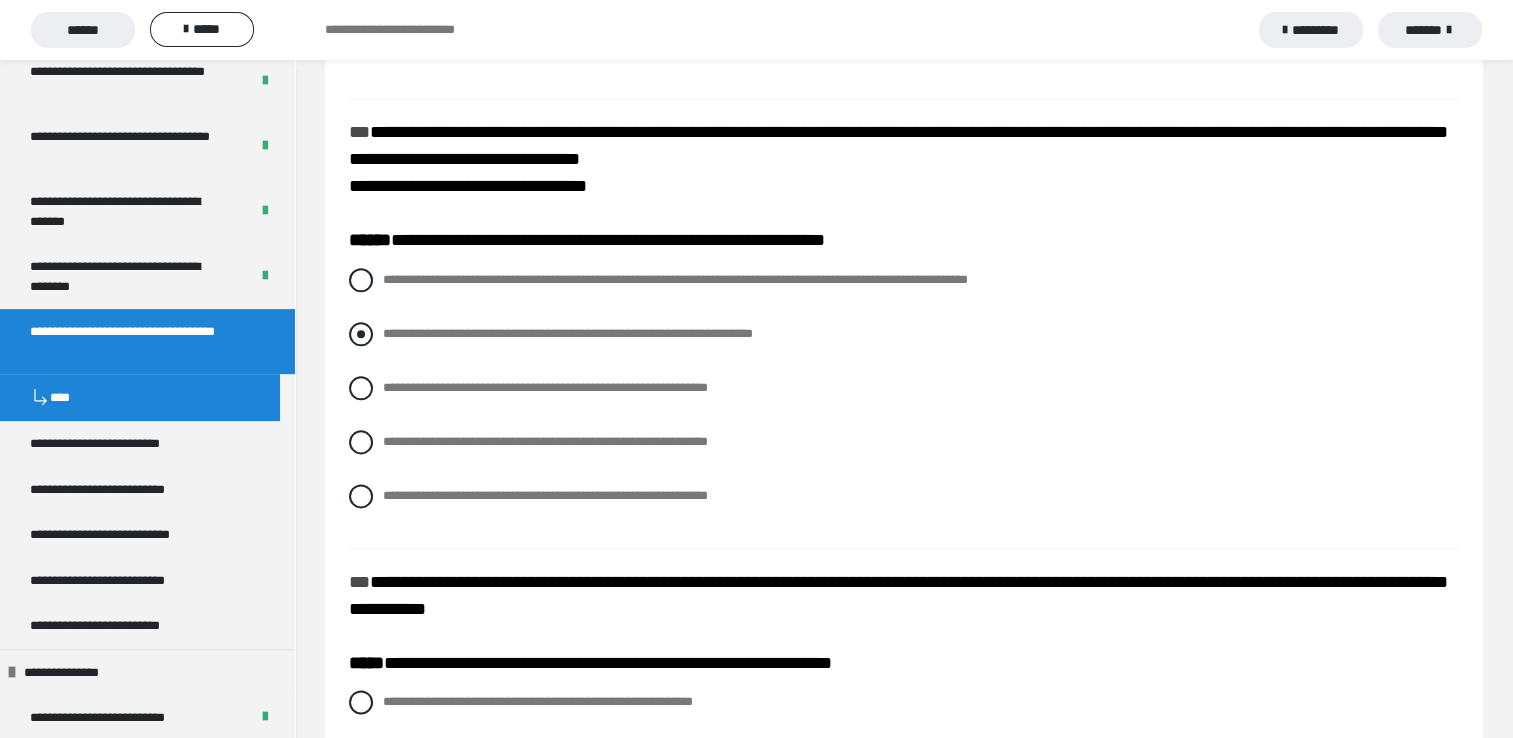 click at bounding box center (361, 334) 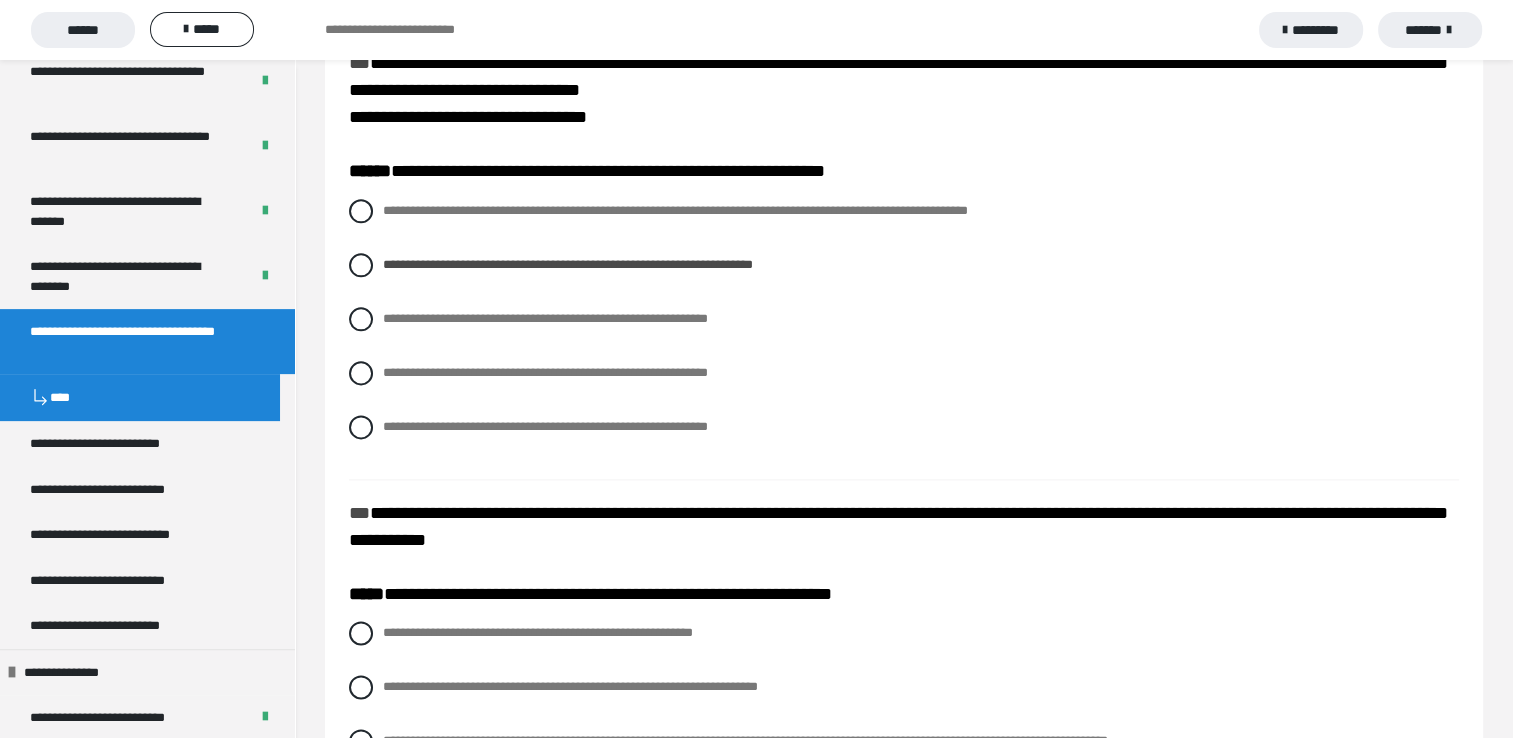 scroll, scrollTop: 2700, scrollLeft: 0, axis: vertical 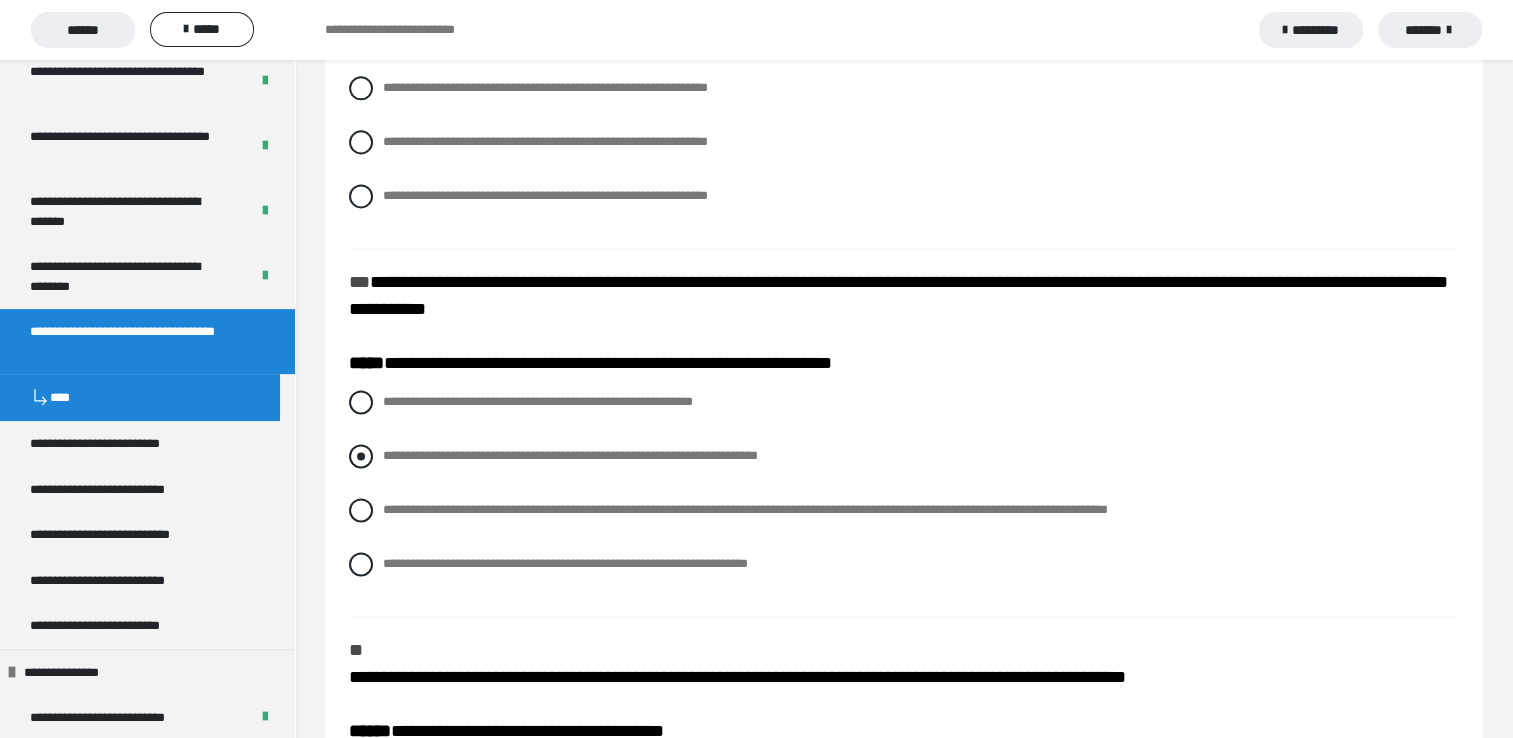 click at bounding box center [361, 456] 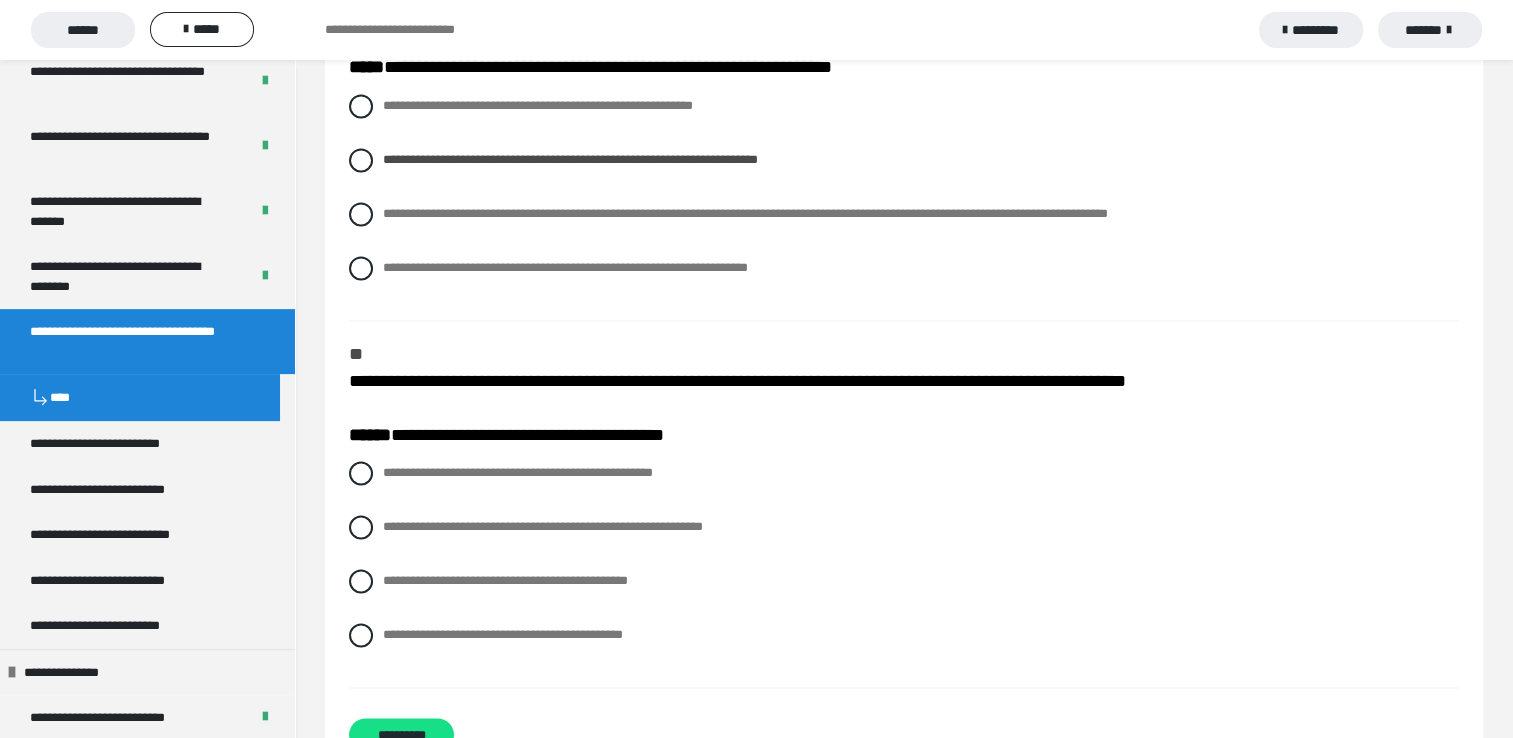 scroll, scrollTop: 3000, scrollLeft: 0, axis: vertical 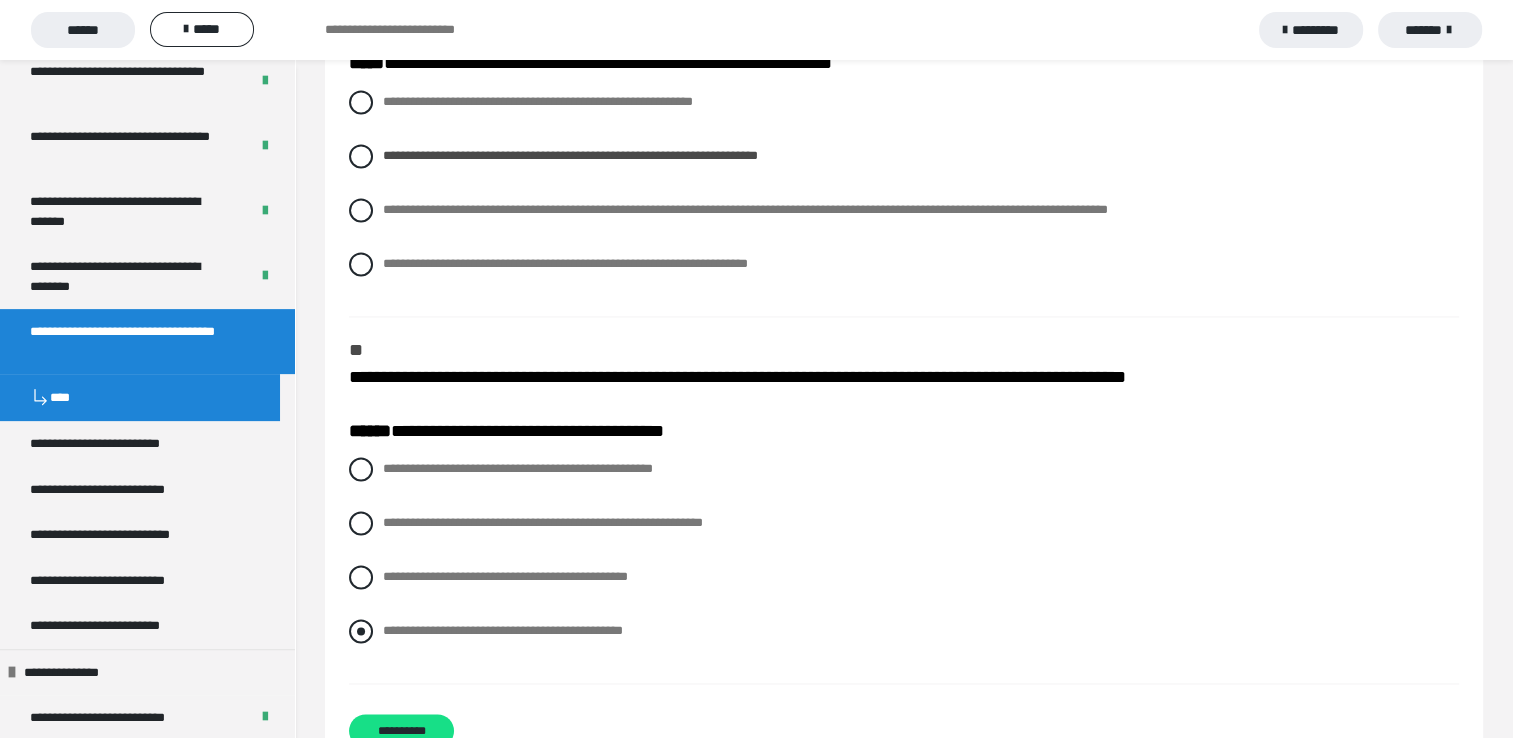 click at bounding box center (361, 631) 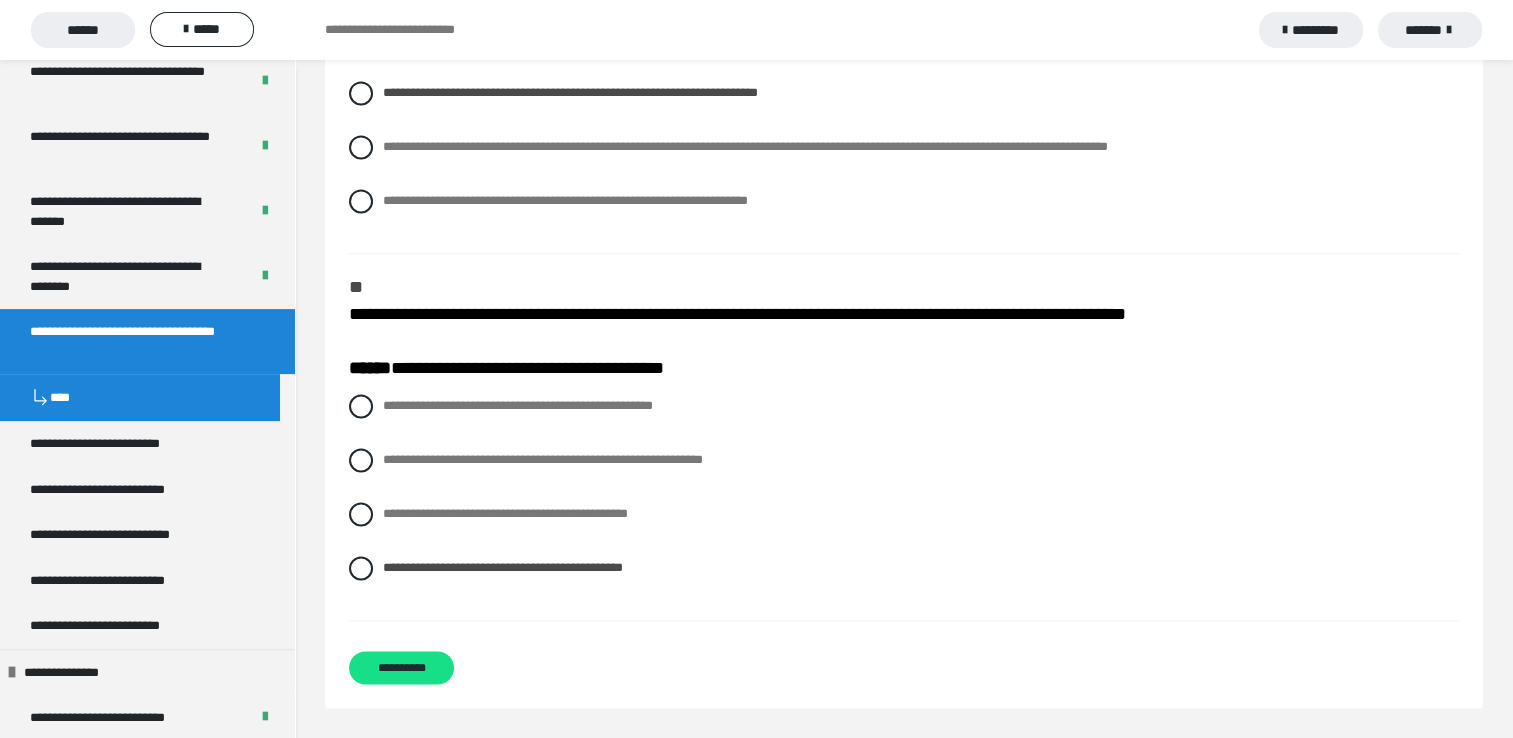 scroll, scrollTop: 3125, scrollLeft: 0, axis: vertical 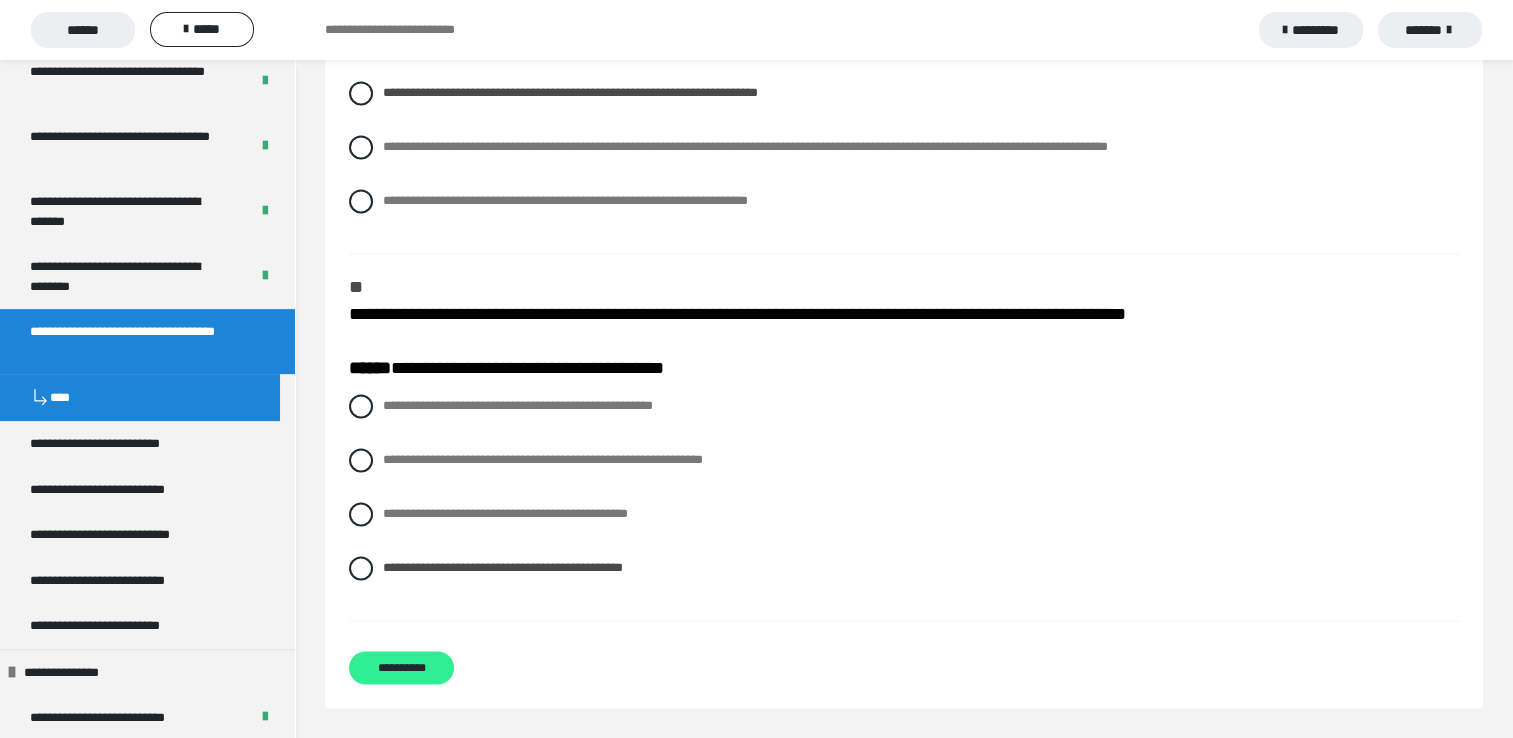 click on "**********" at bounding box center (401, 667) 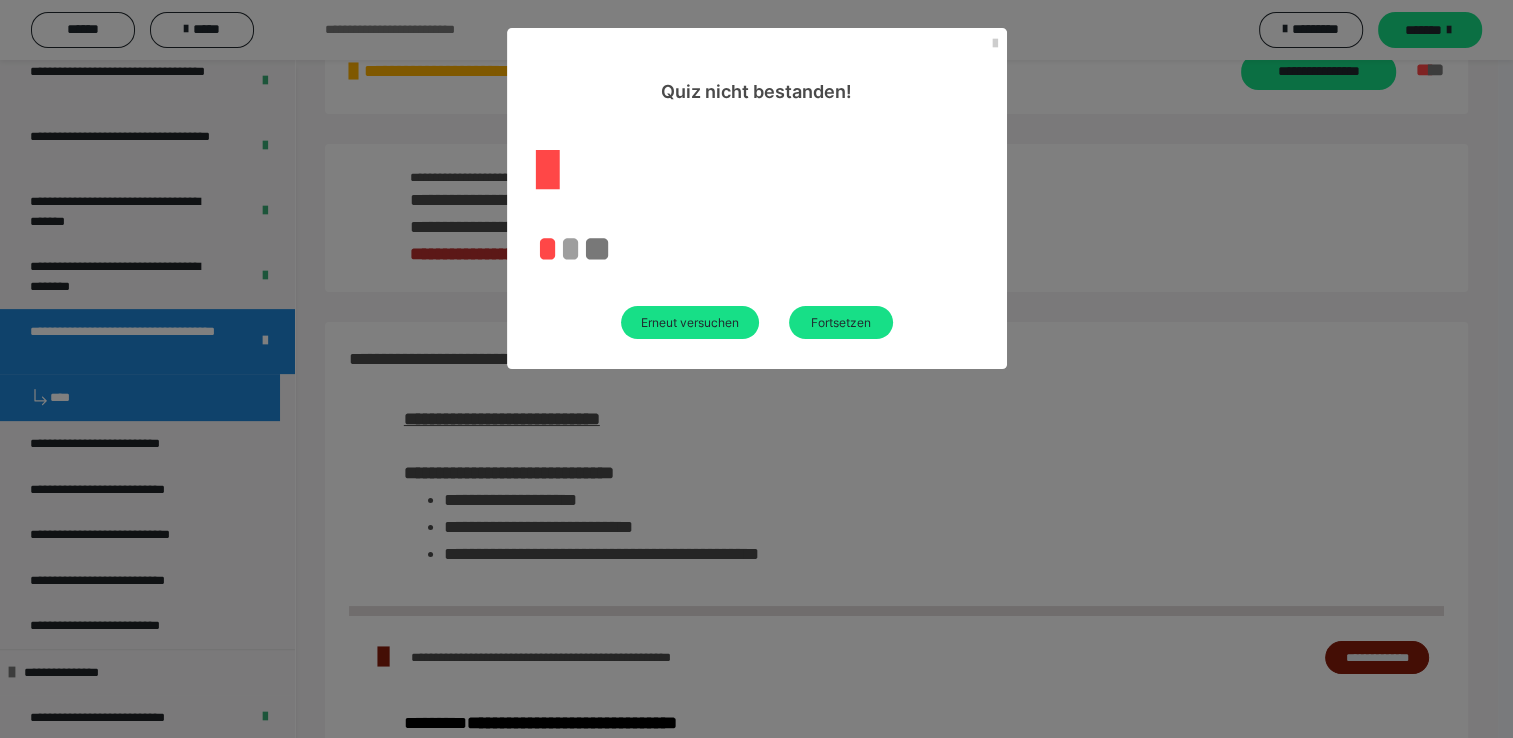 scroll, scrollTop: 581, scrollLeft: 0, axis: vertical 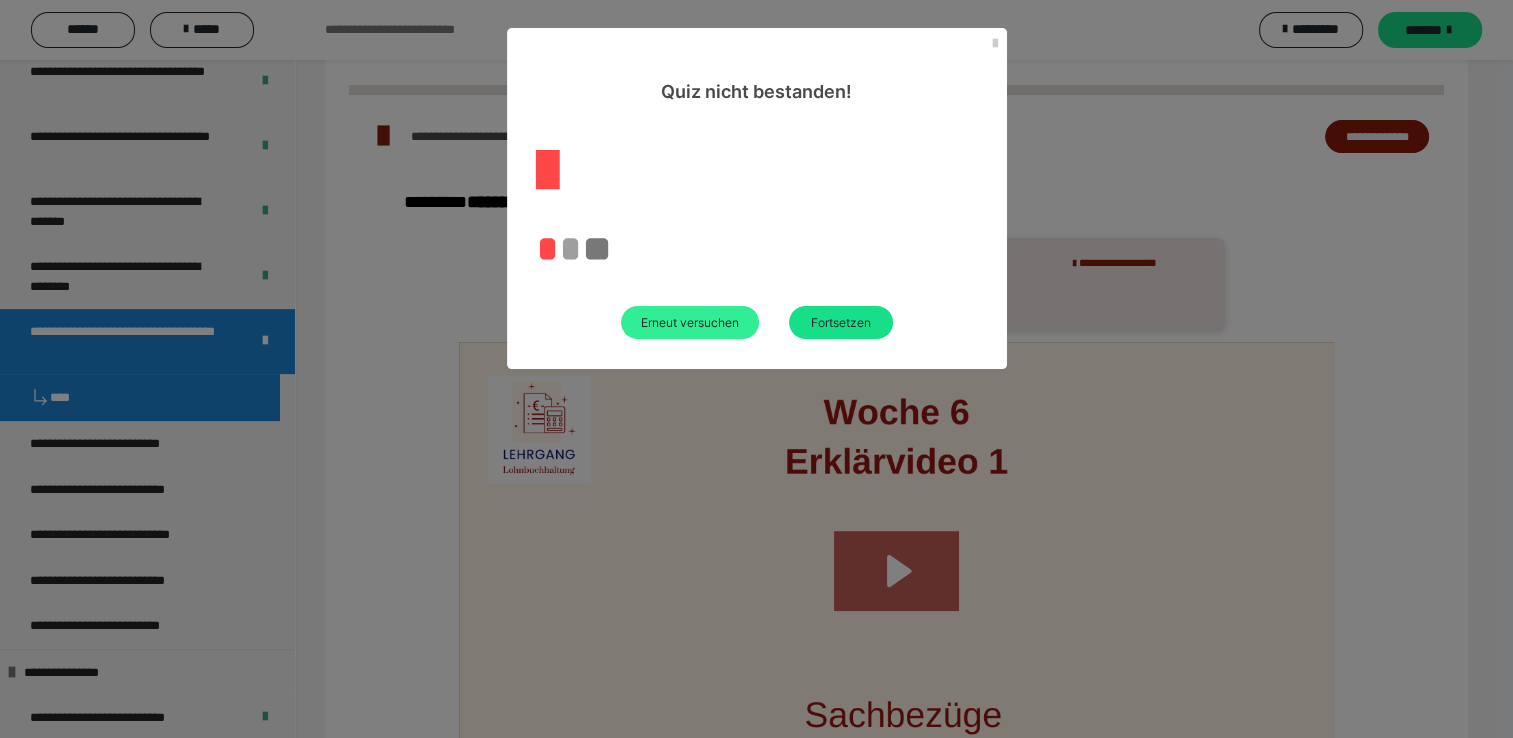 click on "Erneut versuchen" at bounding box center (690, 322) 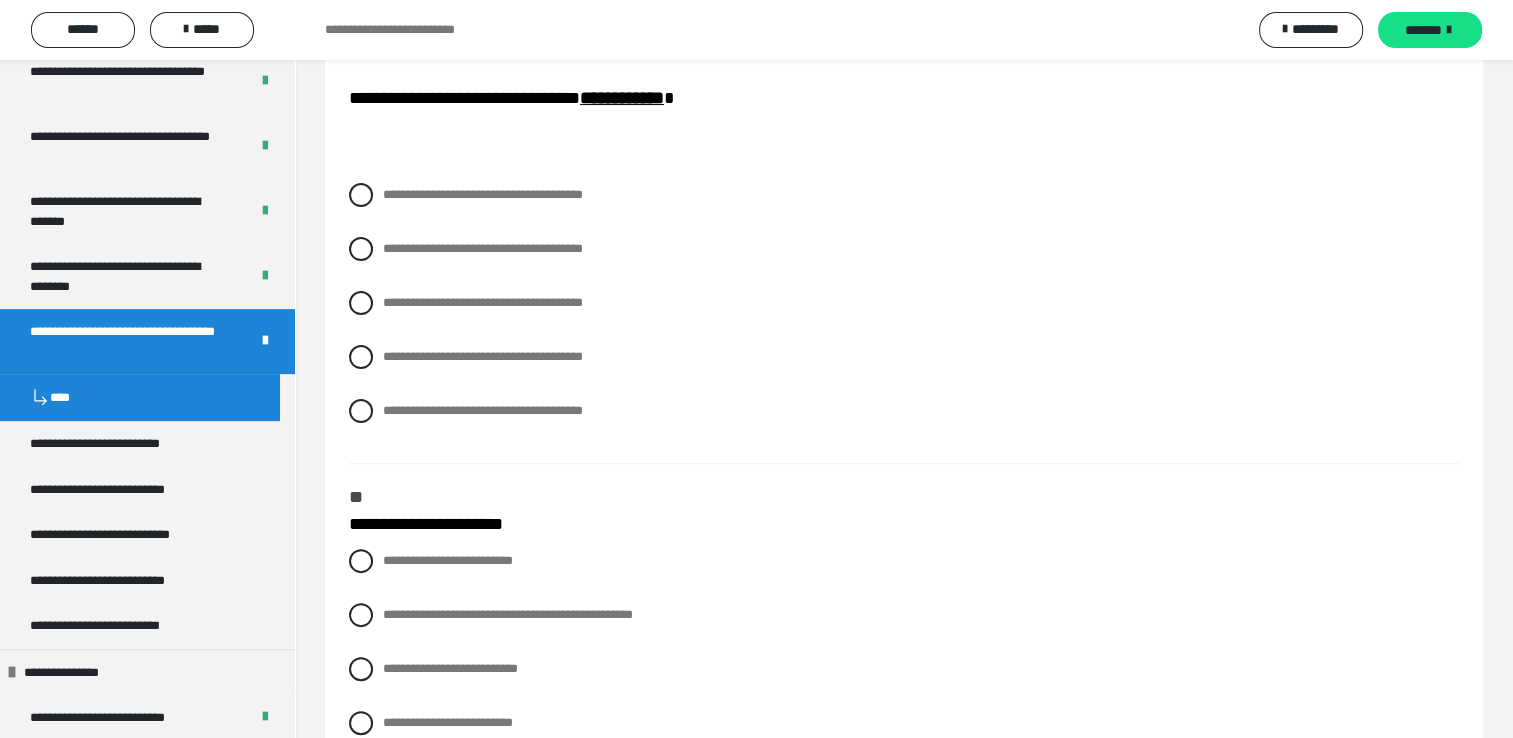scroll, scrollTop: 300, scrollLeft: 0, axis: vertical 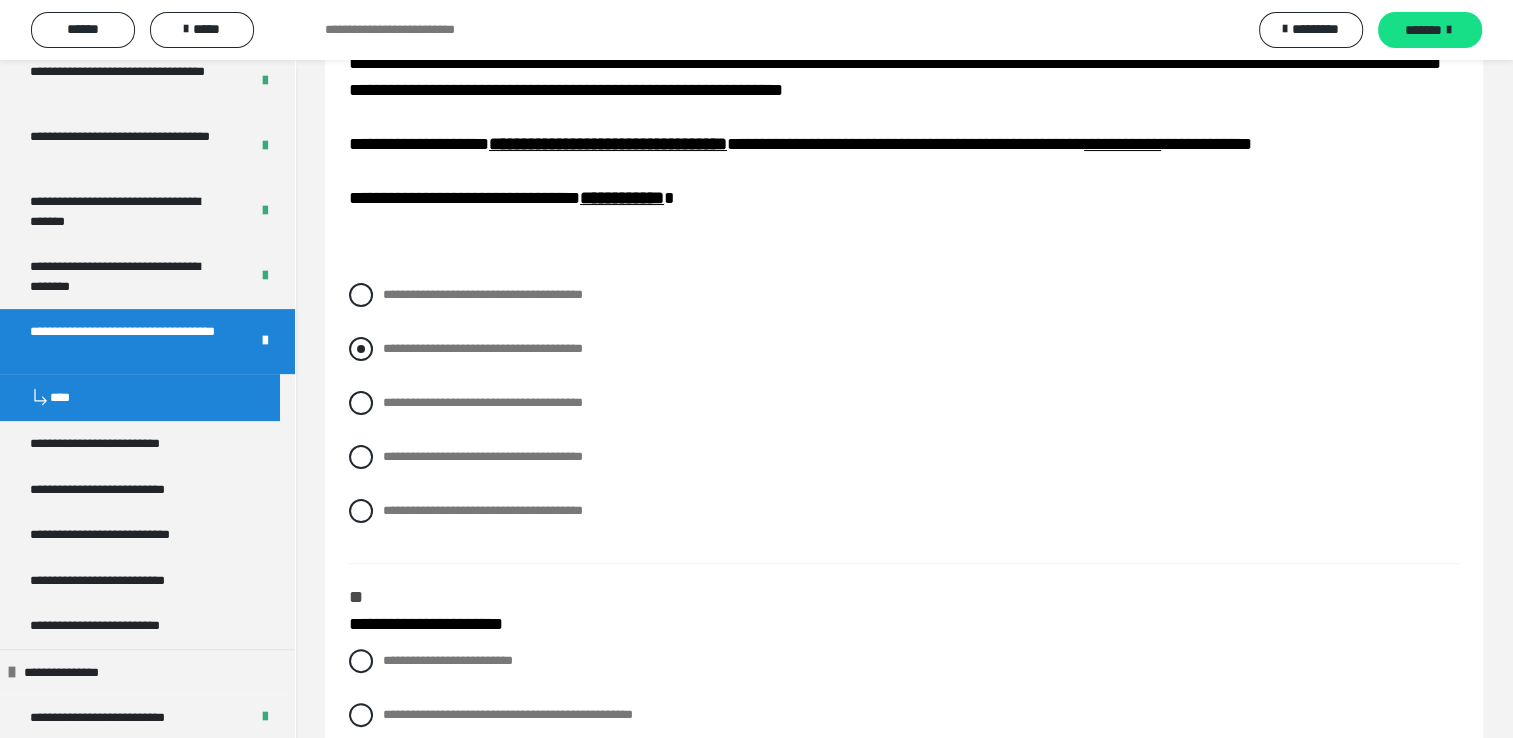 click at bounding box center [361, 349] 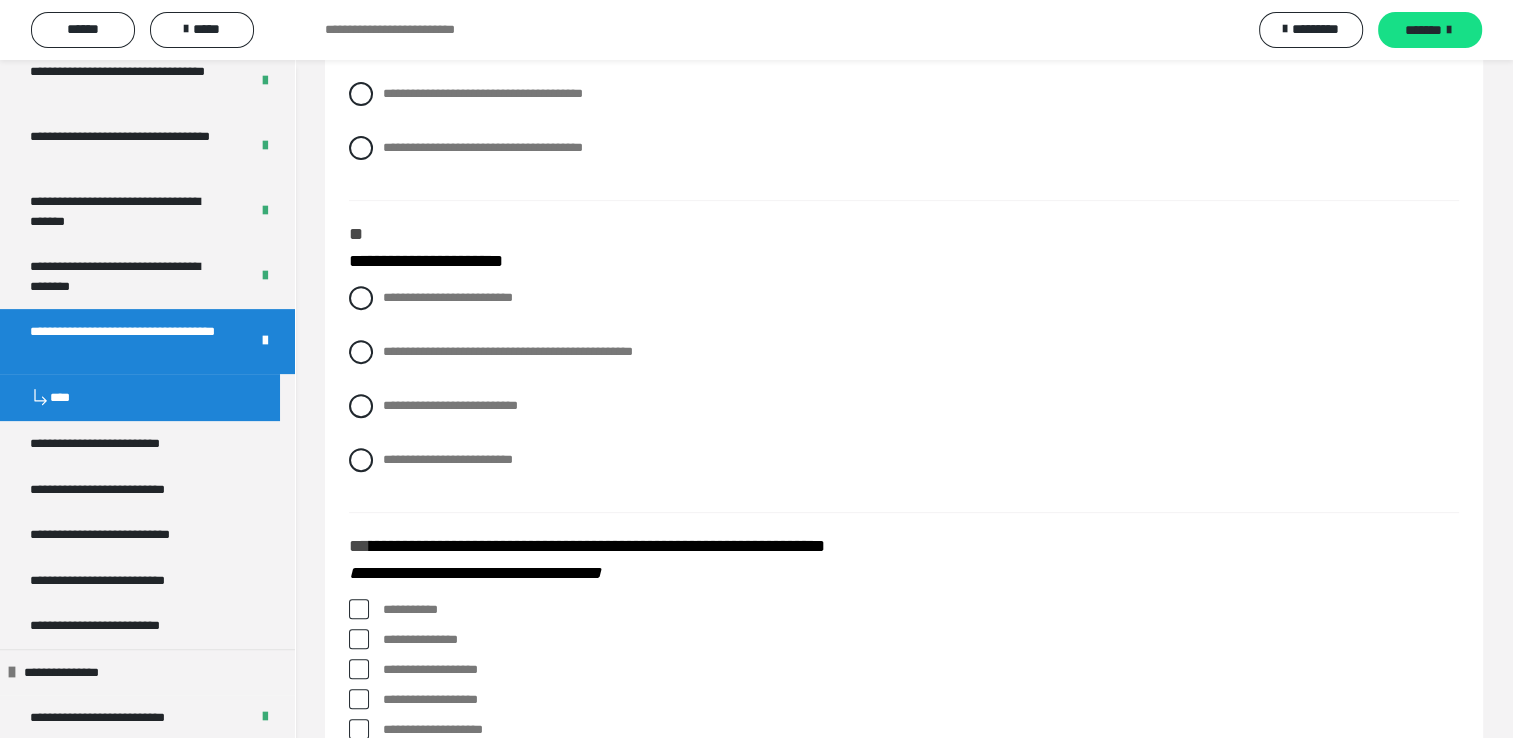 scroll, scrollTop: 700, scrollLeft: 0, axis: vertical 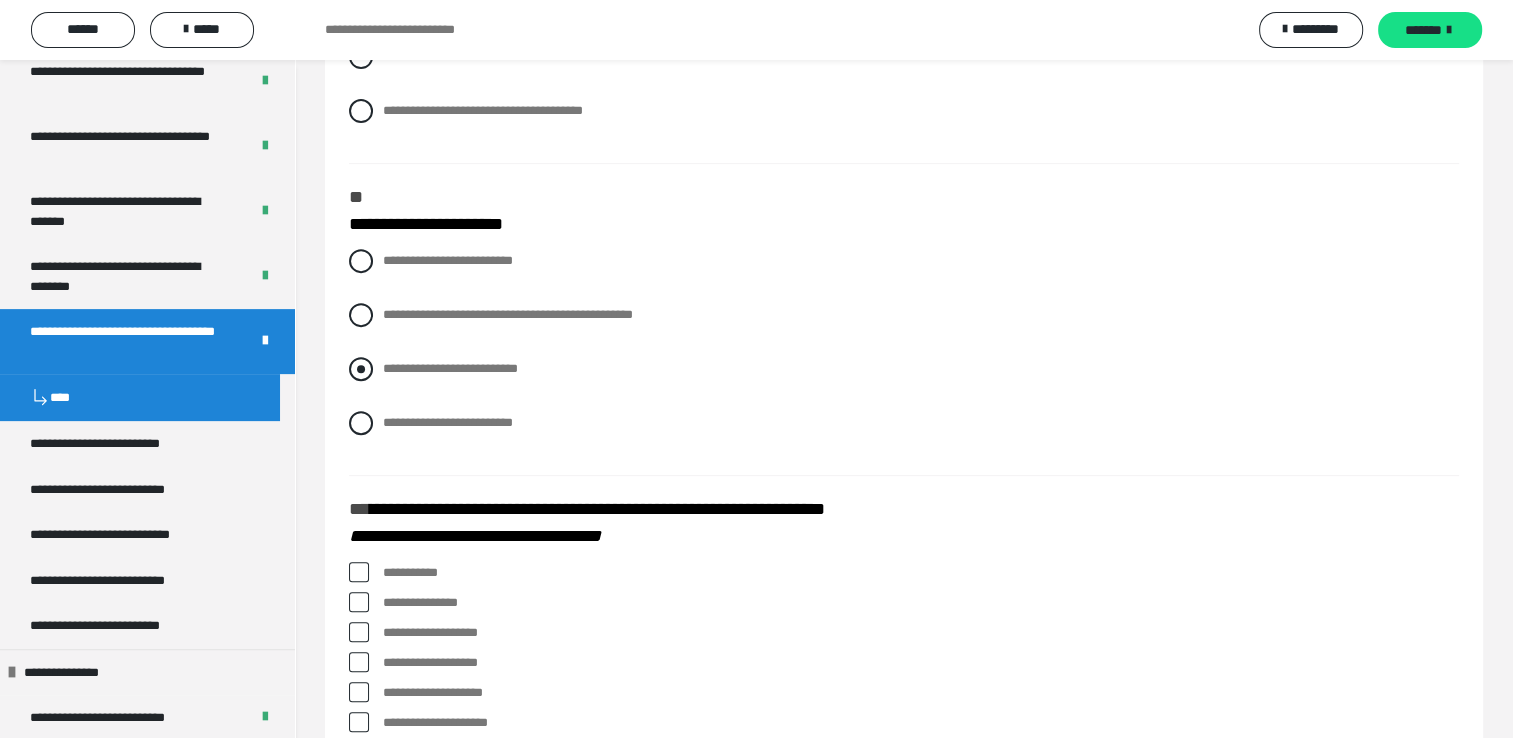 click at bounding box center (361, 369) 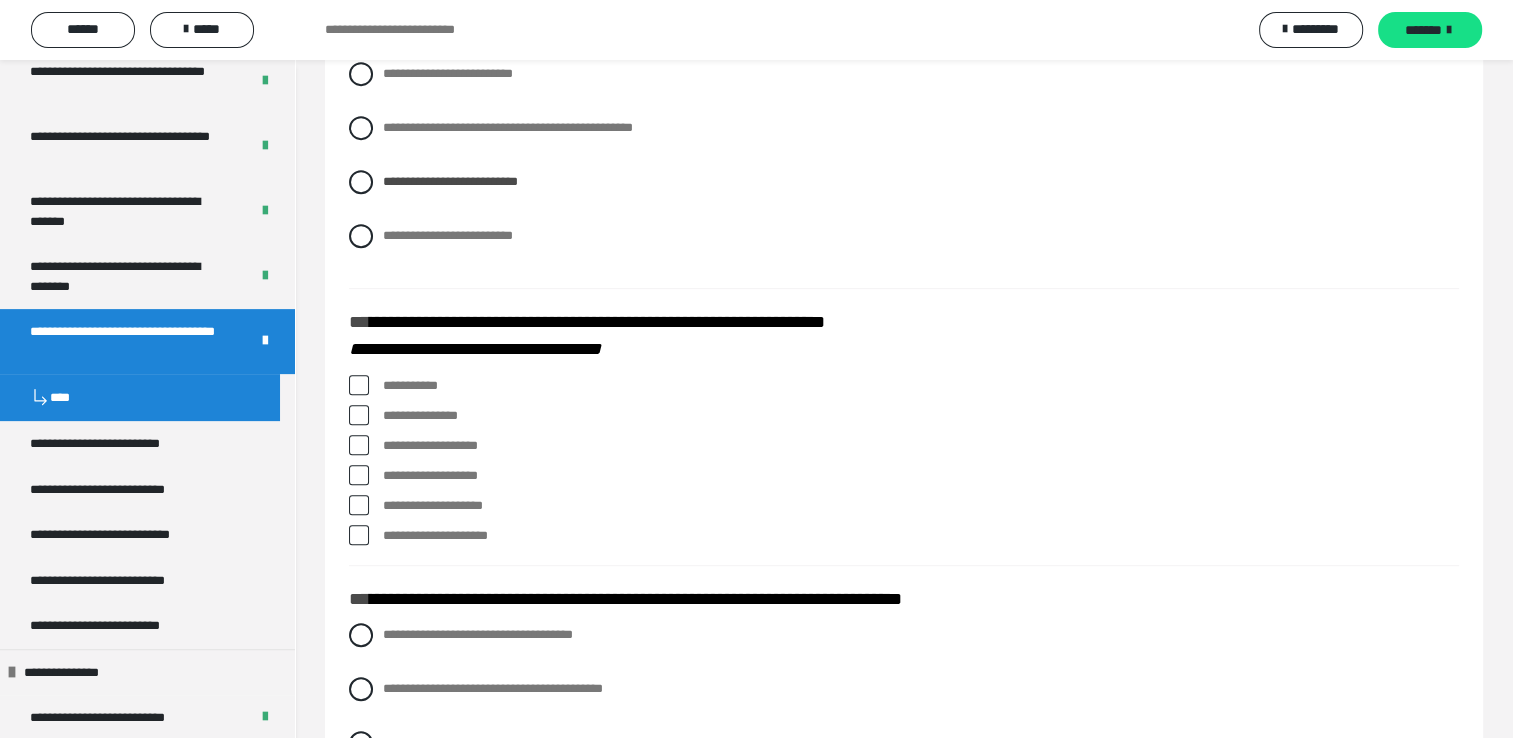 scroll, scrollTop: 900, scrollLeft: 0, axis: vertical 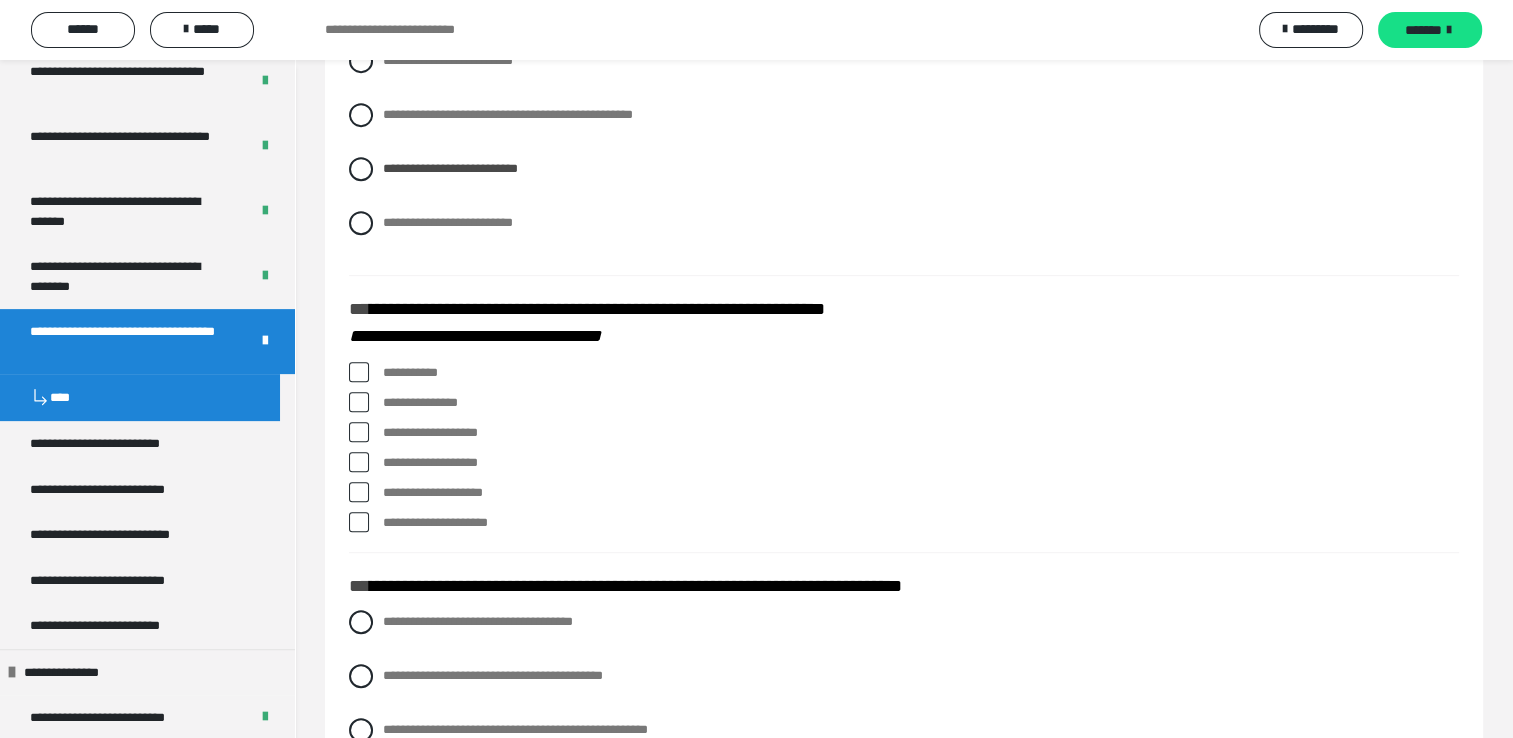 click at bounding box center (359, 522) 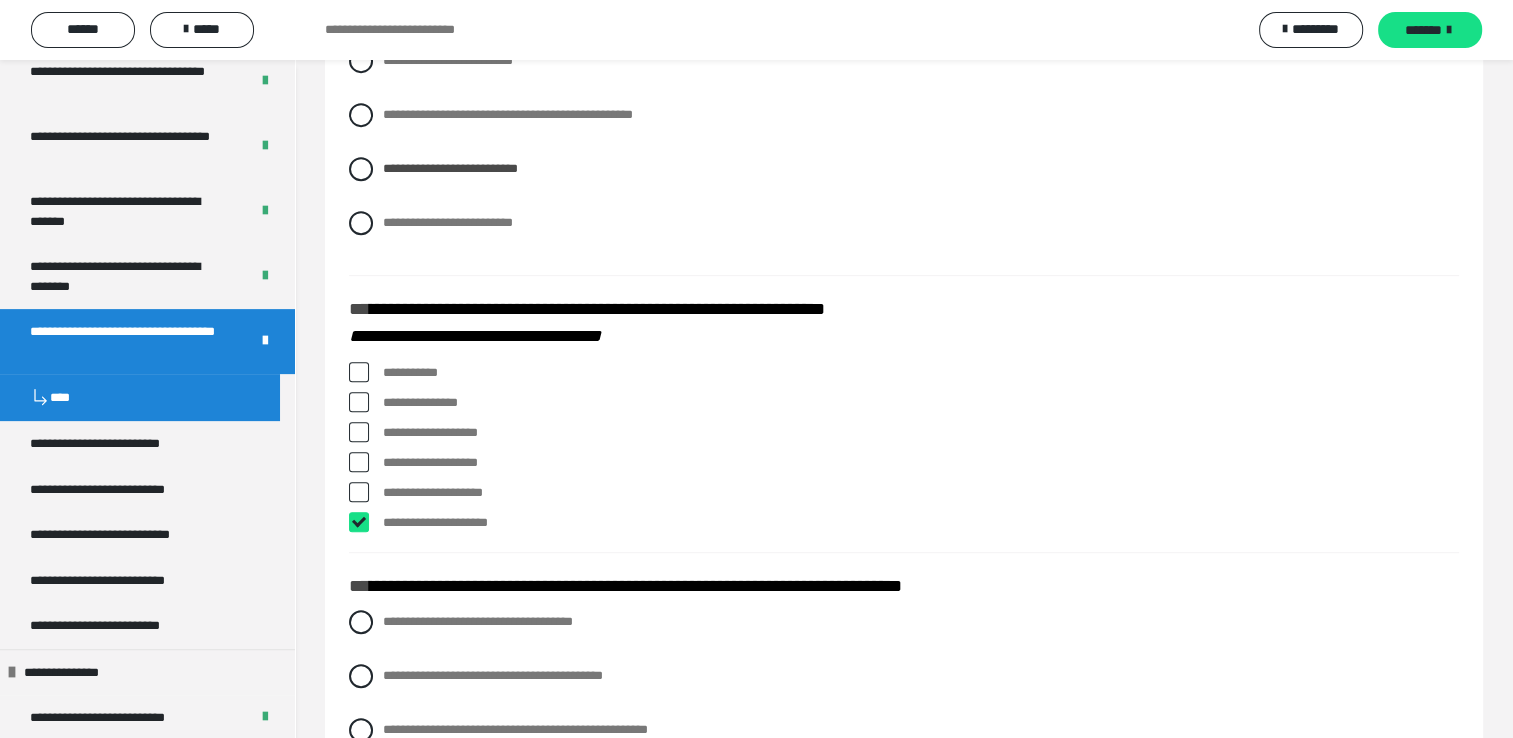 checkbox on "****" 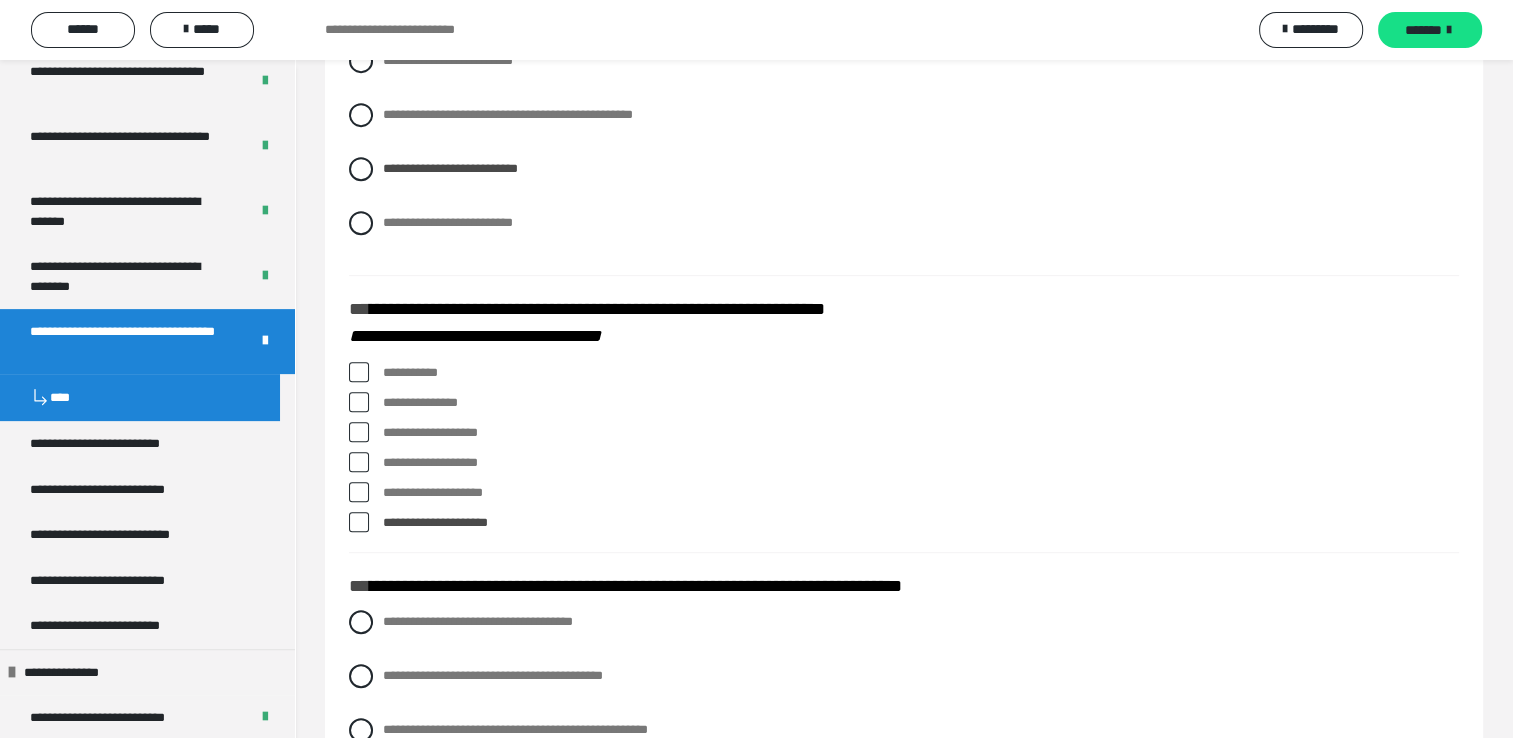 click at bounding box center [359, 432] 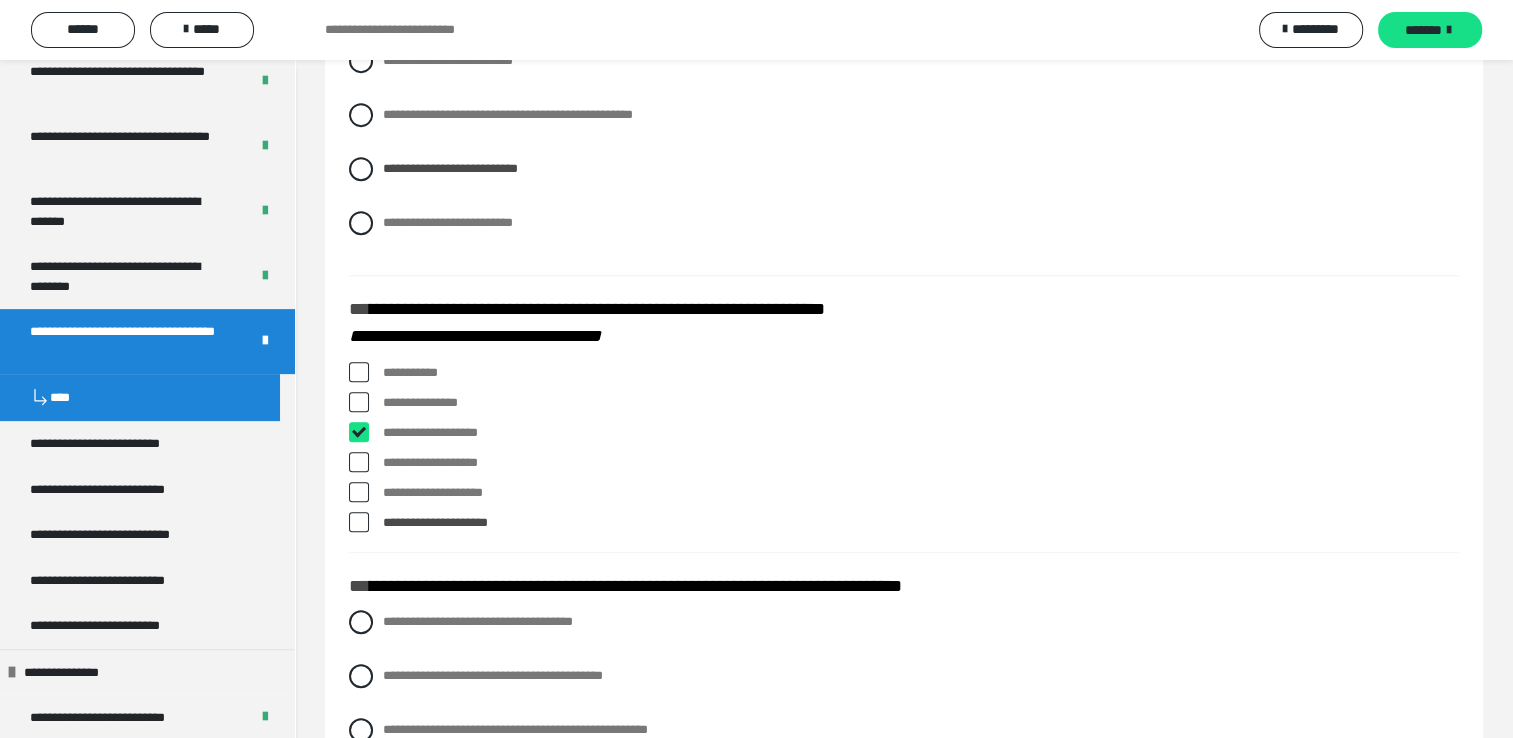 checkbox on "****" 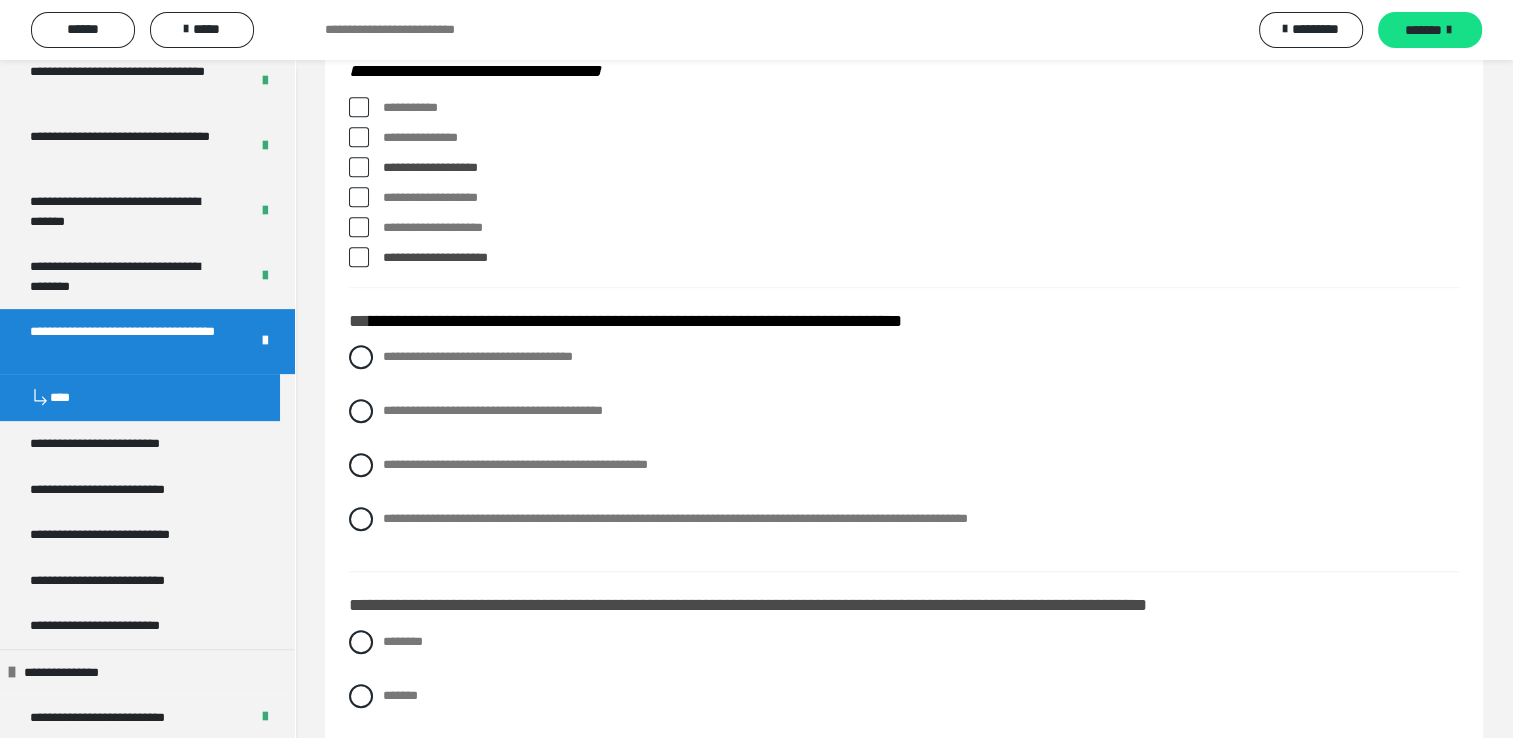 scroll, scrollTop: 1200, scrollLeft: 0, axis: vertical 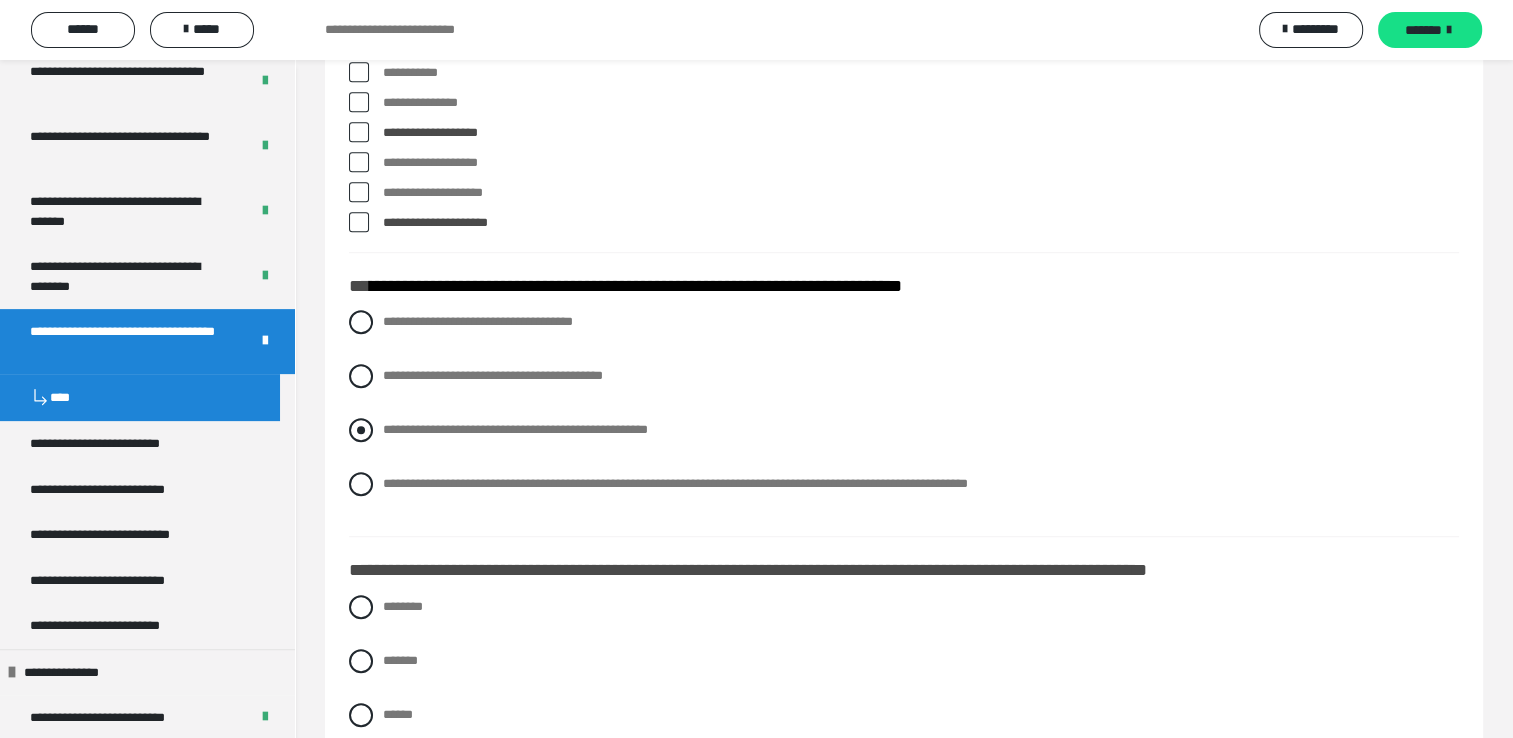click at bounding box center [361, 430] 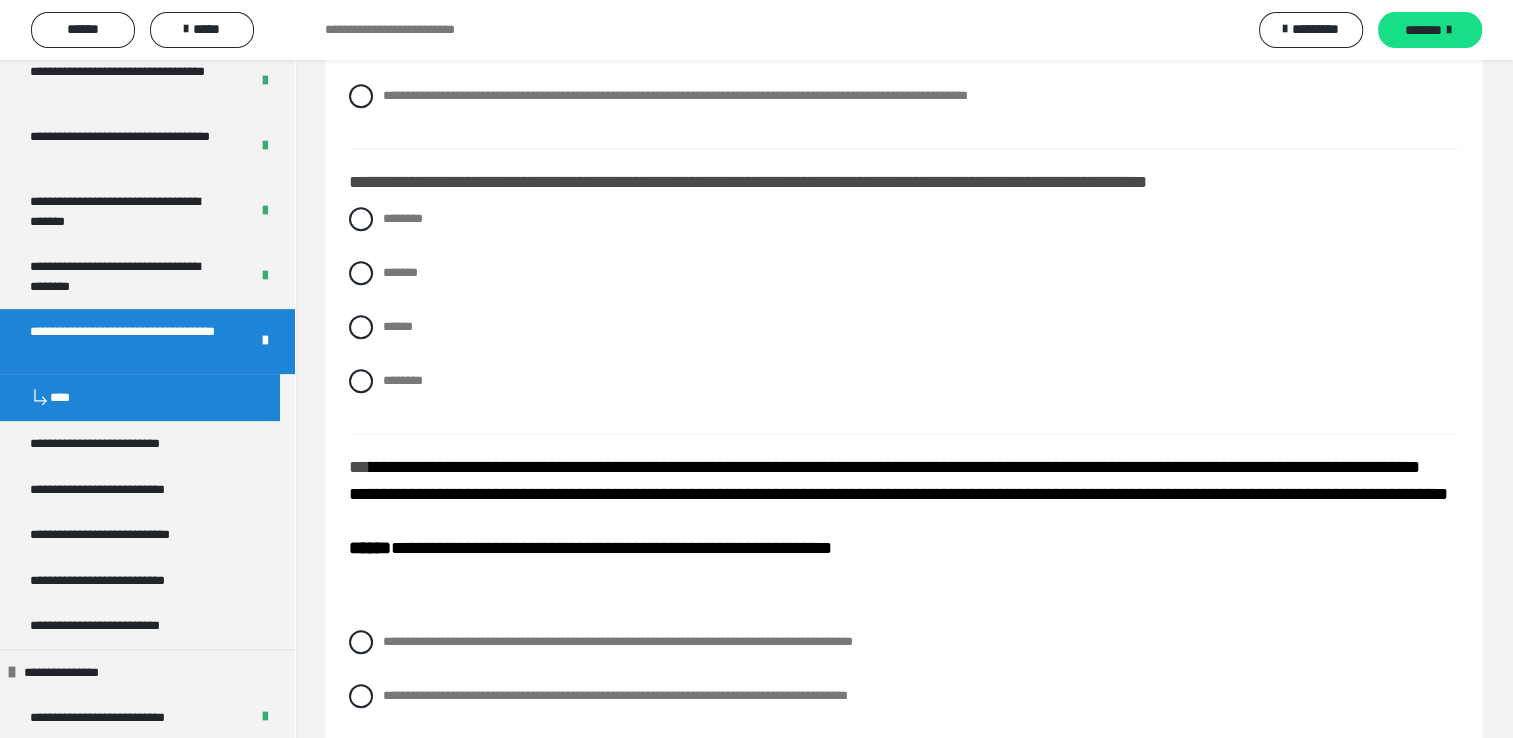 scroll, scrollTop: 1600, scrollLeft: 0, axis: vertical 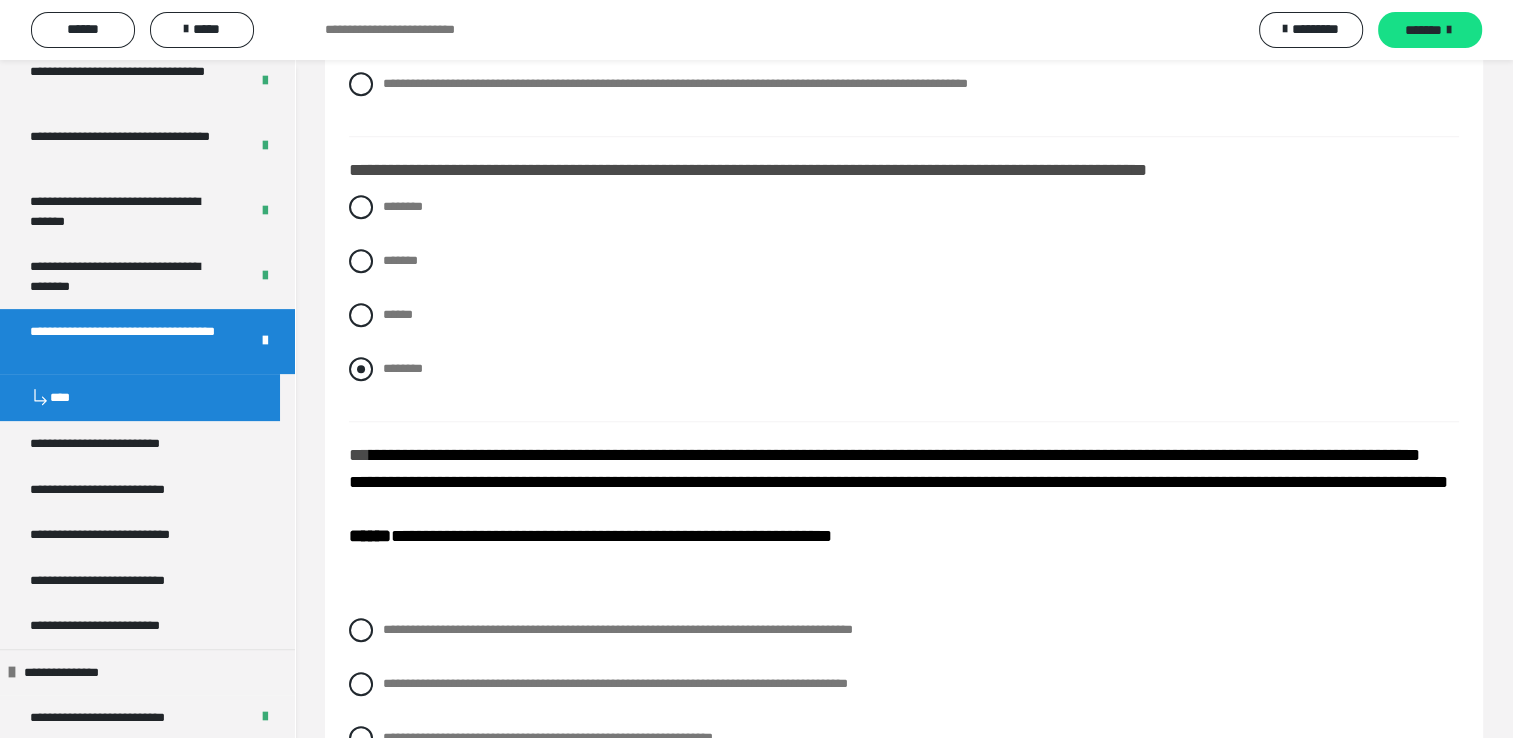 click at bounding box center (361, 369) 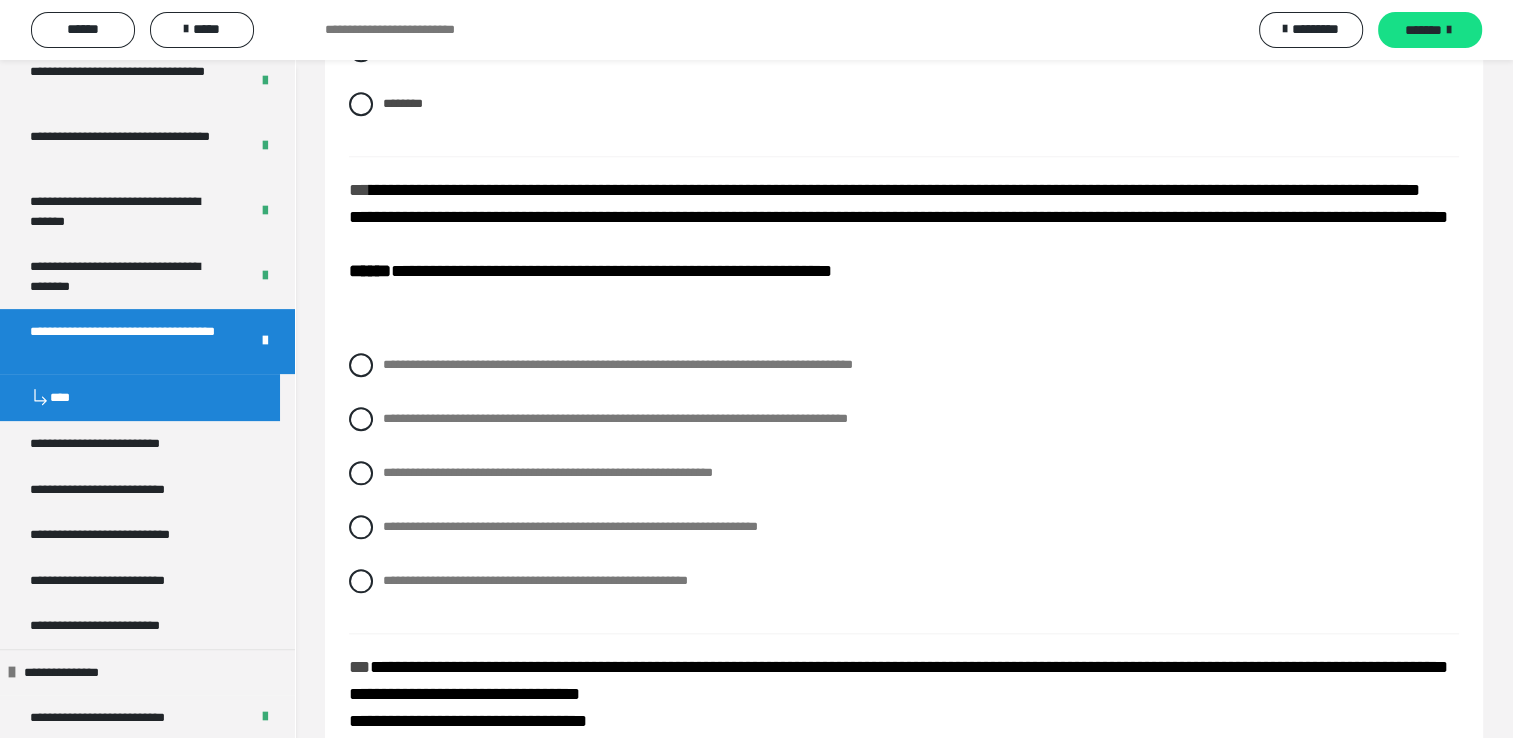 scroll, scrollTop: 1900, scrollLeft: 0, axis: vertical 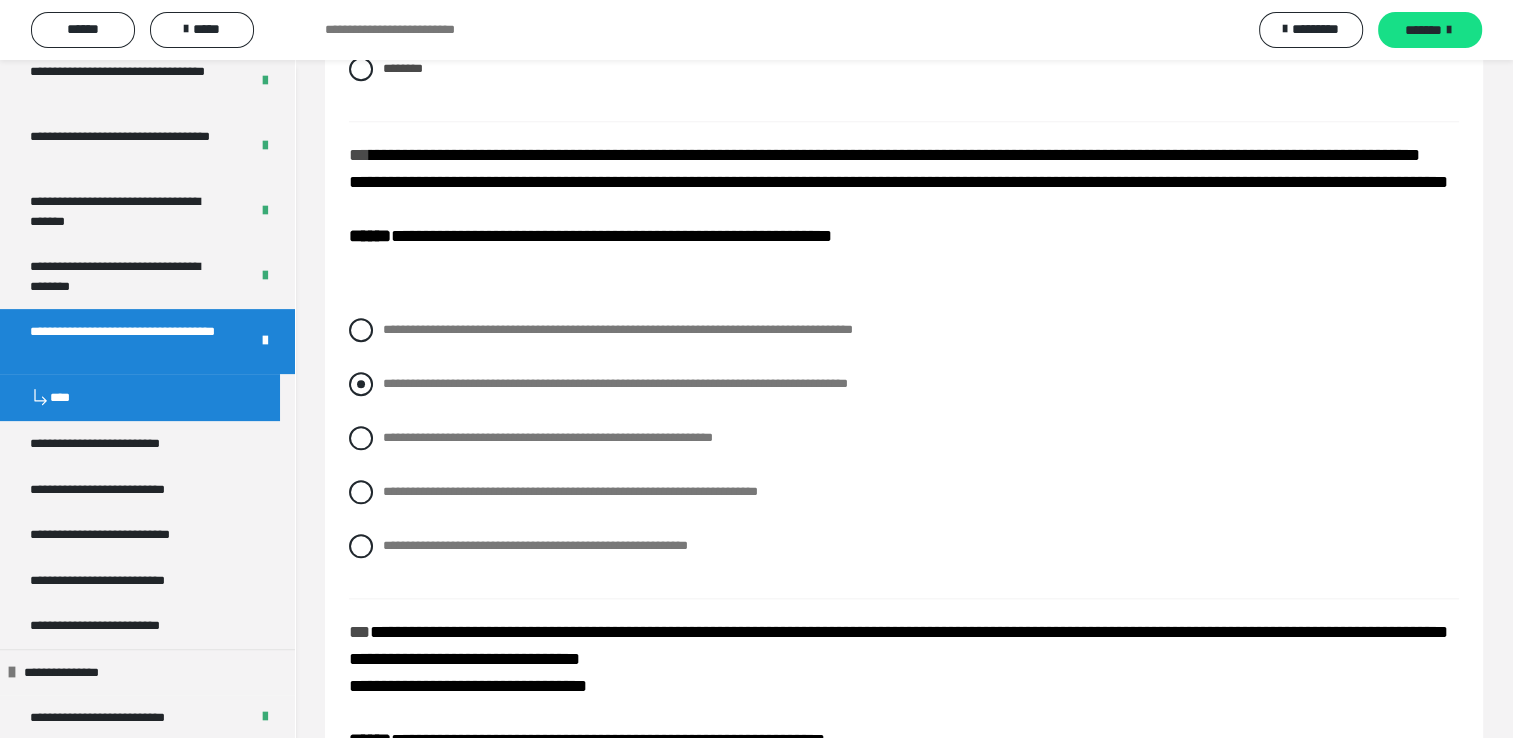 click at bounding box center [361, 384] 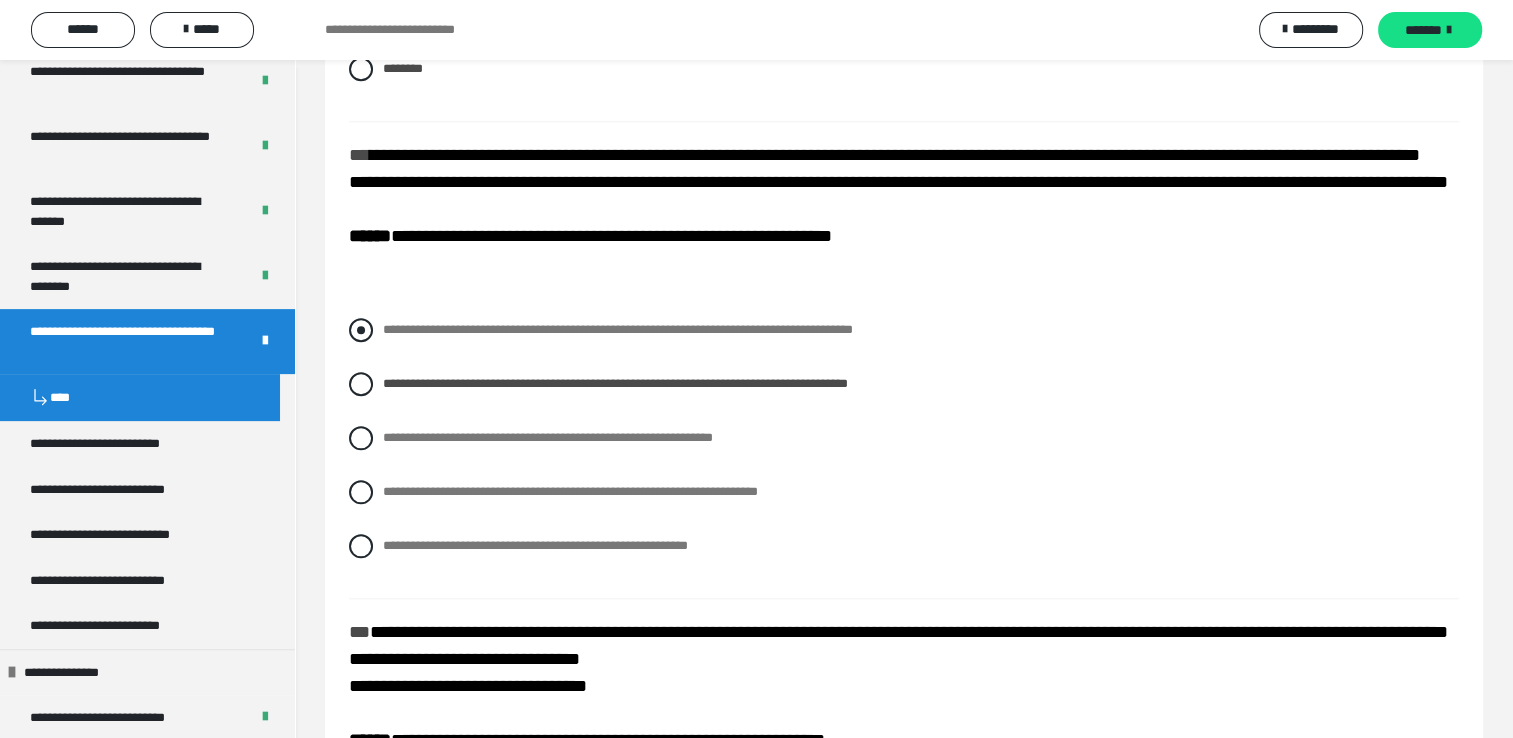 click at bounding box center (361, 330) 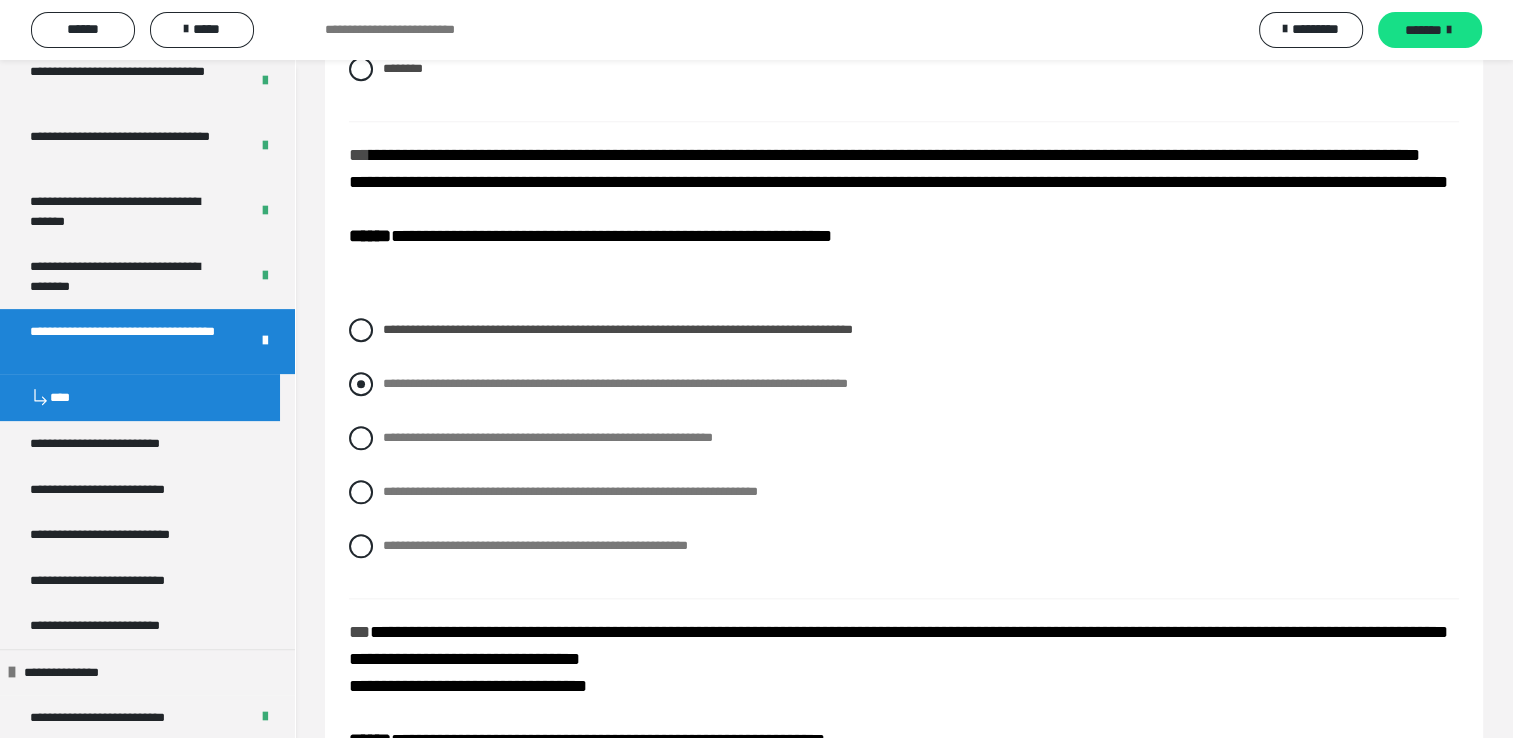 click at bounding box center [361, 384] 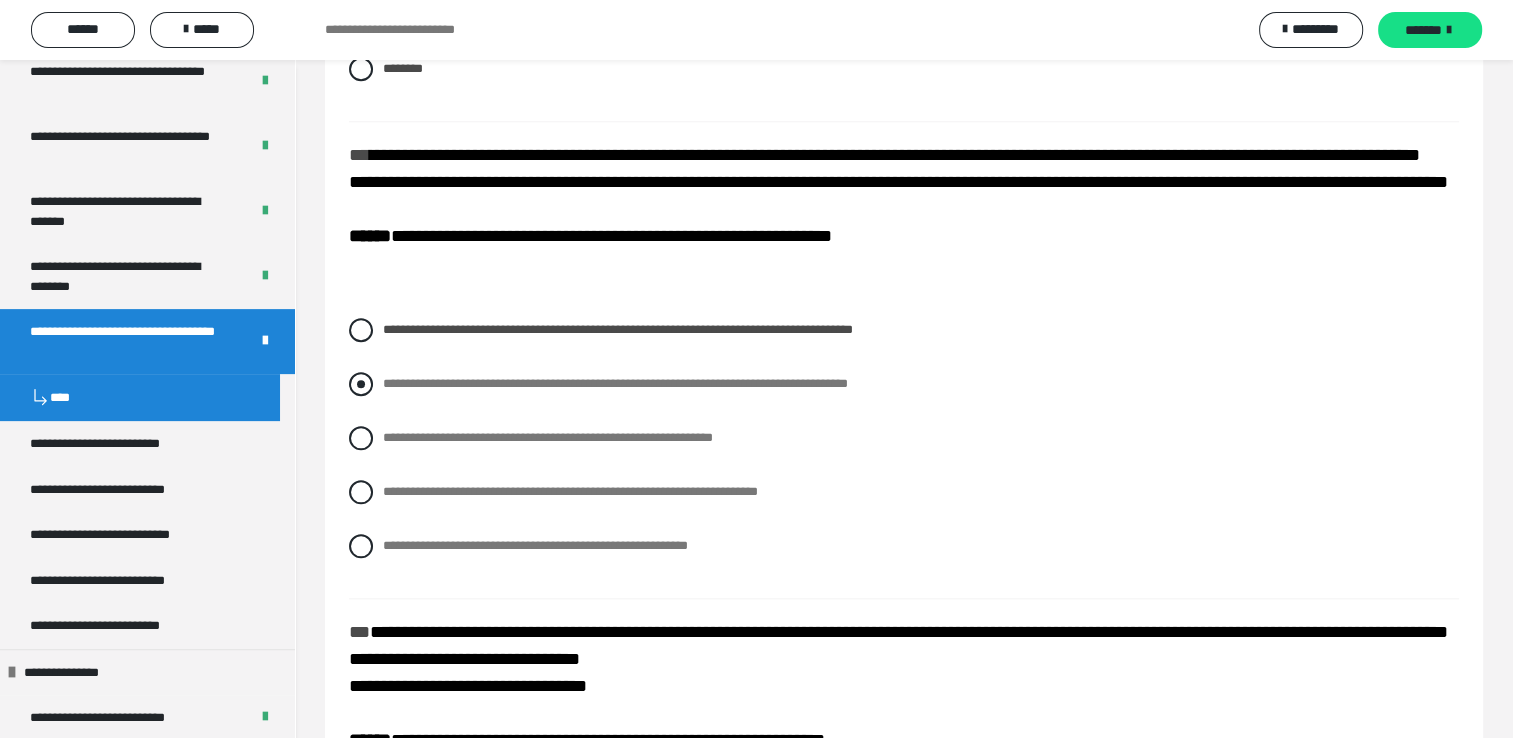 radio on "****" 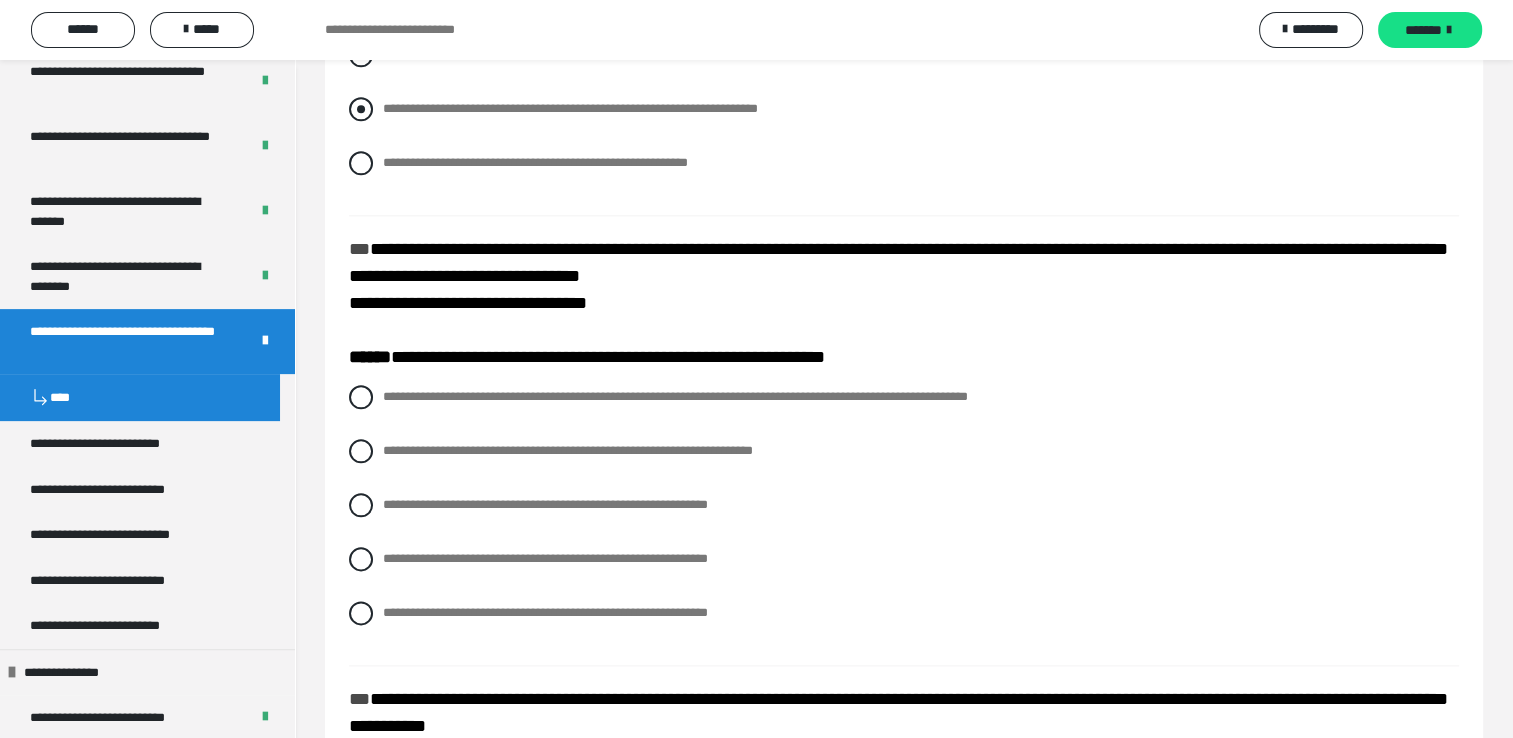 scroll, scrollTop: 2400, scrollLeft: 0, axis: vertical 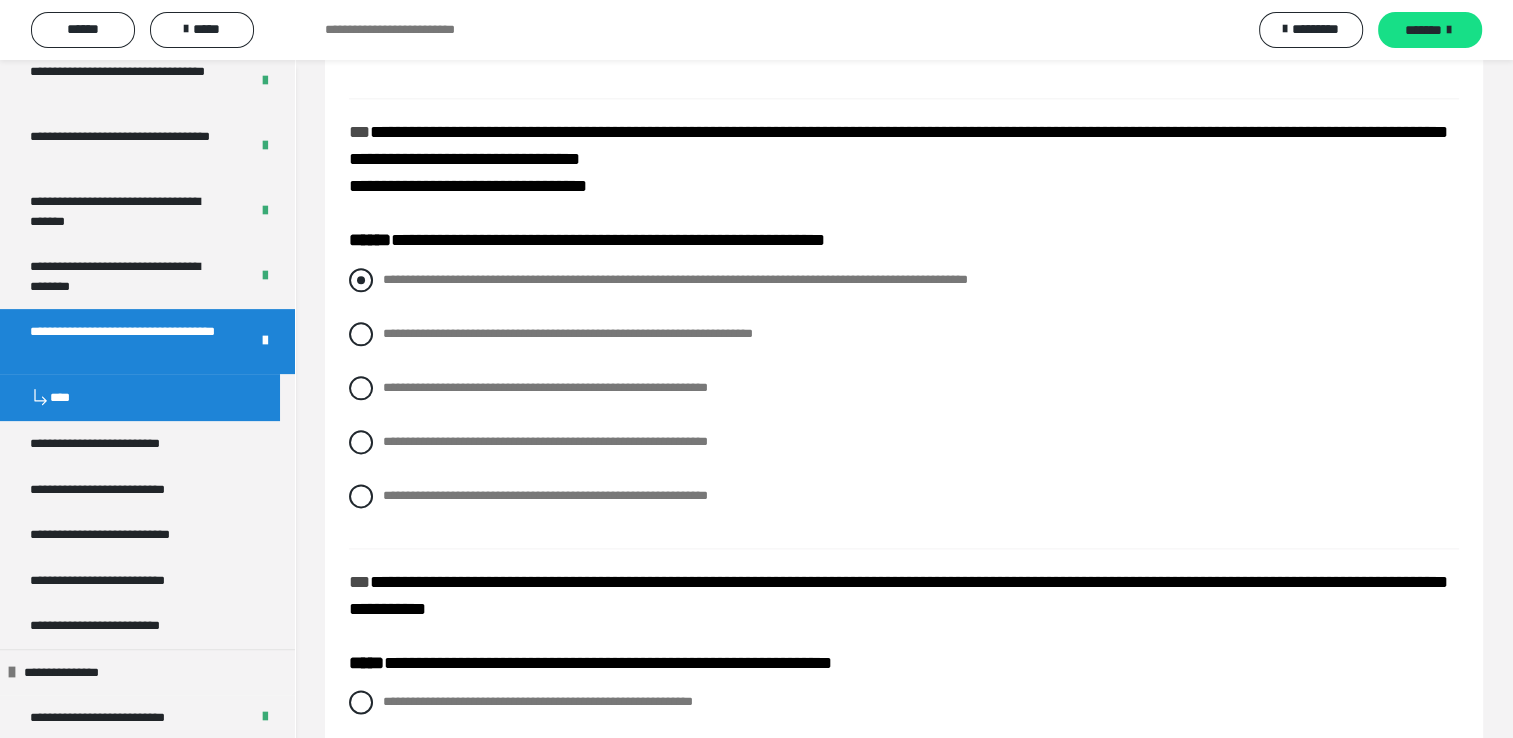 click at bounding box center (361, 280) 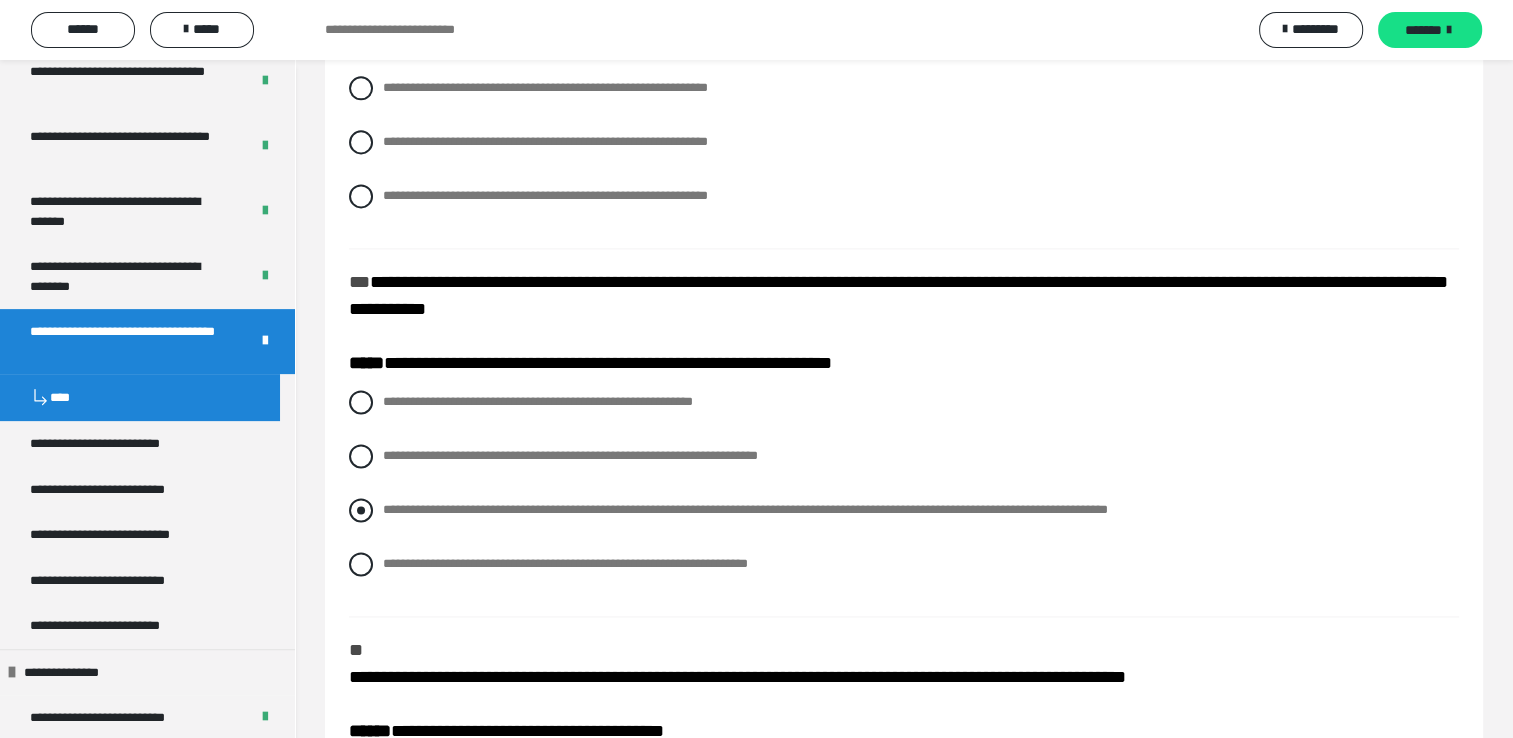 scroll, scrollTop: 2800, scrollLeft: 0, axis: vertical 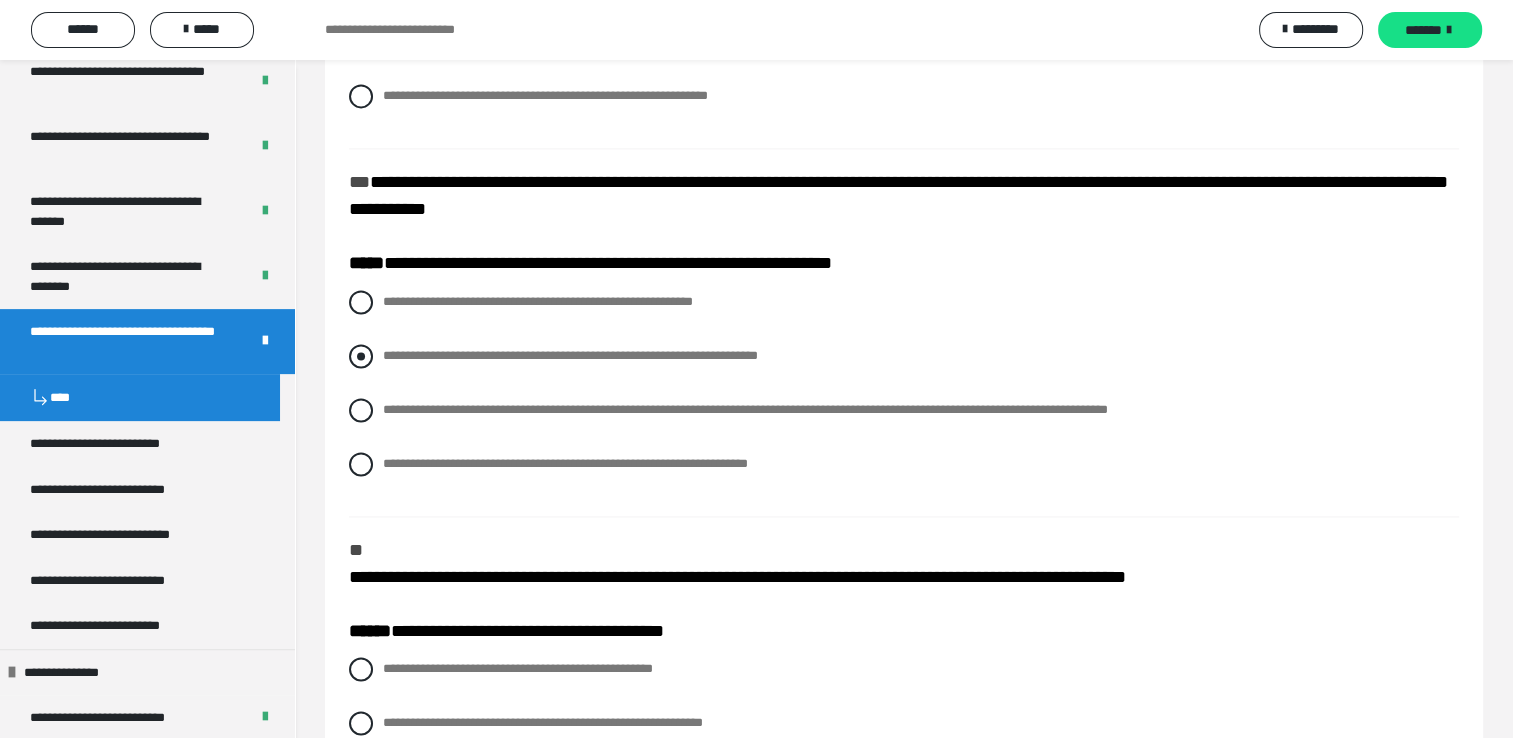 click at bounding box center [361, 356] 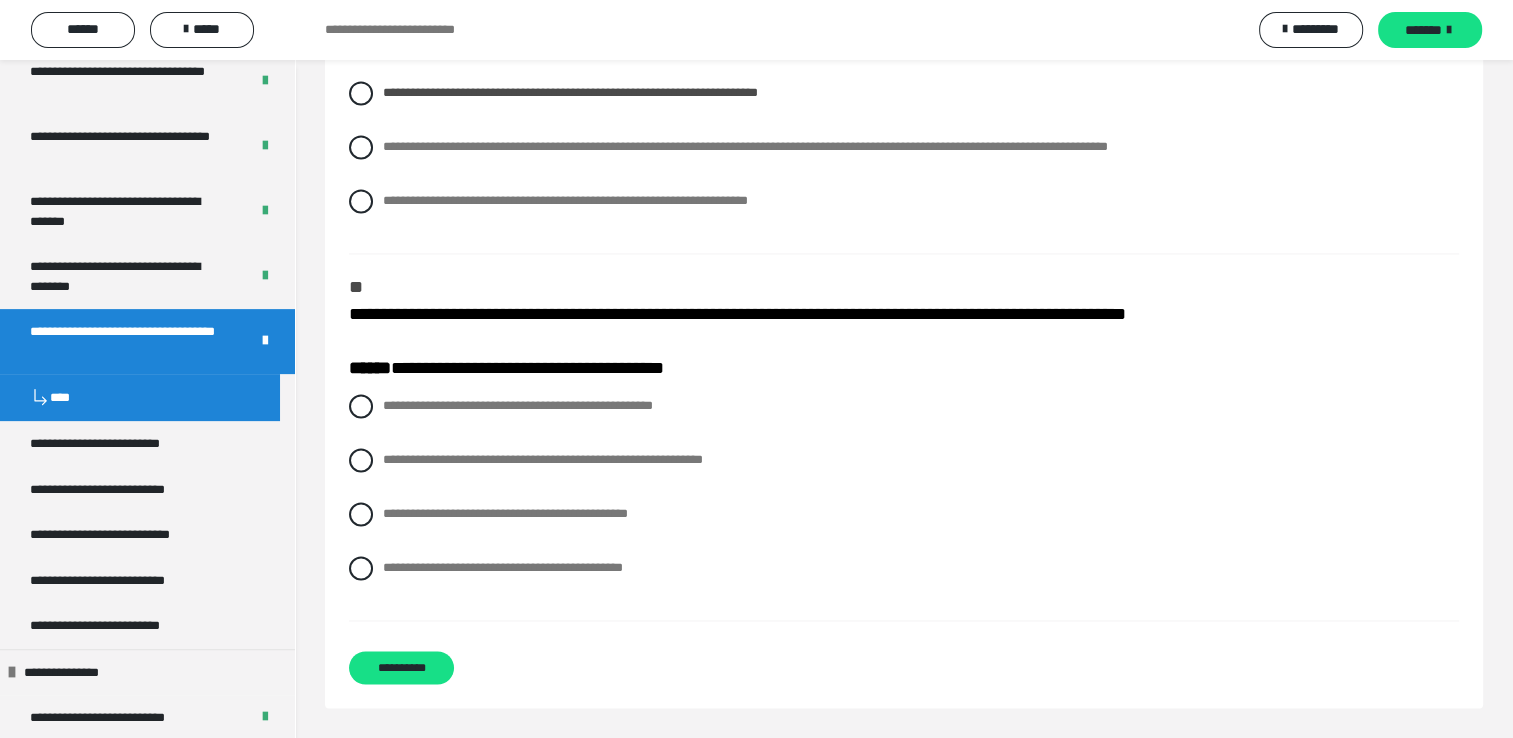 scroll, scrollTop: 3125, scrollLeft: 0, axis: vertical 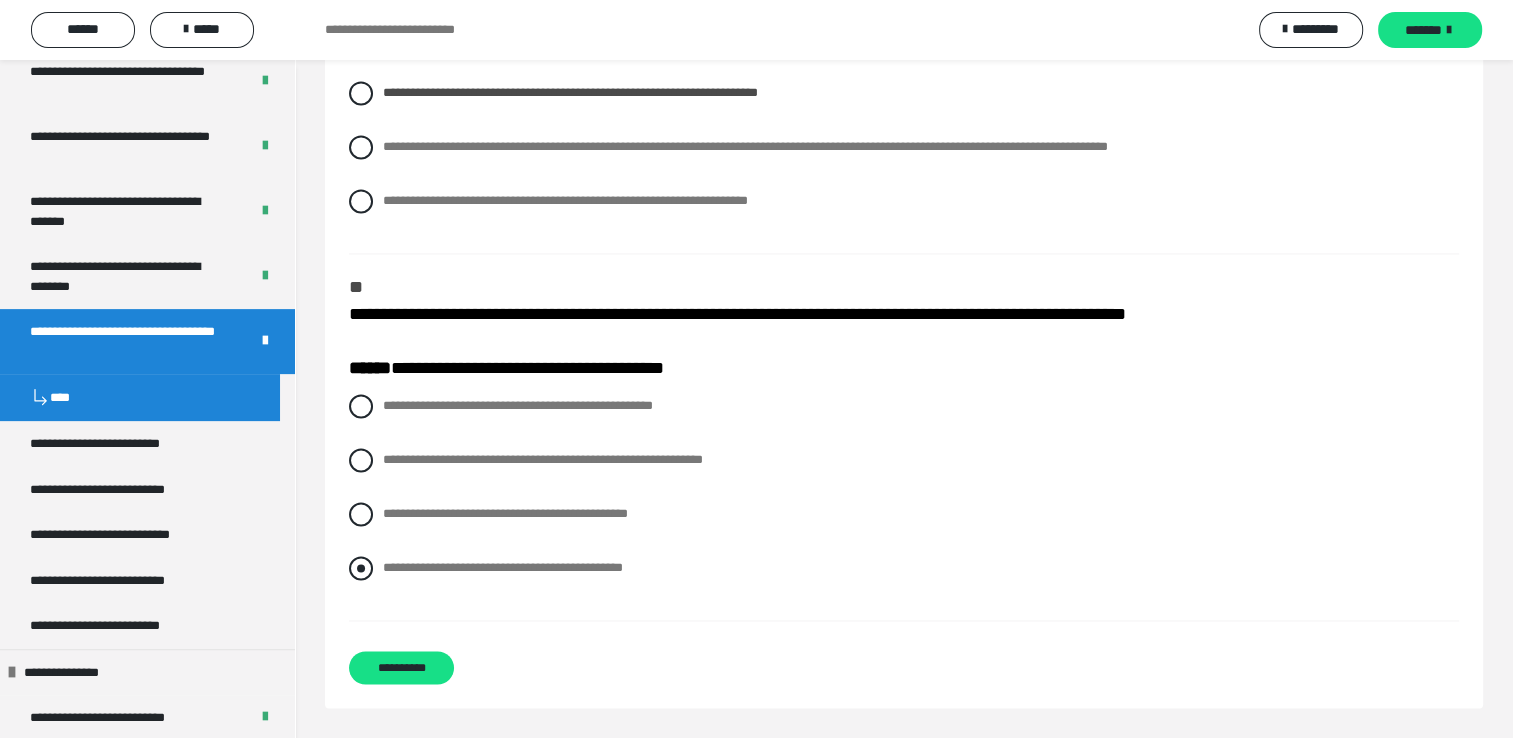 click at bounding box center [361, 568] 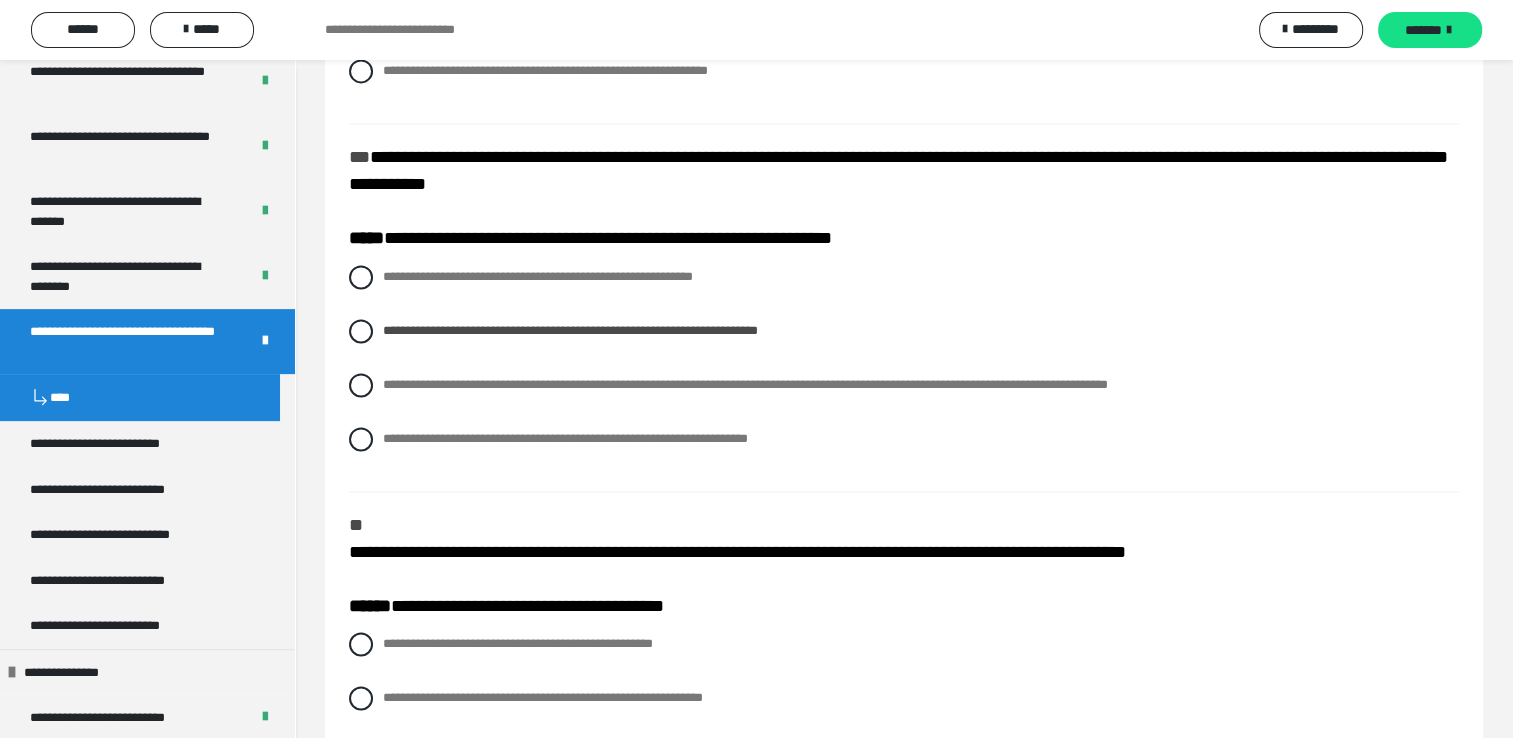 scroll, scrollTop: 3125, scrollLeft: 0, axis: vertical 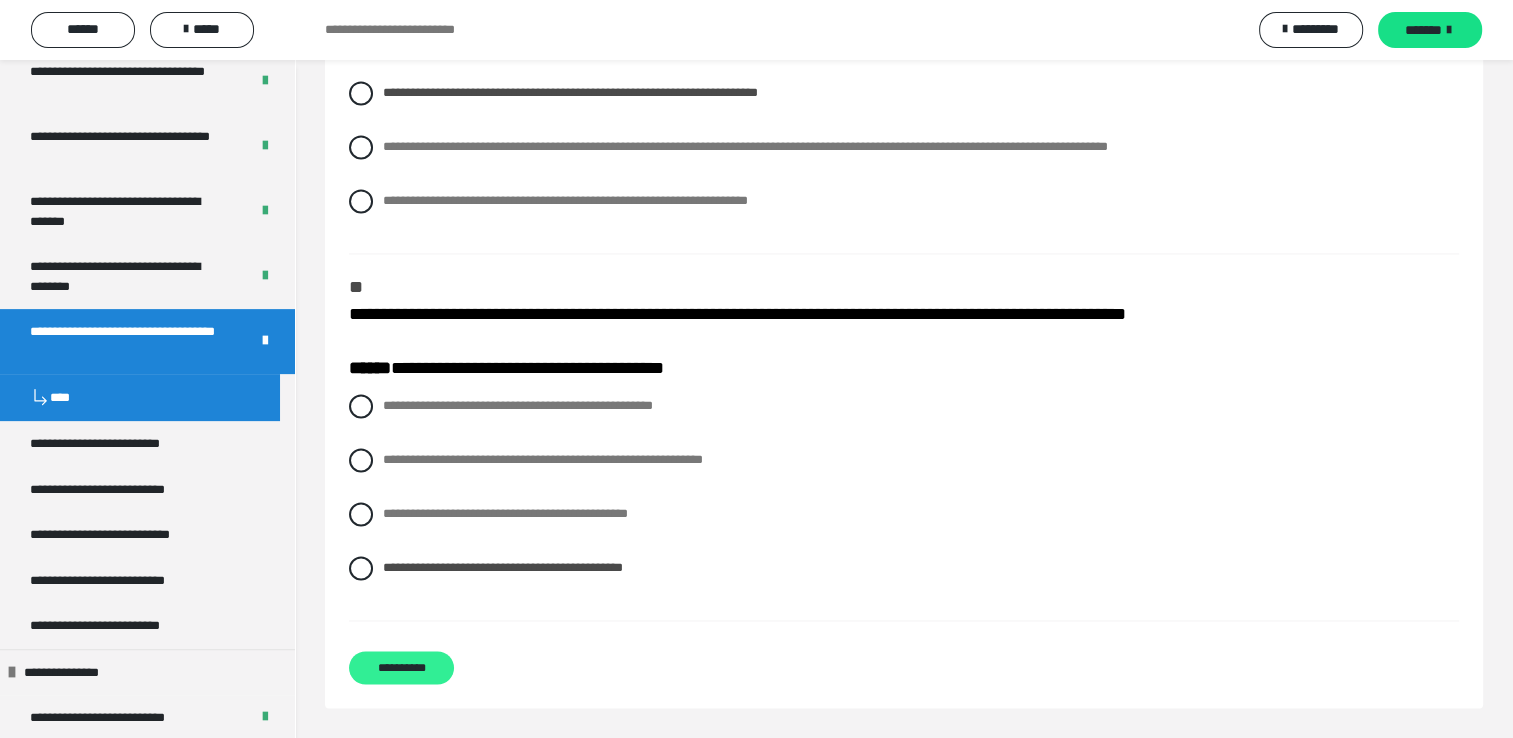 click on "**********" at bounding box center [401, 667] 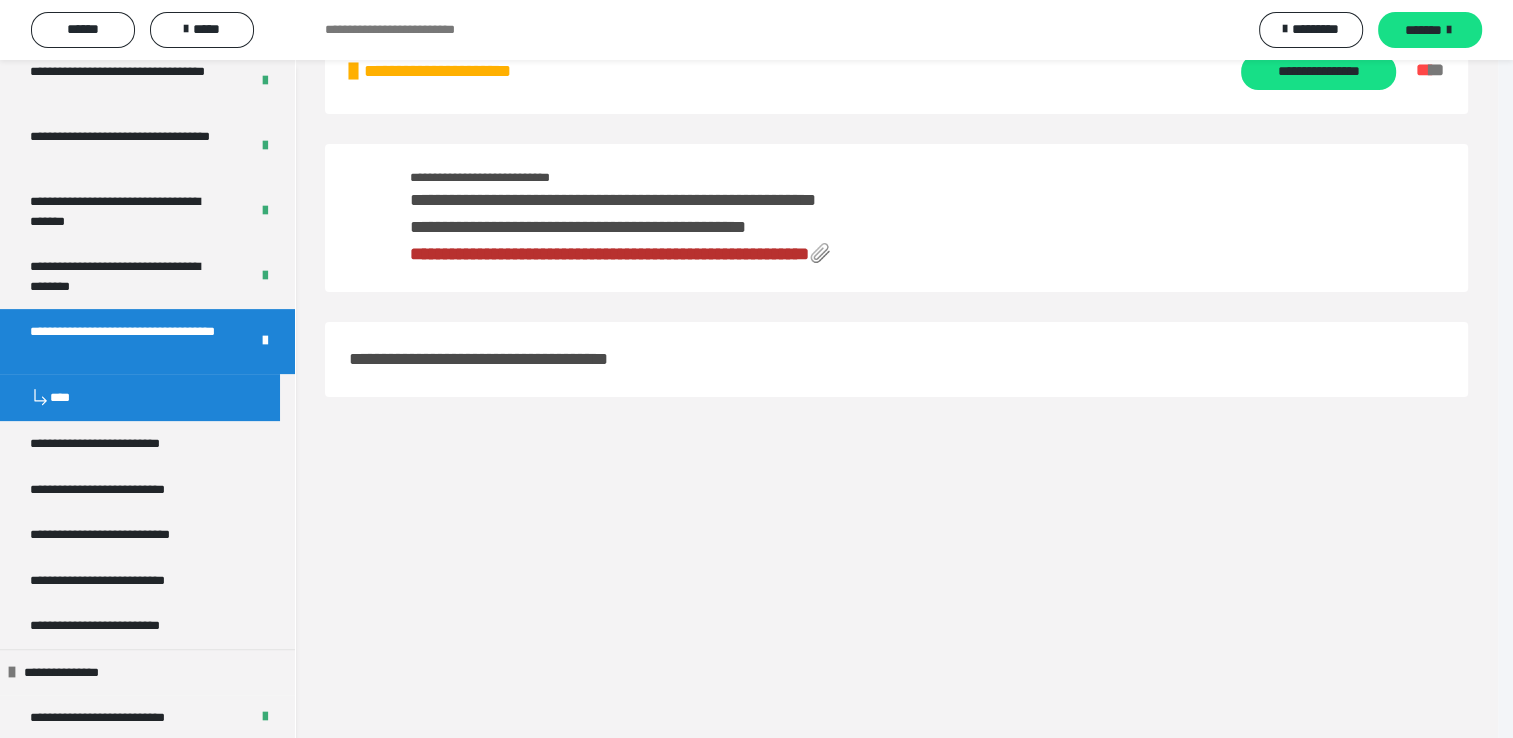 scroll, scrollTop: 60, scrollLeft: 0, axis: vertical 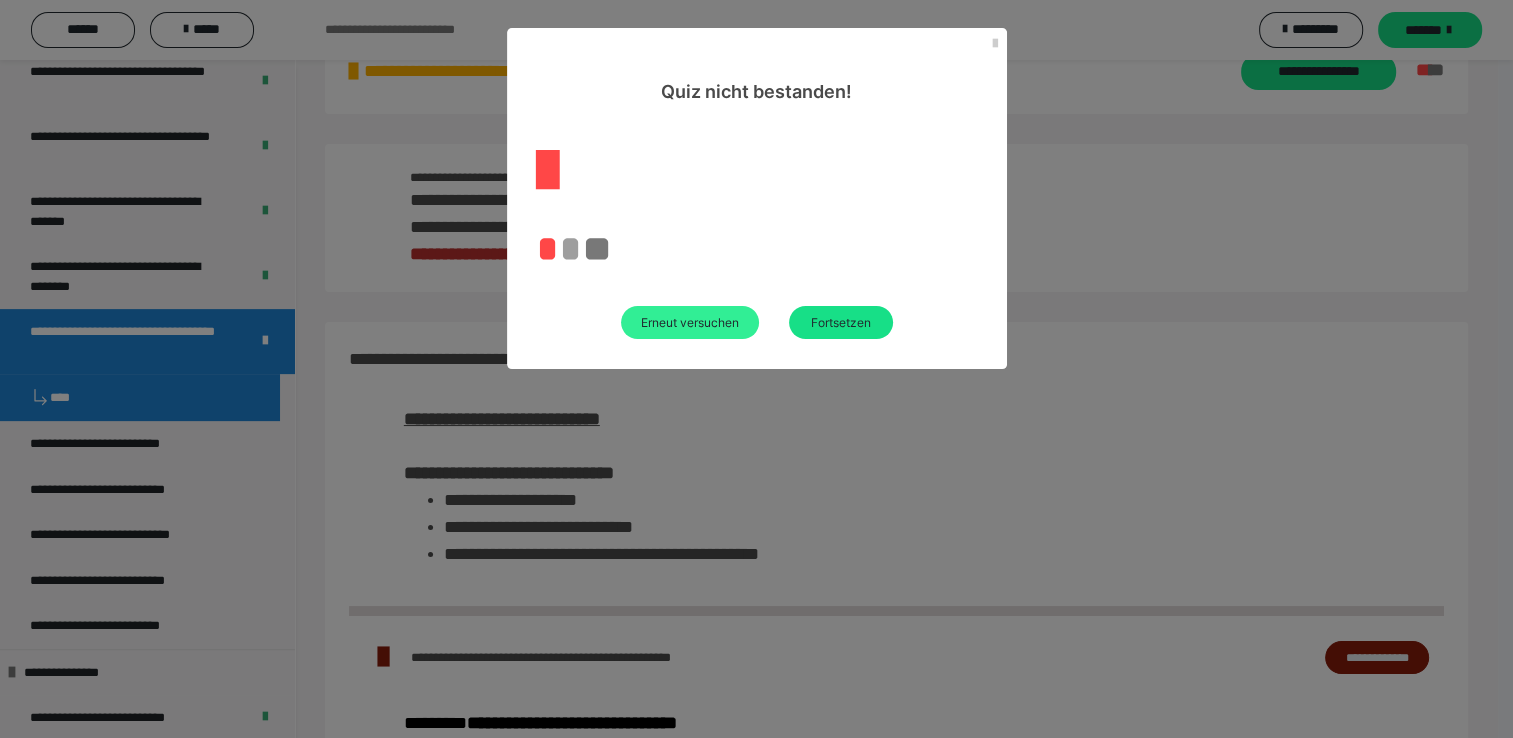 click on "Erneut versuchen" at bounding box center (690, 322) 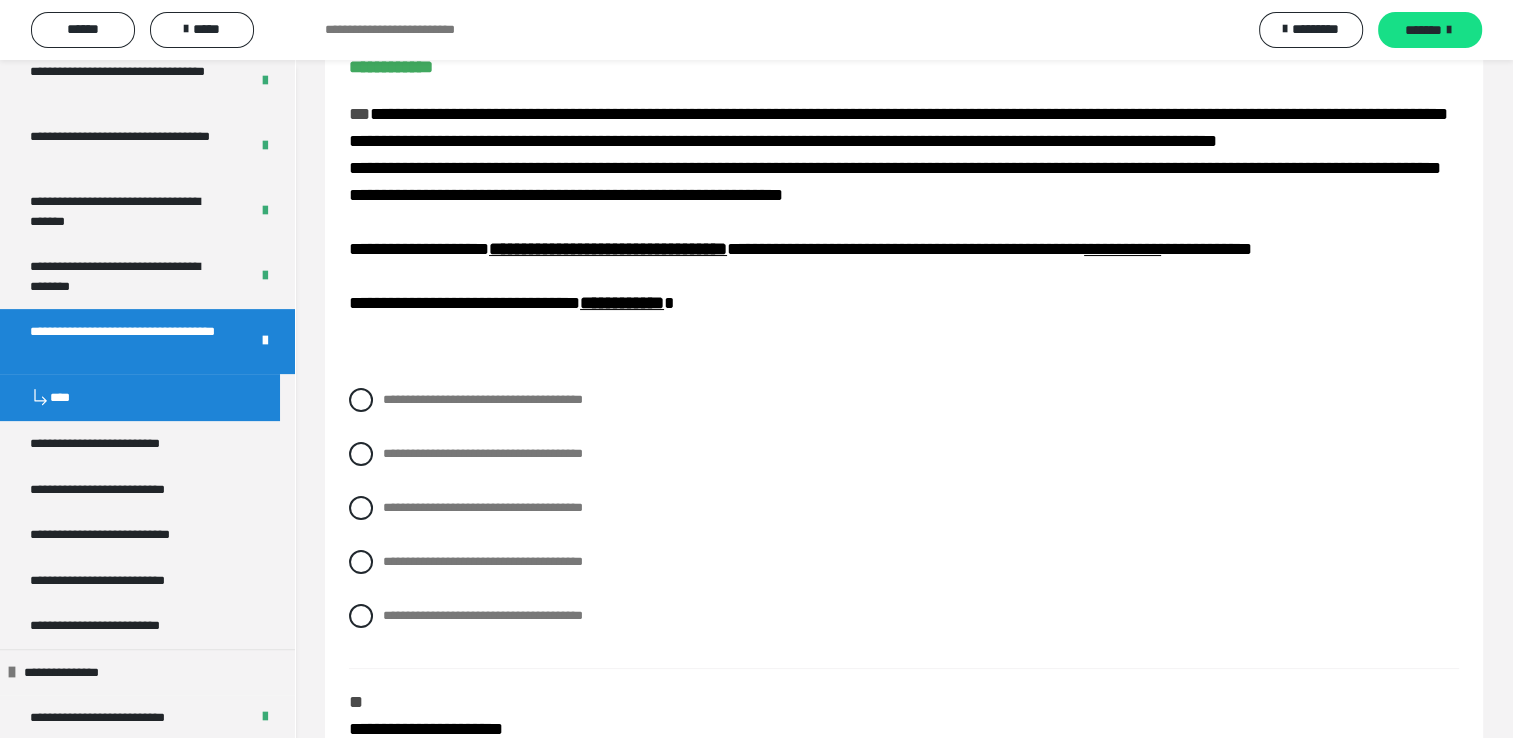 scroll, scrollTop: 200, scrollLeft: 0, axis: vertical 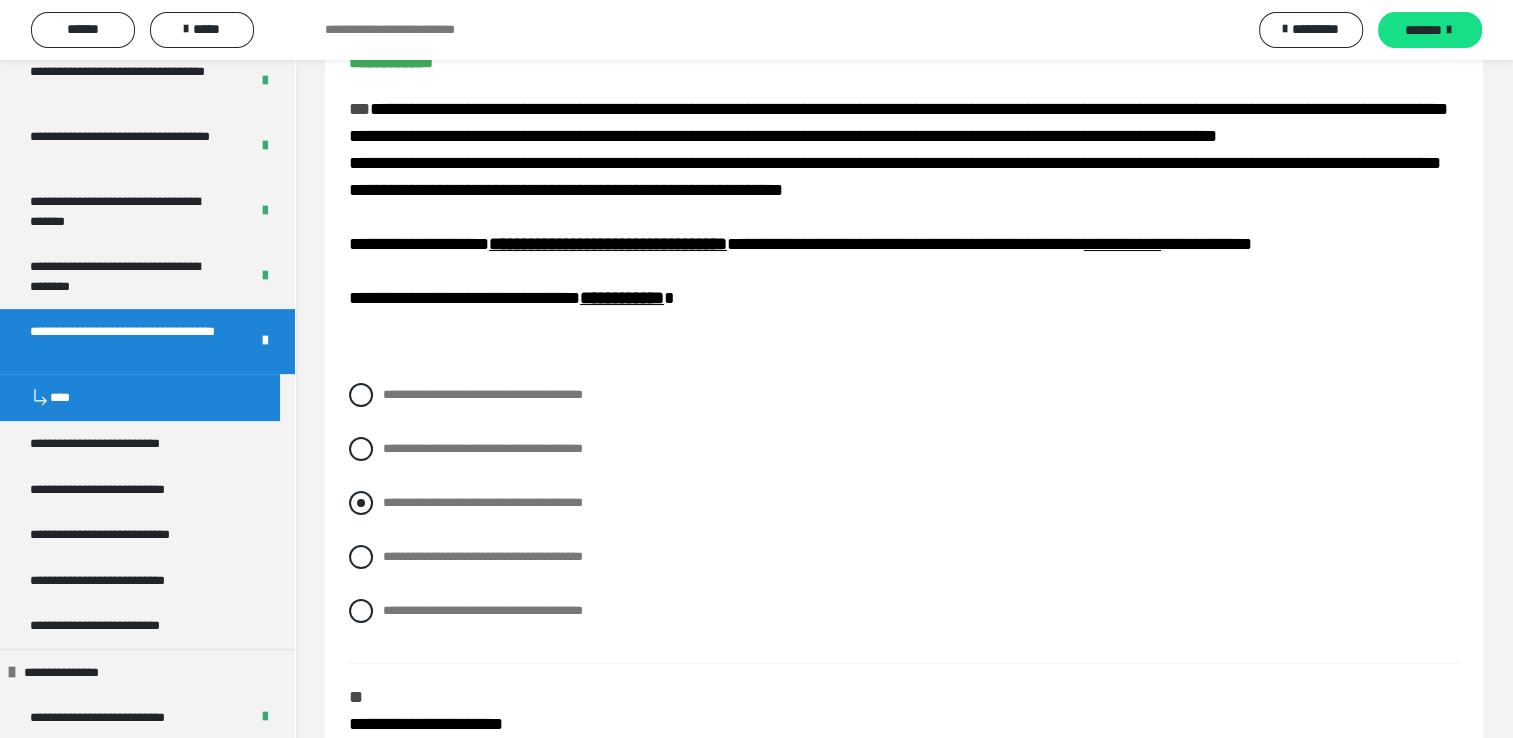click at bounding box center [361, 503] 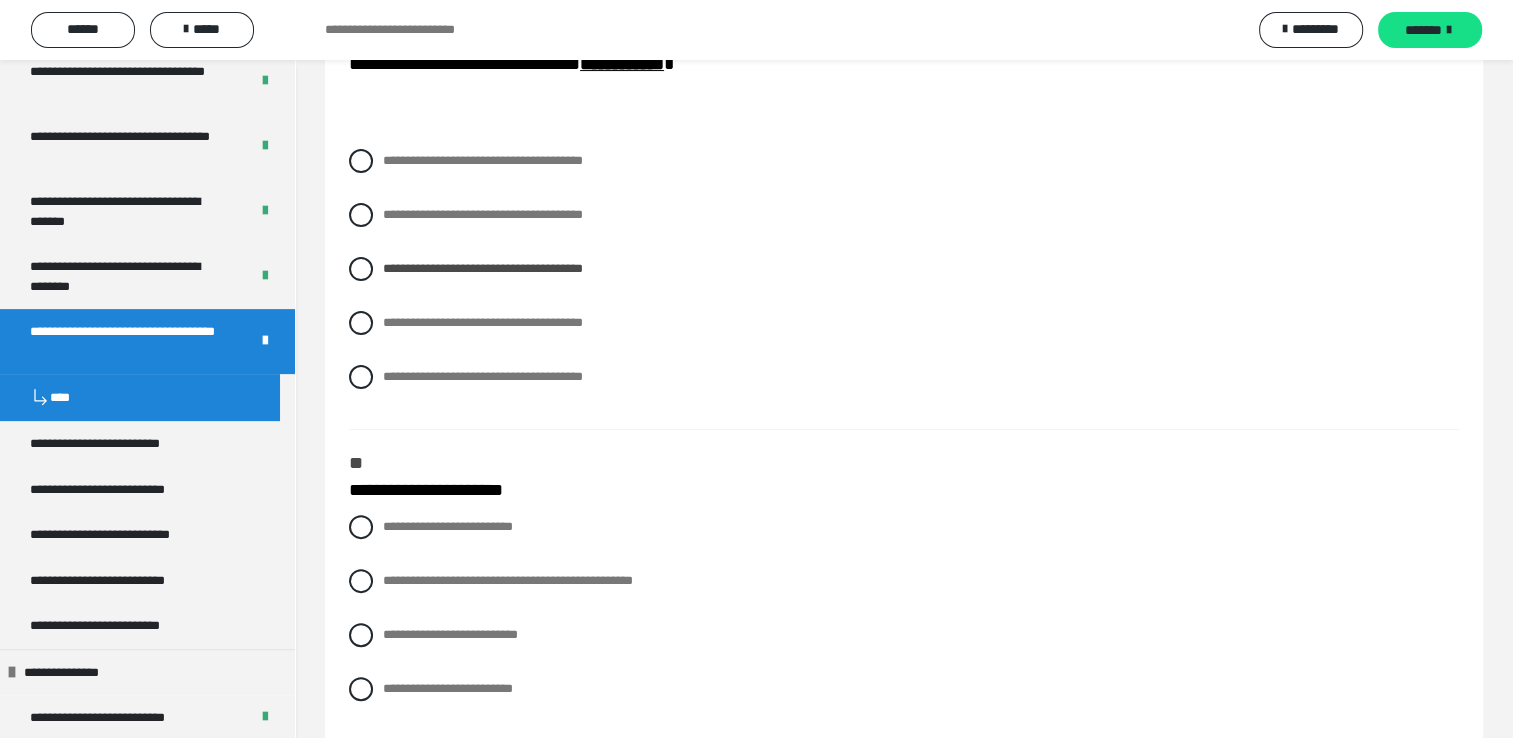 scroll, scrollTop: 500, scrollLeft: 0, axis: vertical 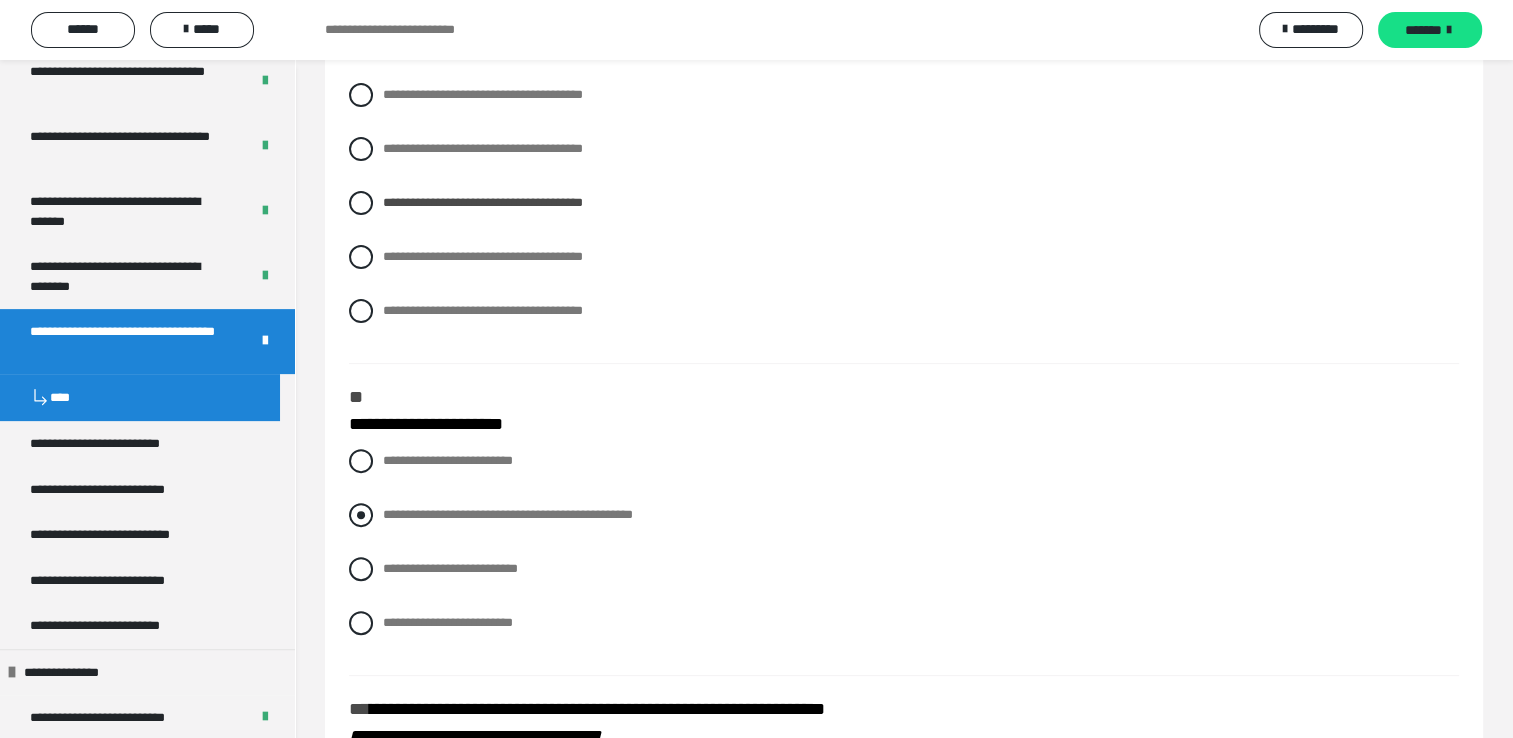 click at bounding box center [361, 515] 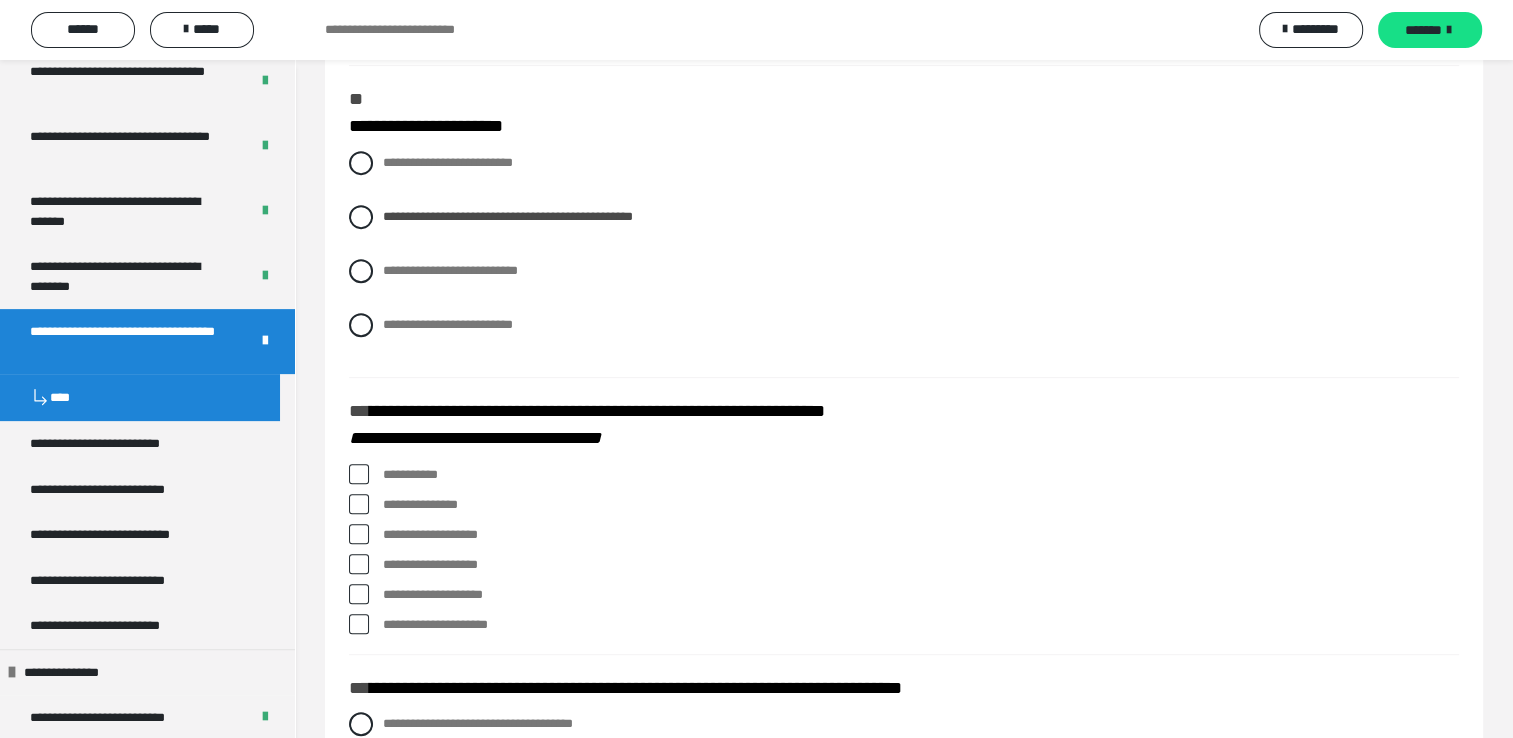 scroll, scrollTop: 800, scrollLeft: 0, axis: vertical 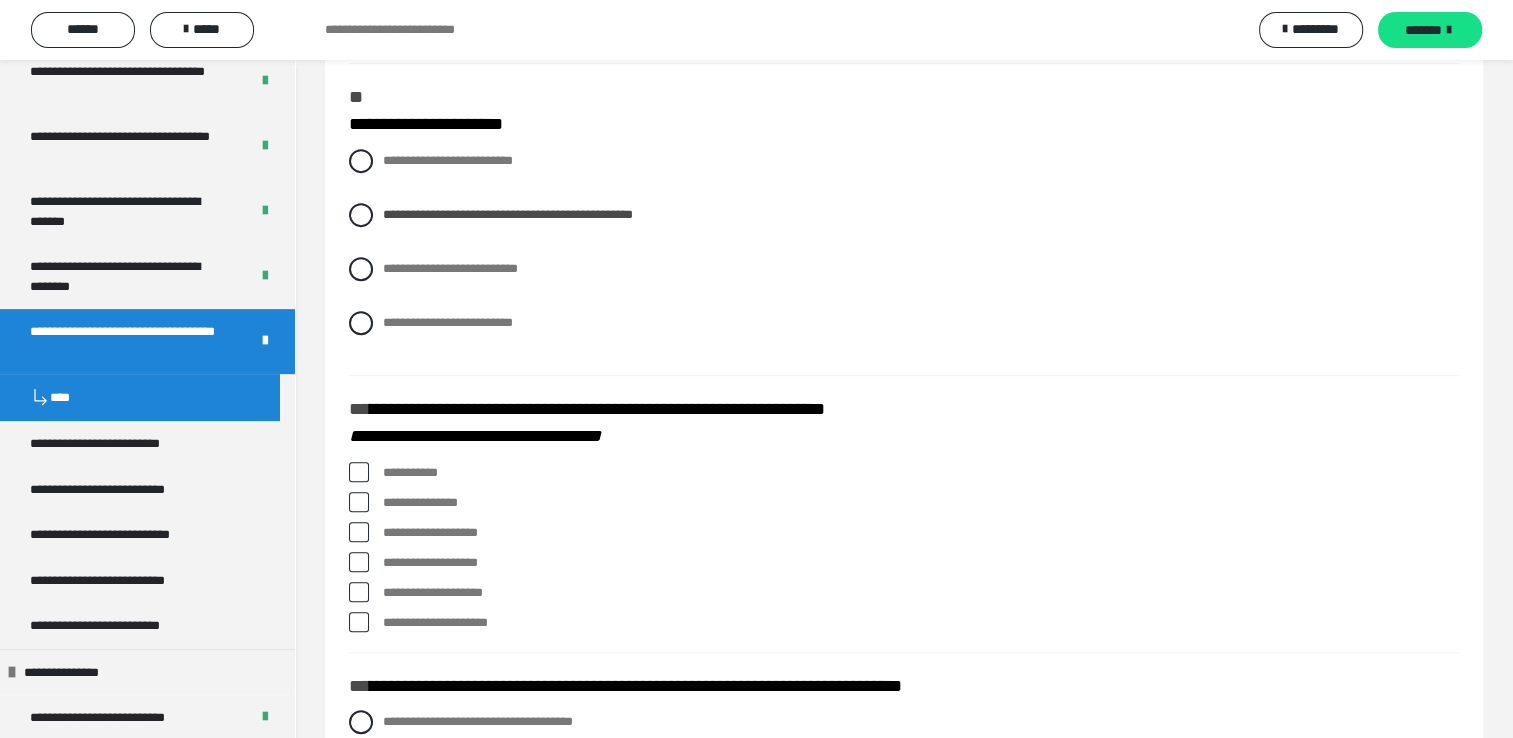 click at bounding box center (359, 622) 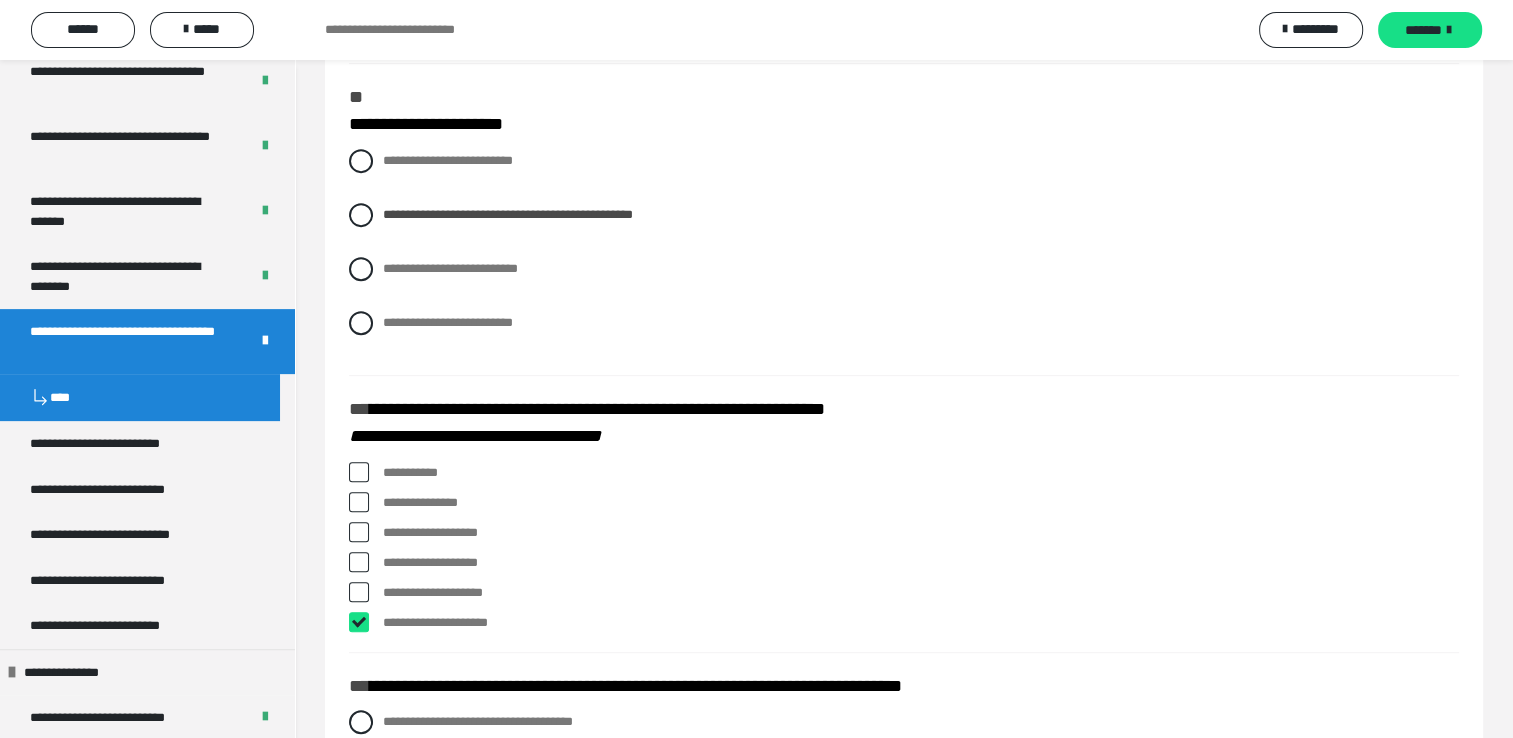 checkbox on "****" 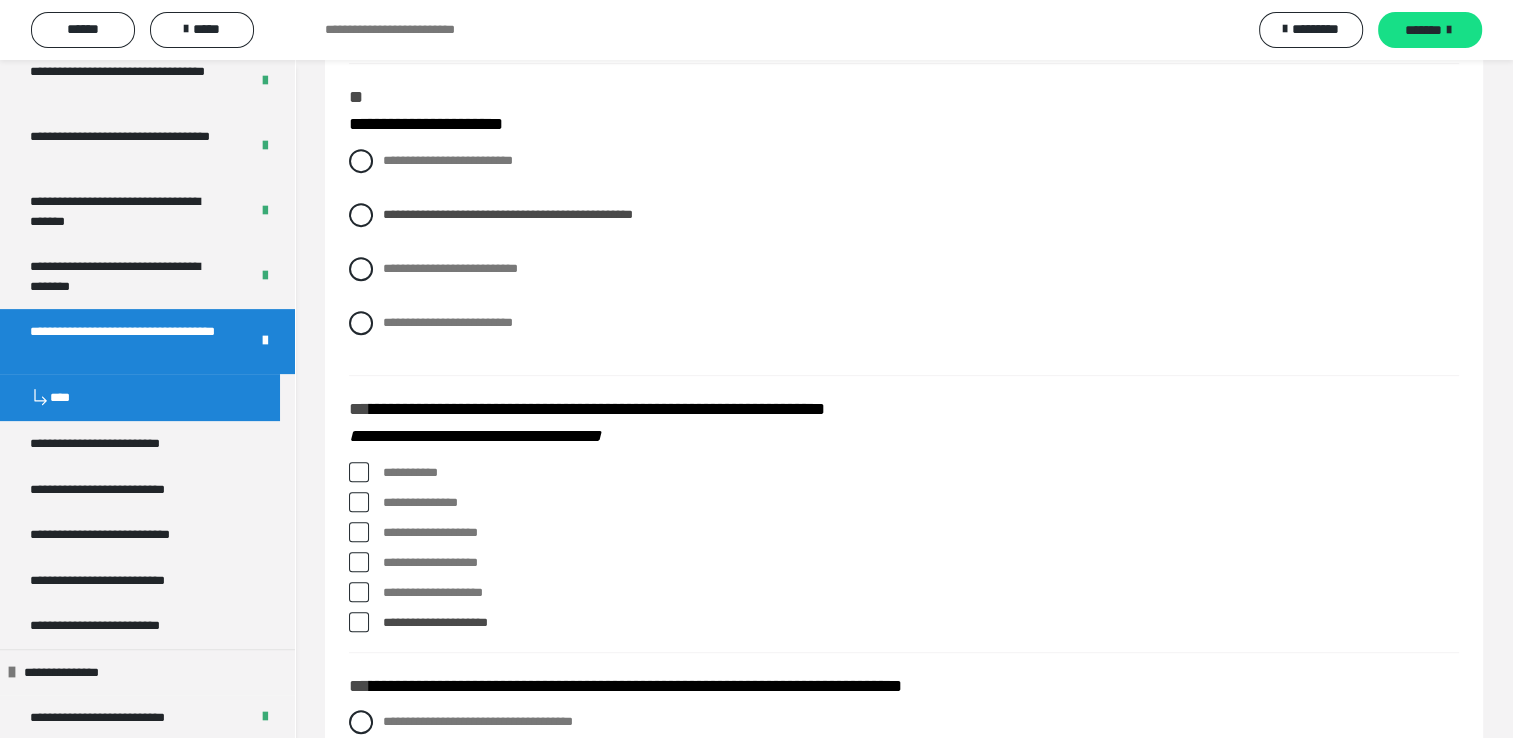 click at bounding box center (359, 532) 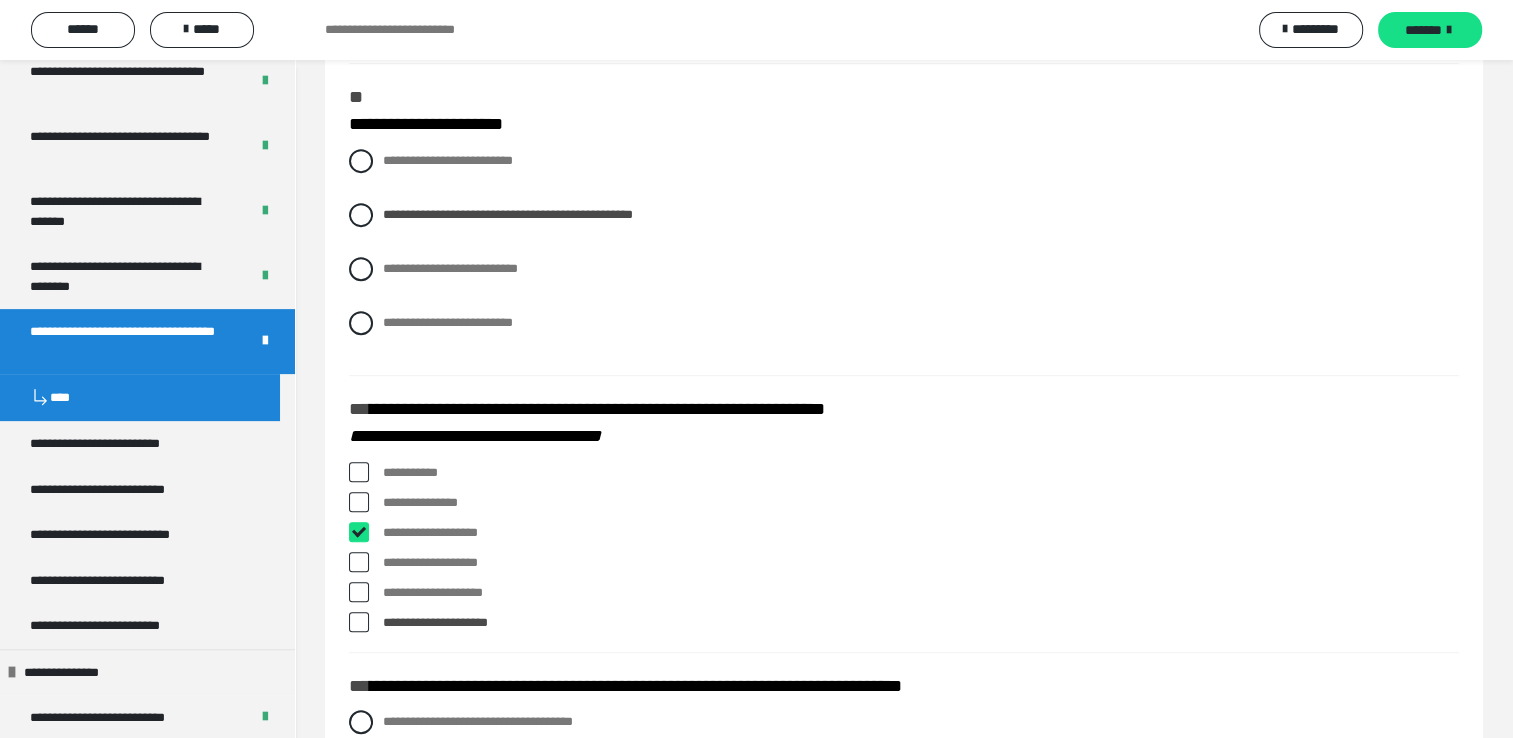 checkbox on "****" 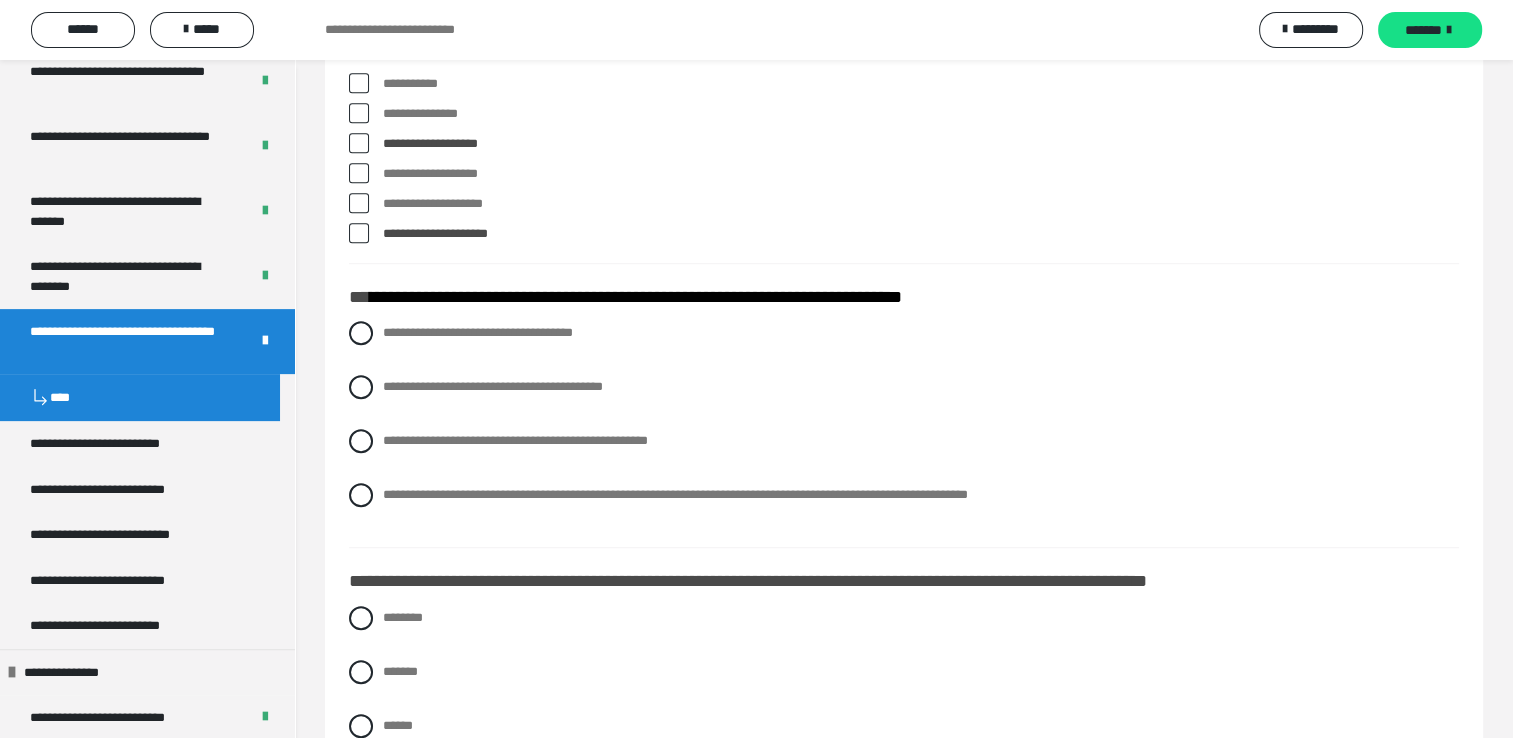 scroll, scrollTop: 1200, scrollLeft: 0, axis: vertical 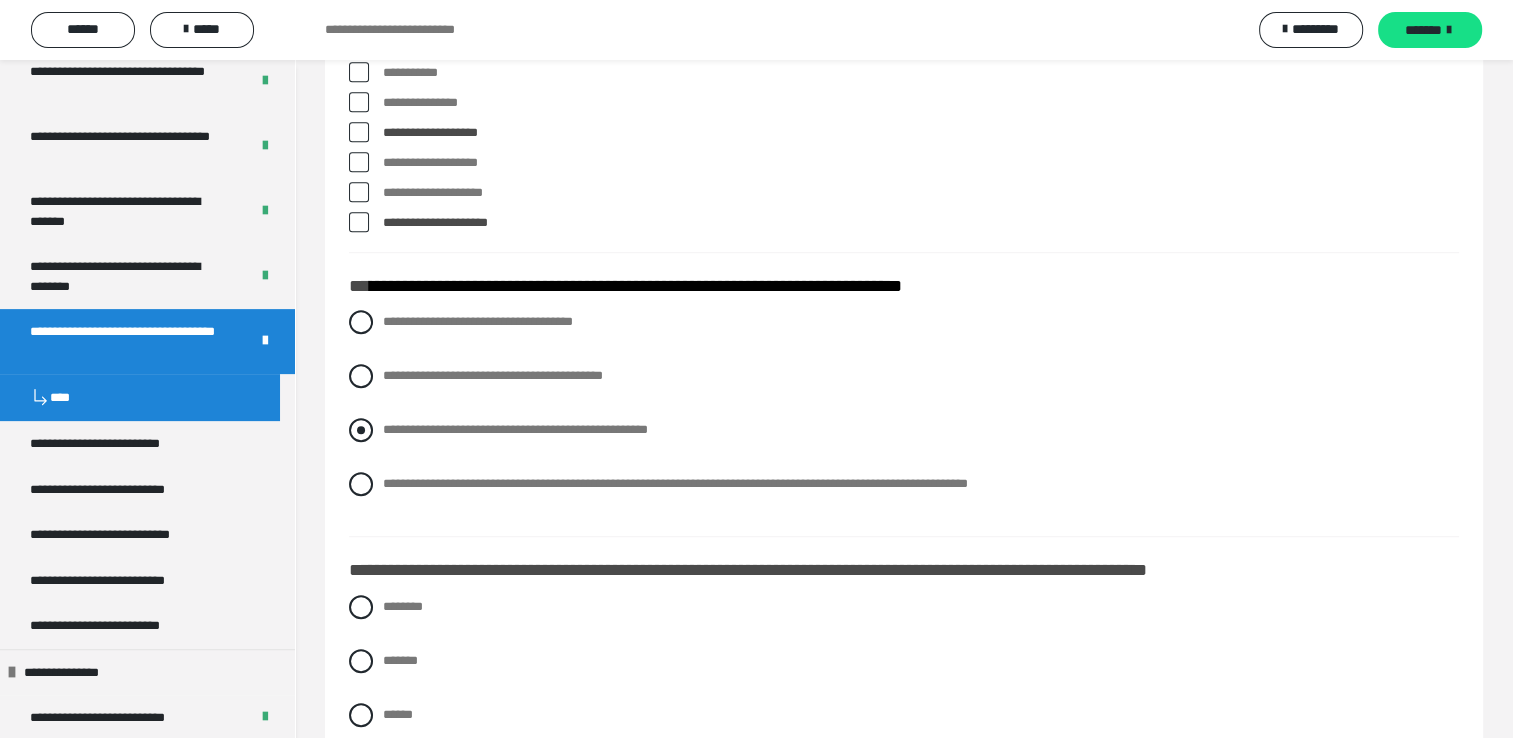 click at bounding box center [361, 430] 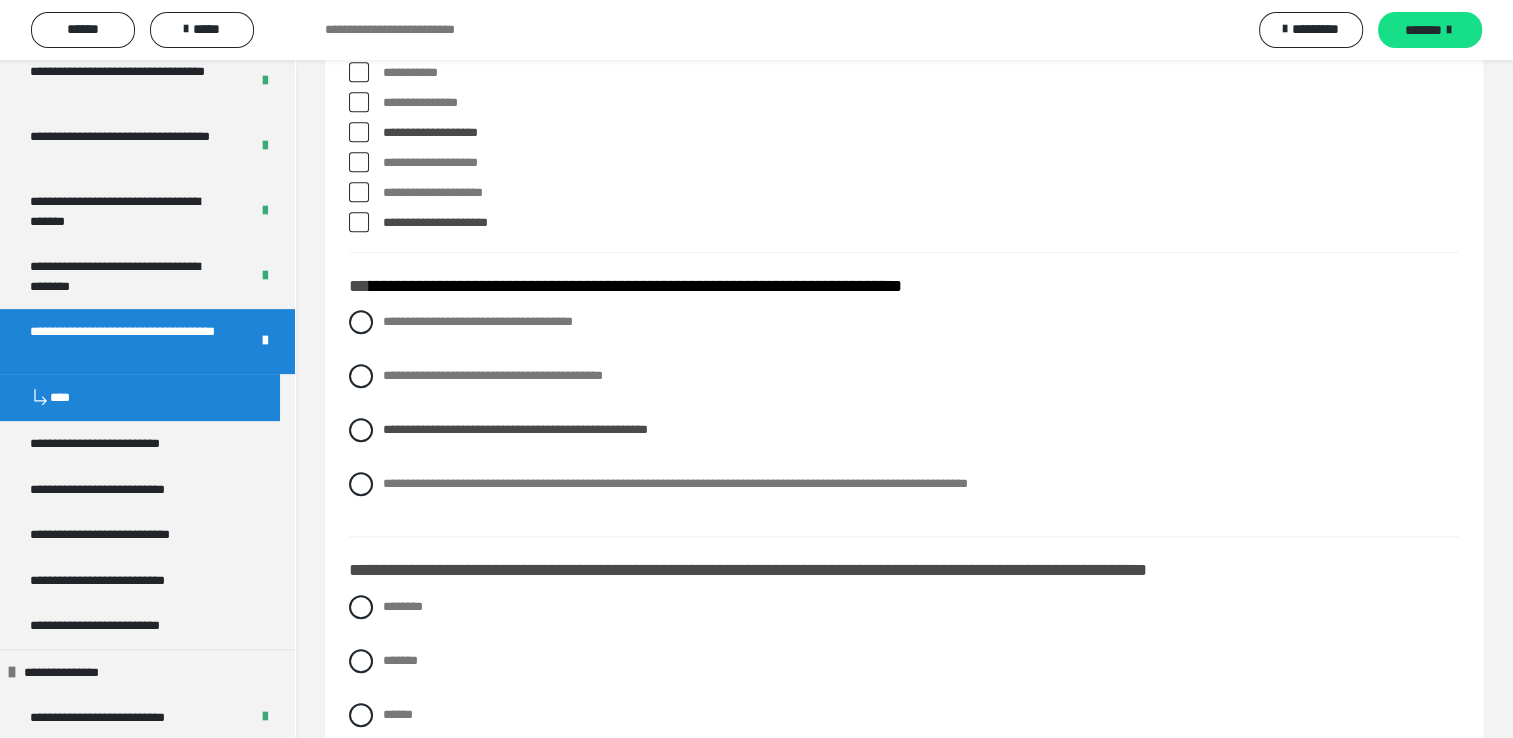 scroll, scrollTop: 1600, scrollLeft: 0, axis: vertical 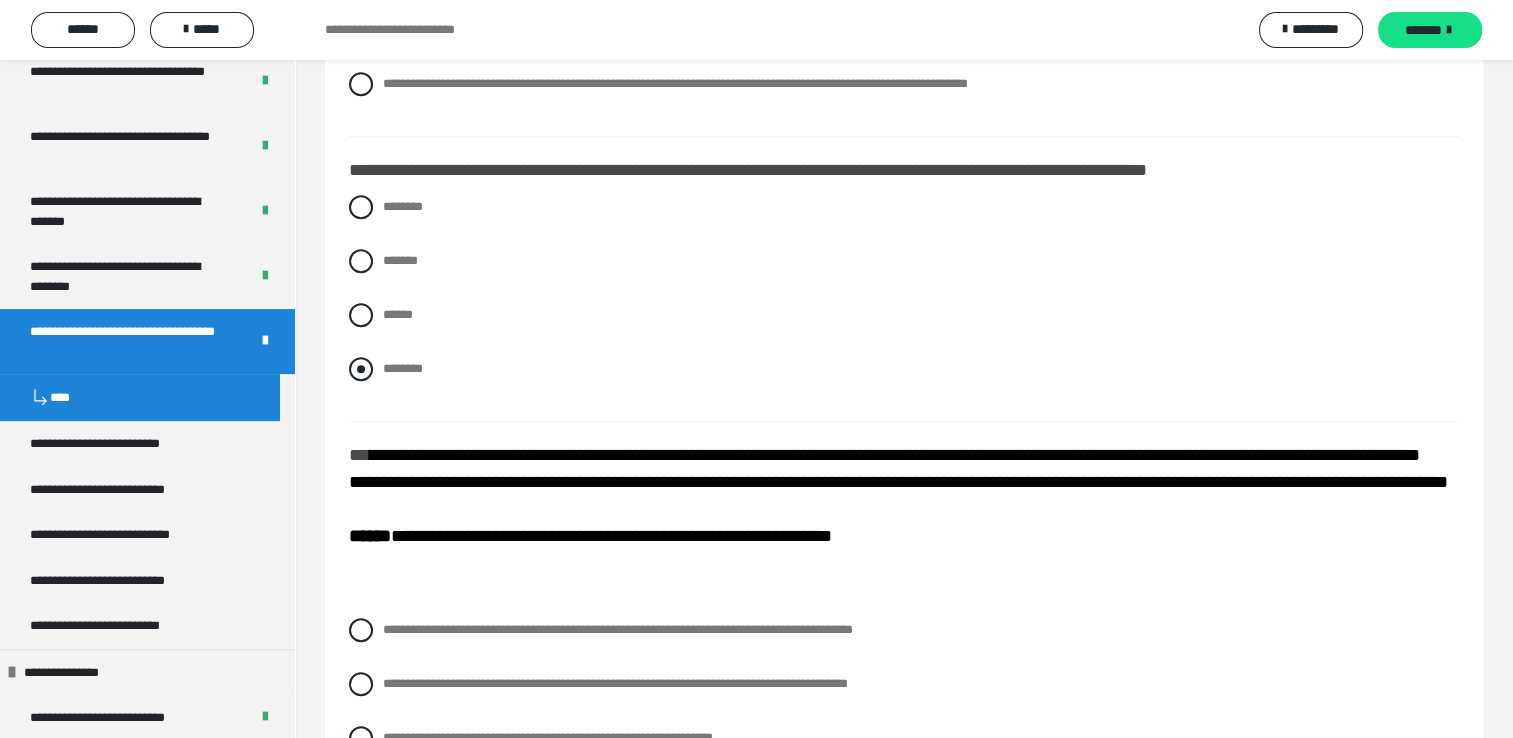 click at bounding box center [361, 369] 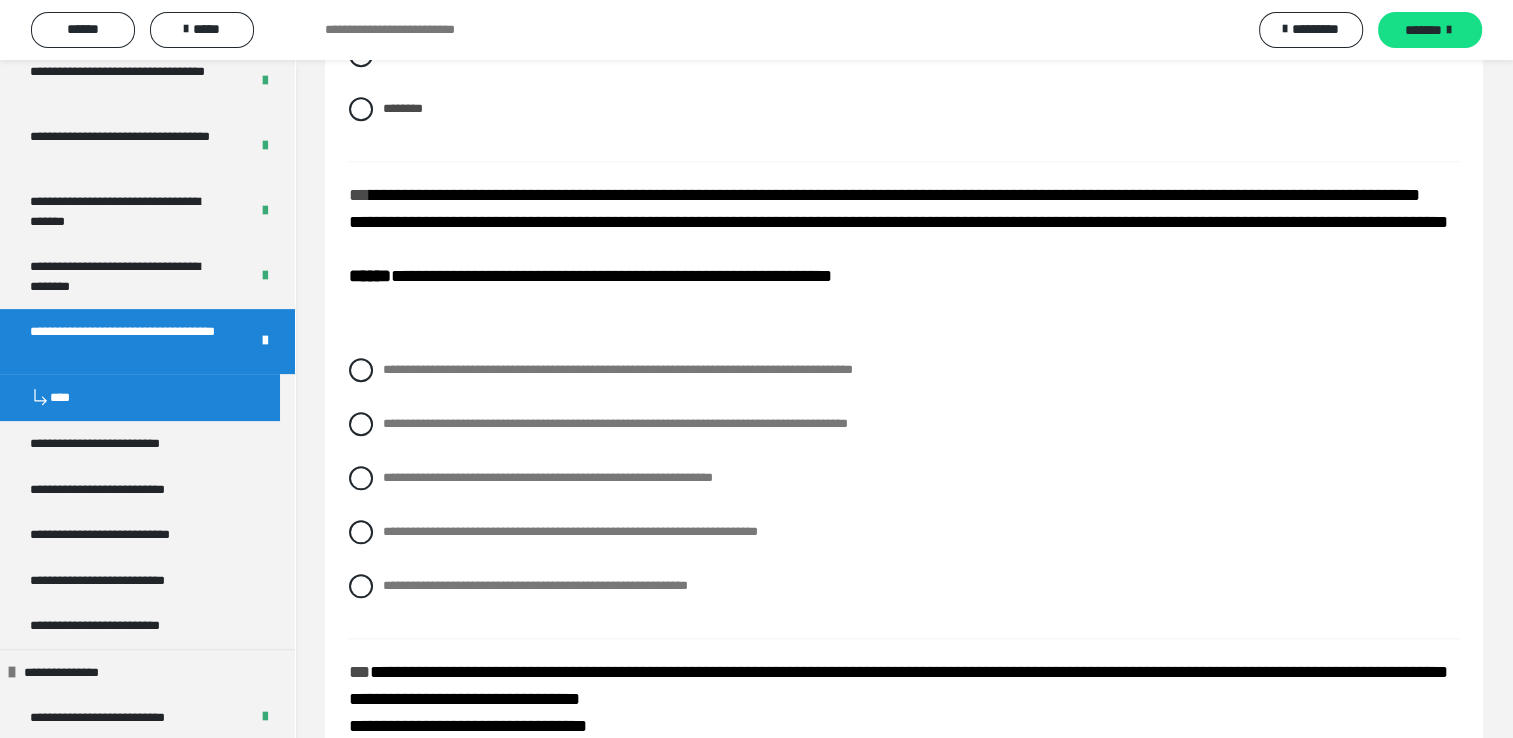 scroll, scrollTop: 1900, scrollLeft: 0, axis: vertical 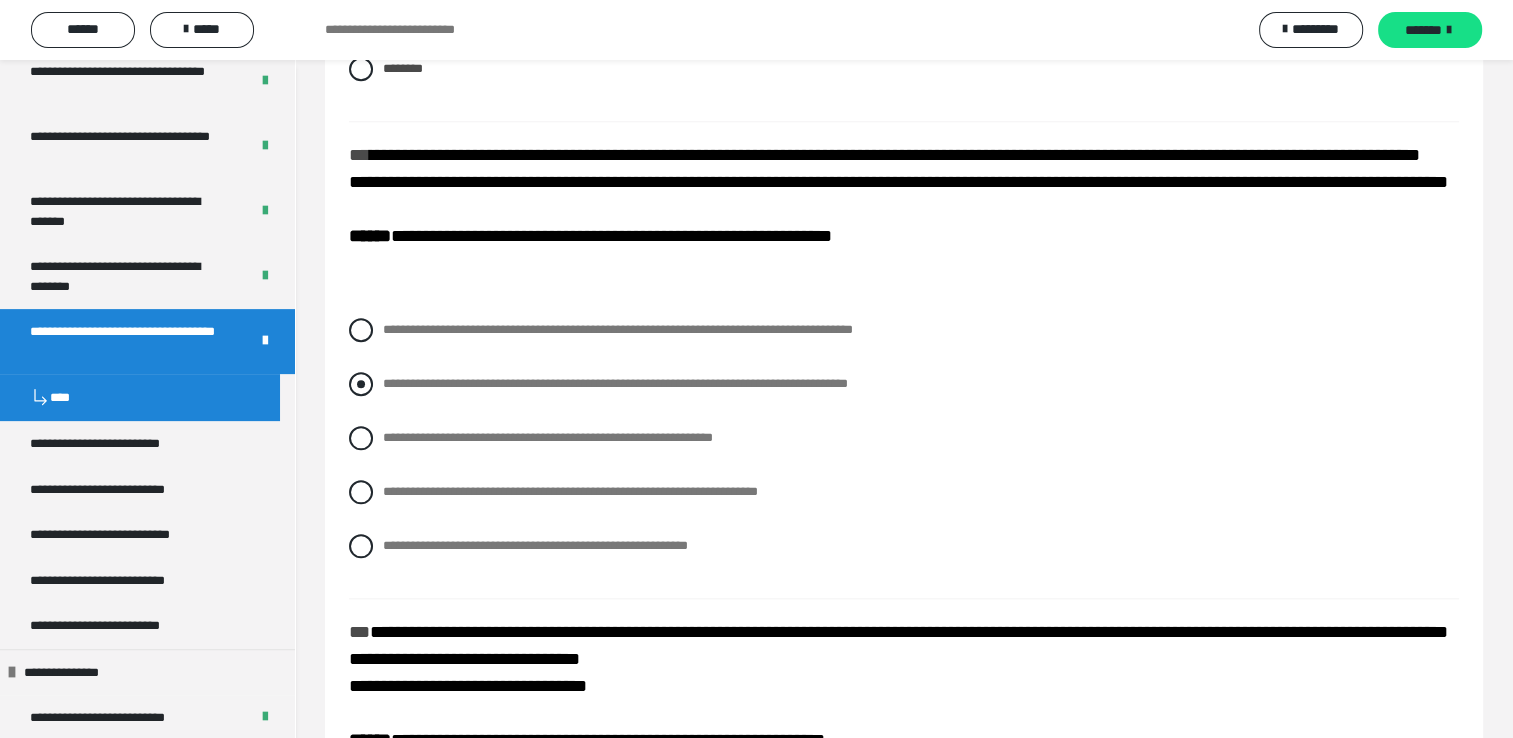 click at bounding box center [361, 384] 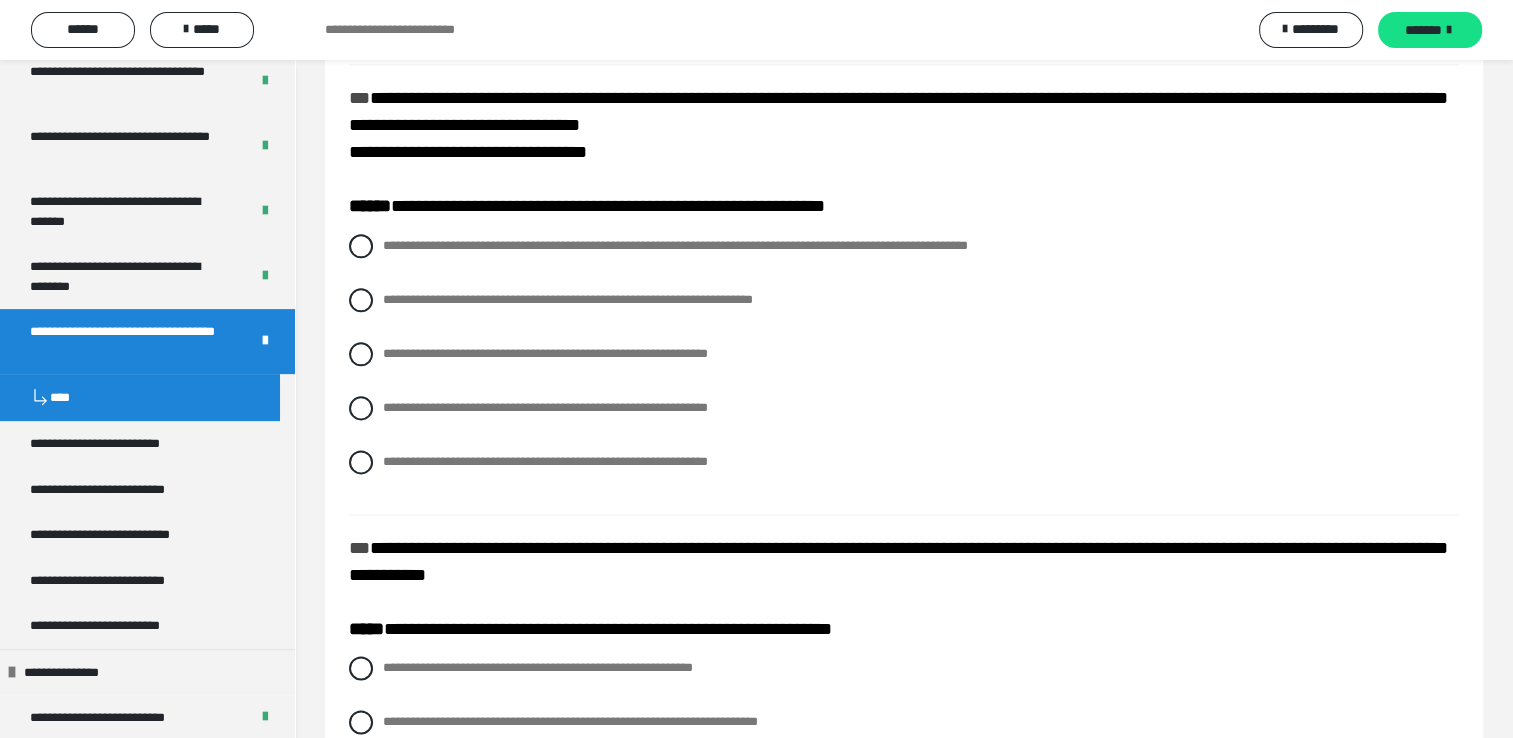 scroll, scrollTop: 2400, scrollLeft: 0, axis: vertical 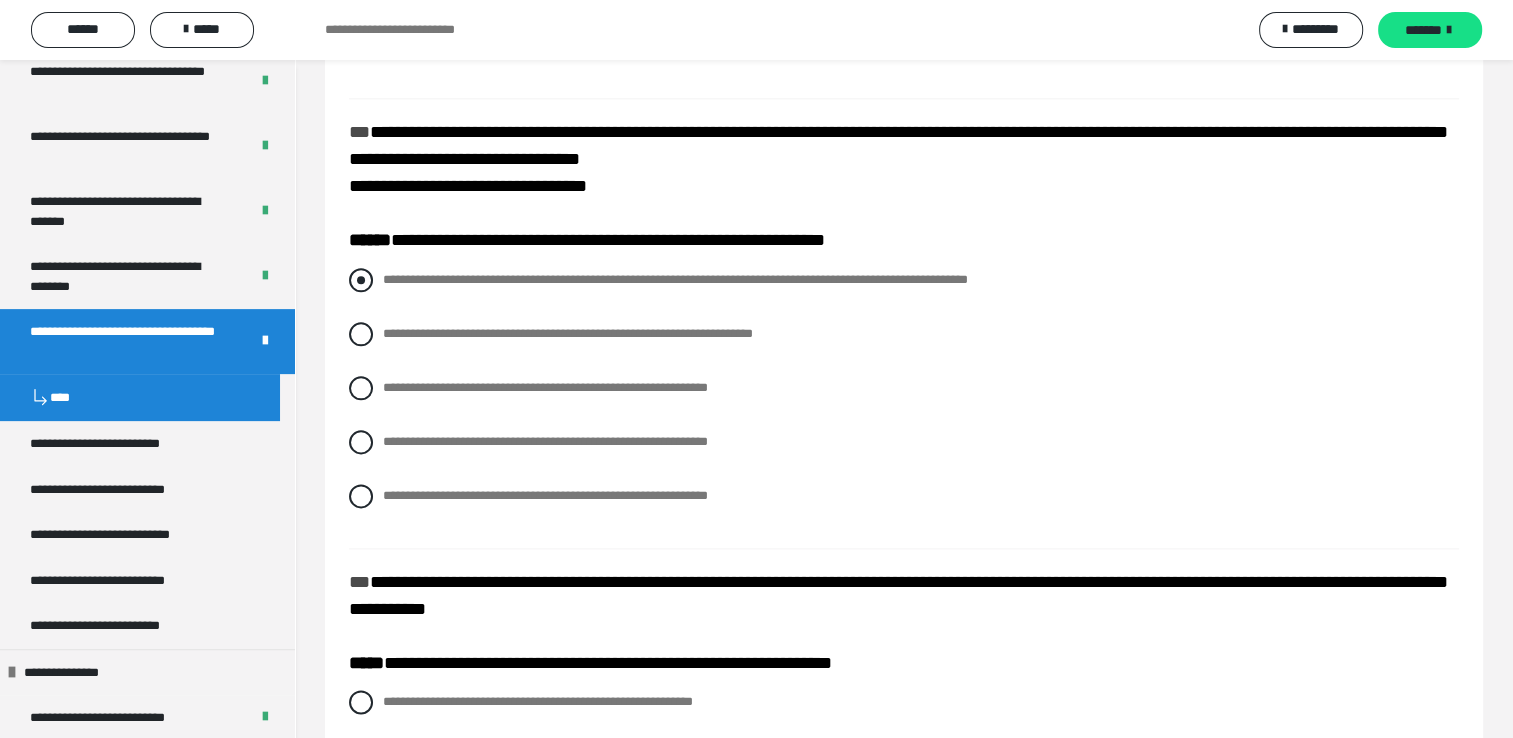 click at bounding box center [361, 280] 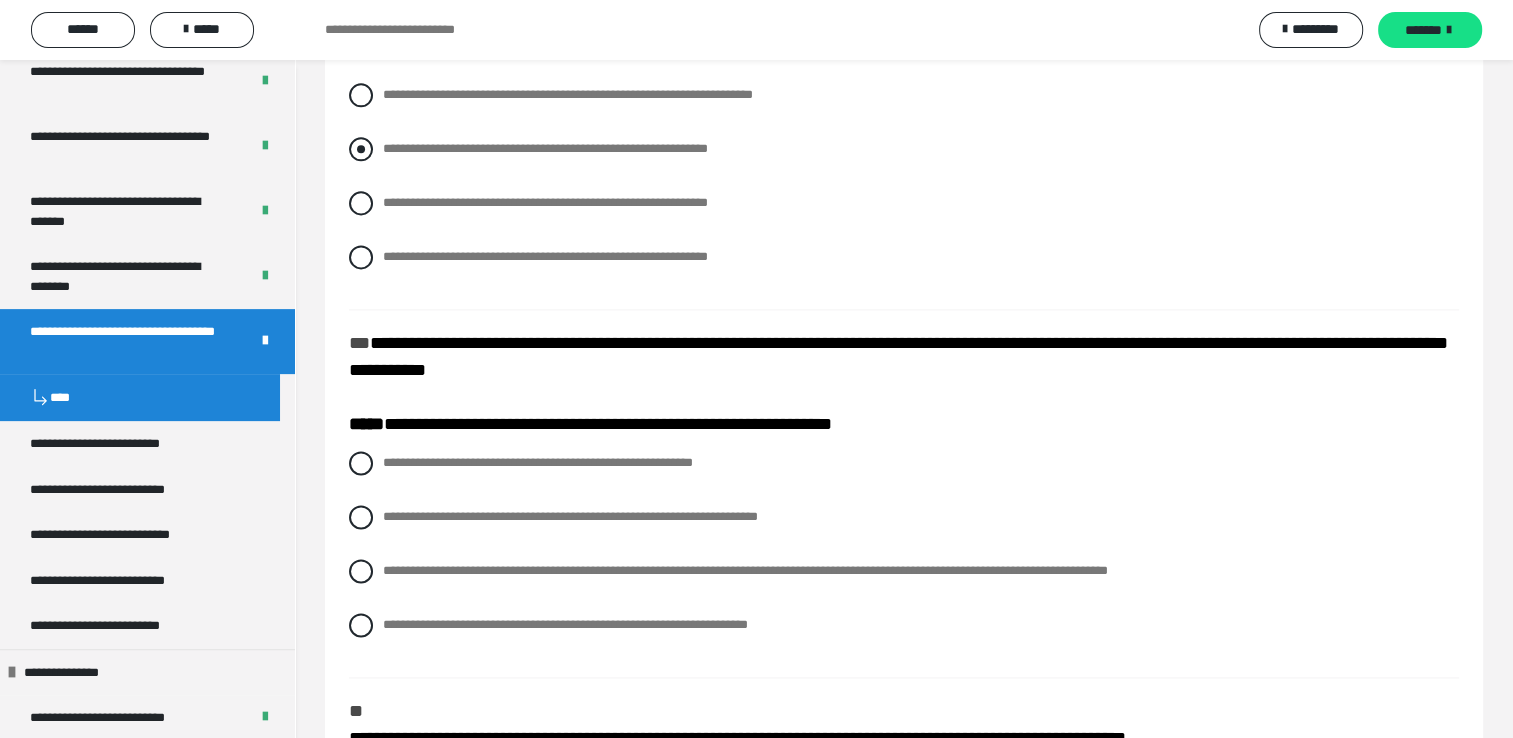 scroll, scrollTop: 2700, scrollLeft: 0, axis: vertical 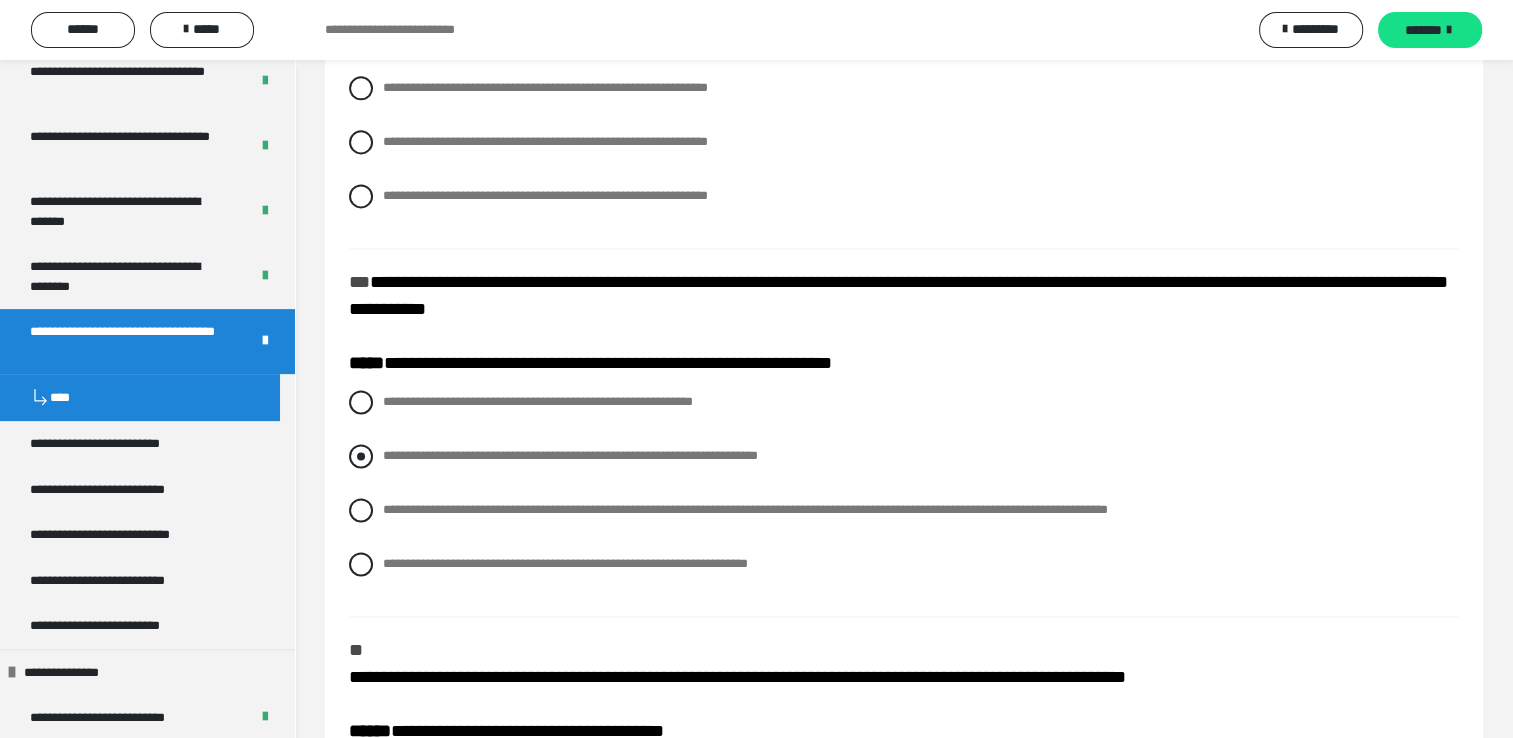 click at bounding box center (361, 456) 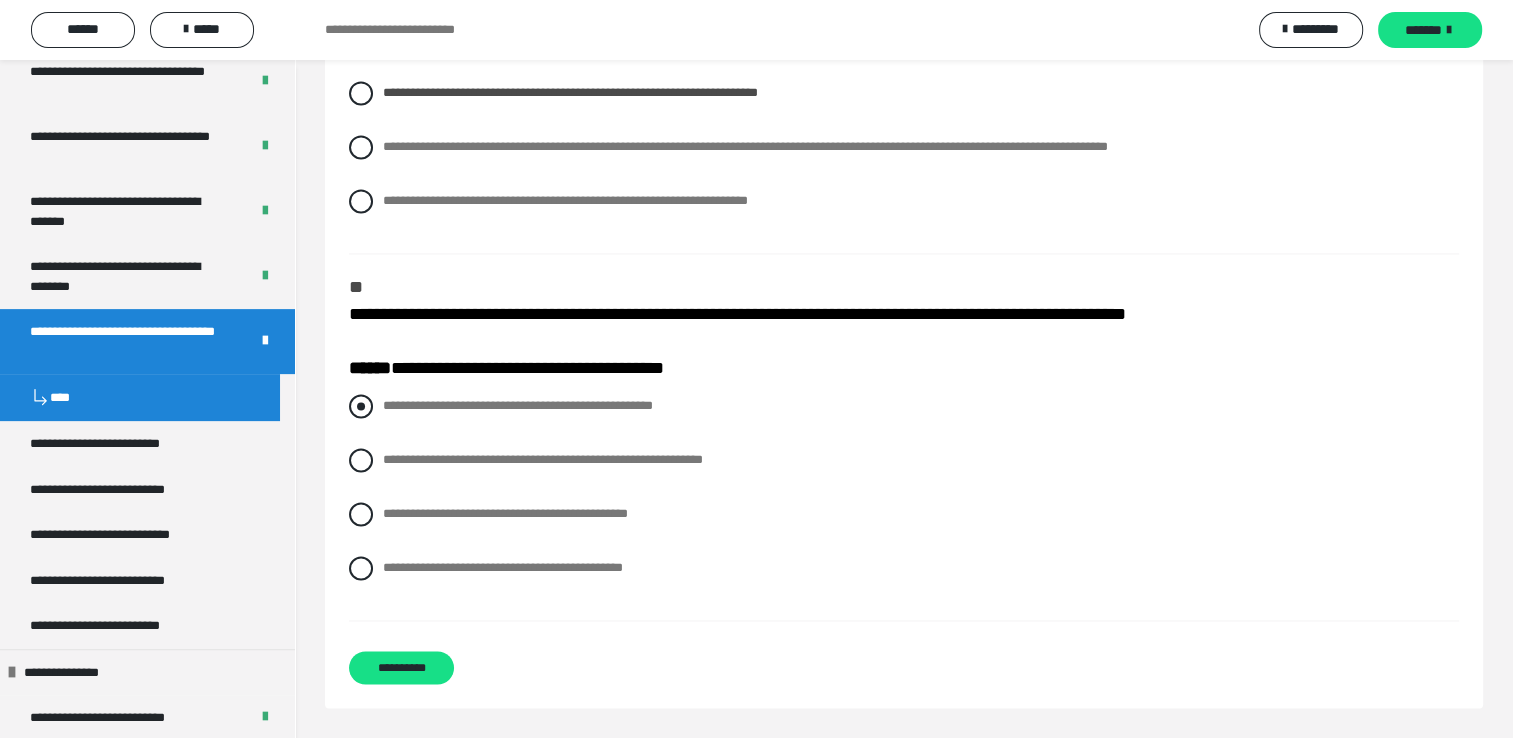 scroll, scrollTop: 3125, scrollLeft: 0, axis: vertical 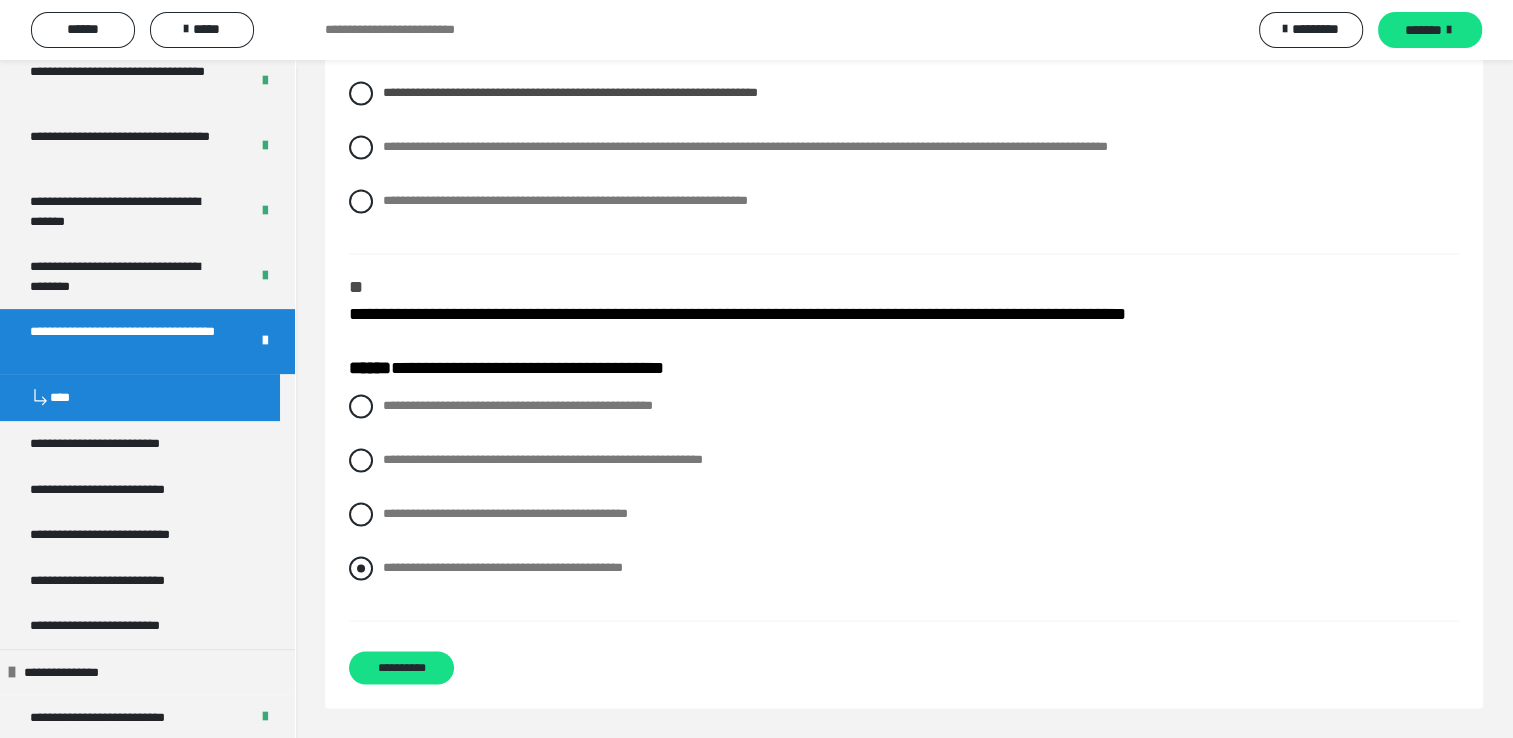 click at bounding box center [361, 568] 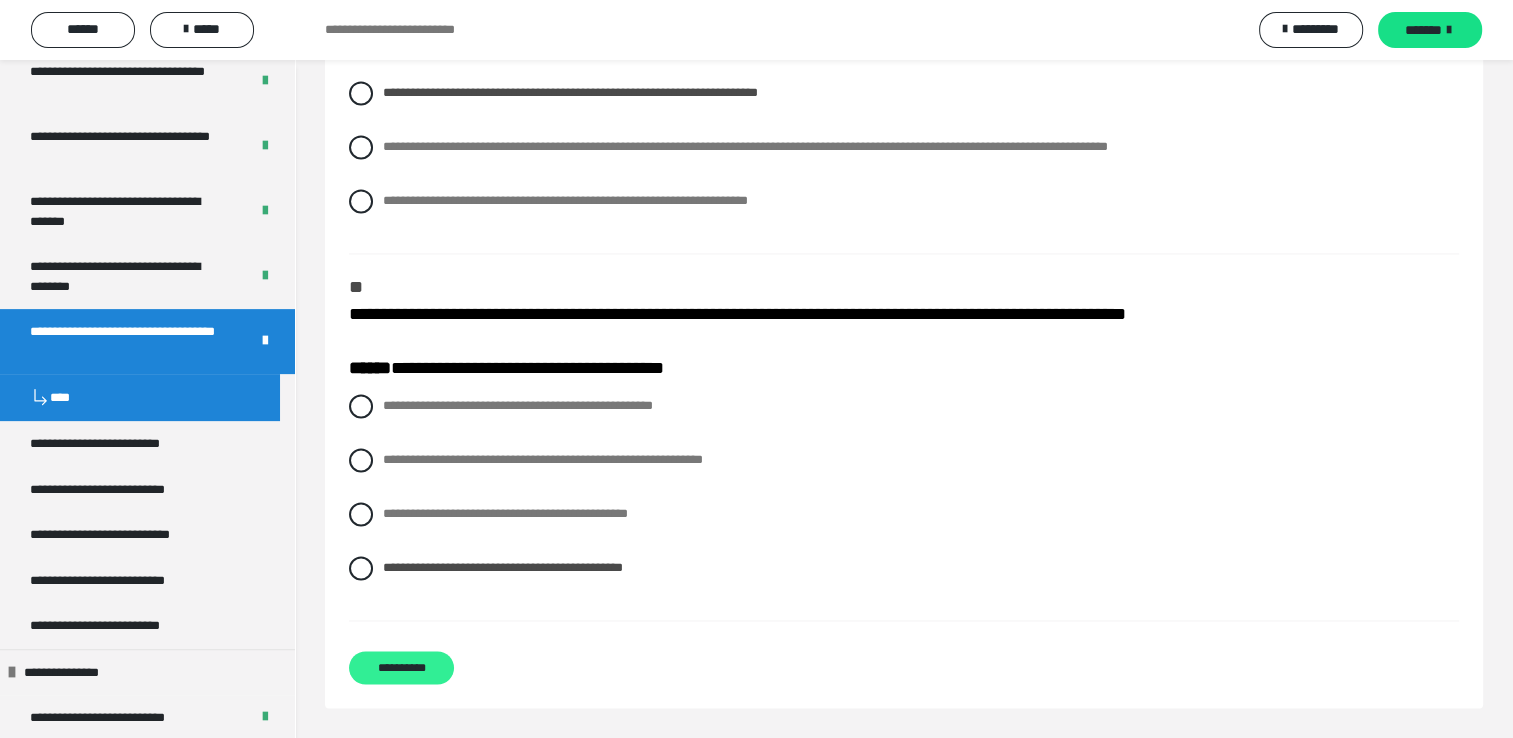 click on "**********" at bounding box center [401, 667] 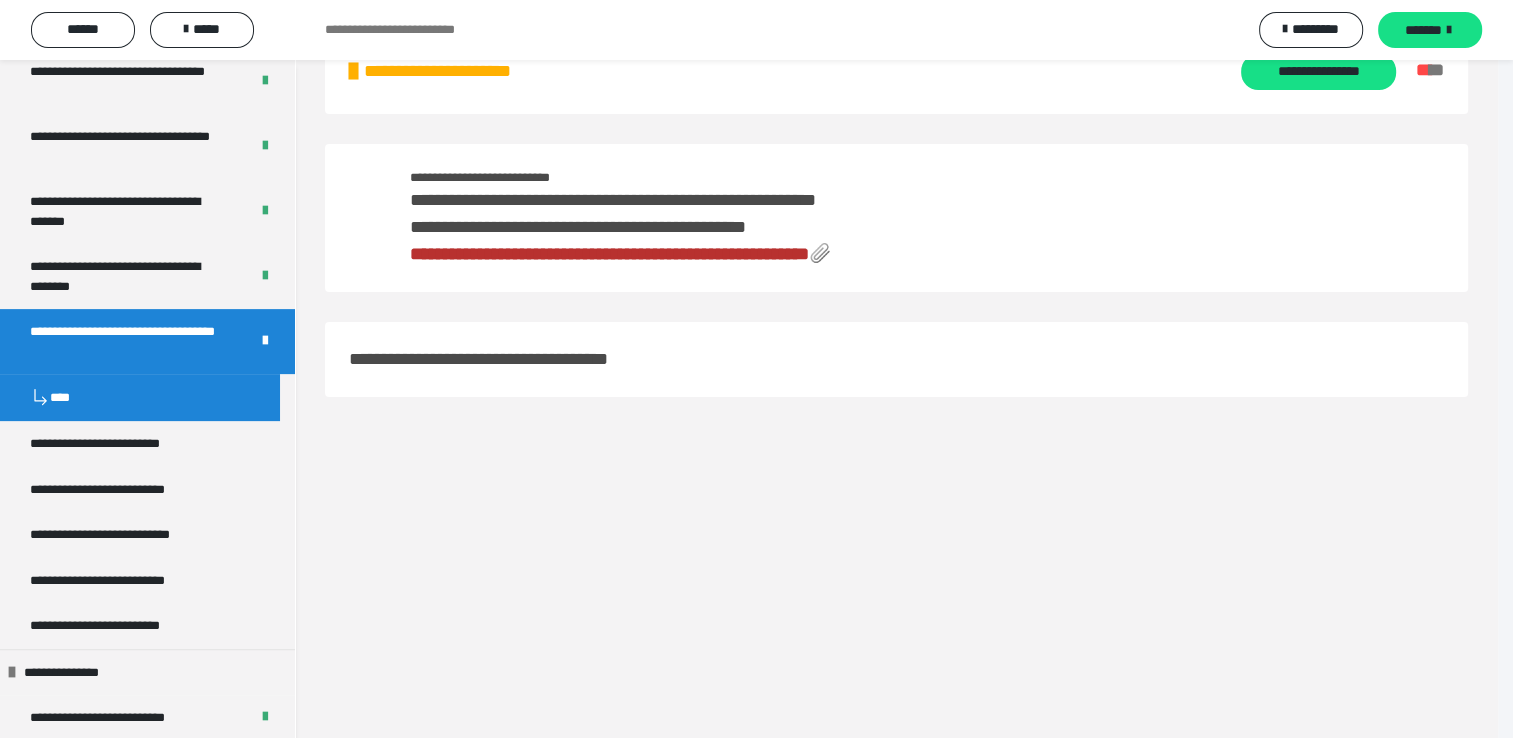 scroll, scrollTop: 60, scrollLeft: 0, axis: vertical 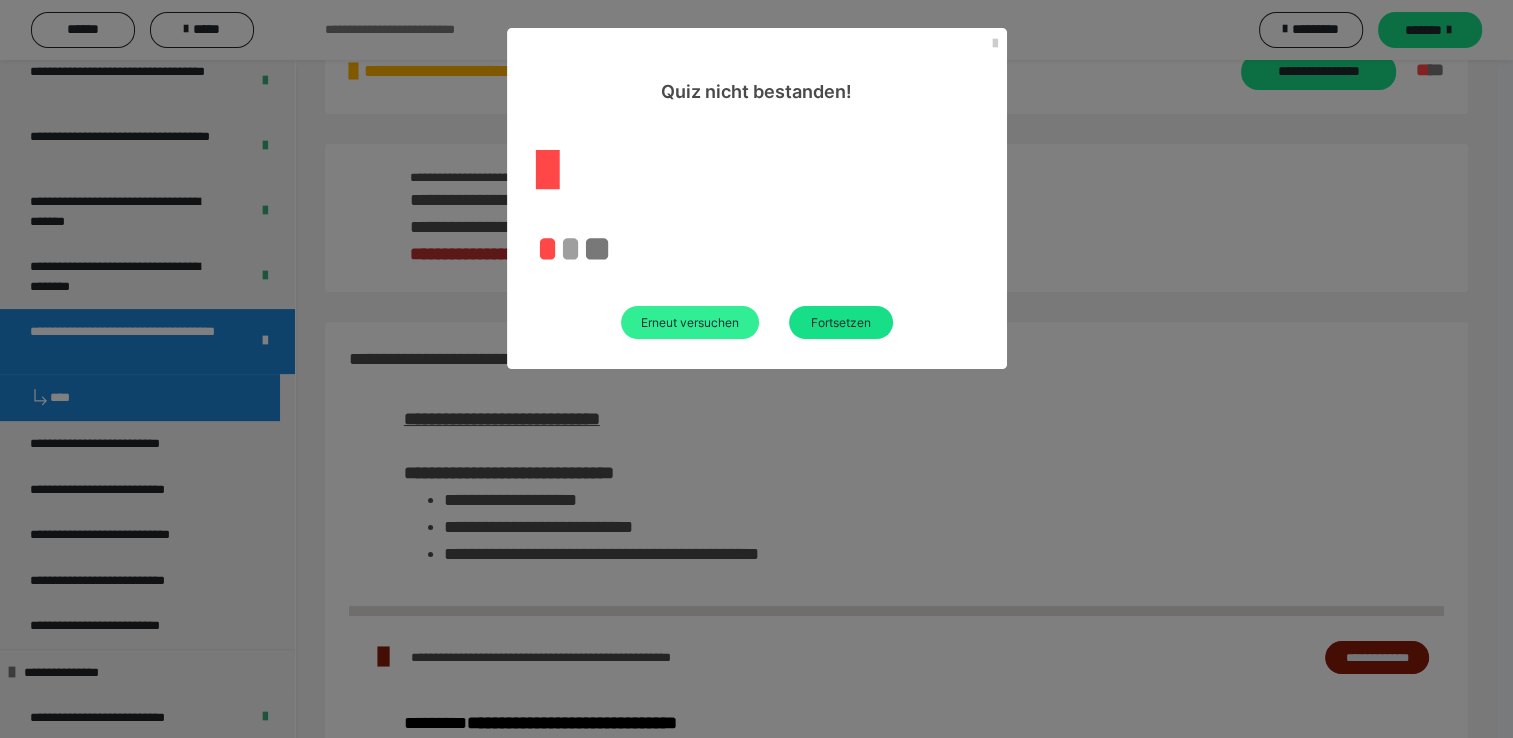click on "Erneut versuchen" at bounding box center [690, 322] 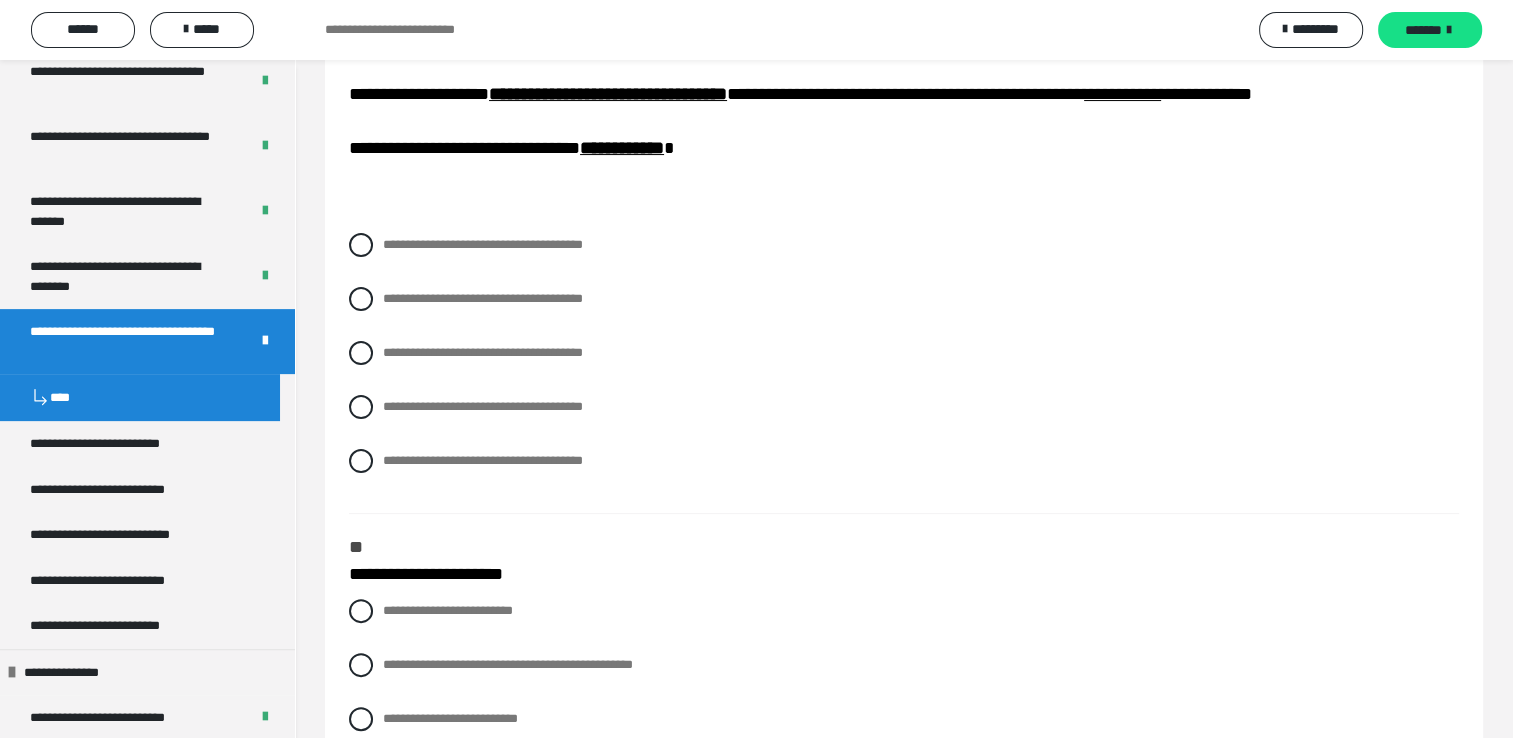 scroll, scrollTop: 360, scrollLeft: 0, axis: vertical 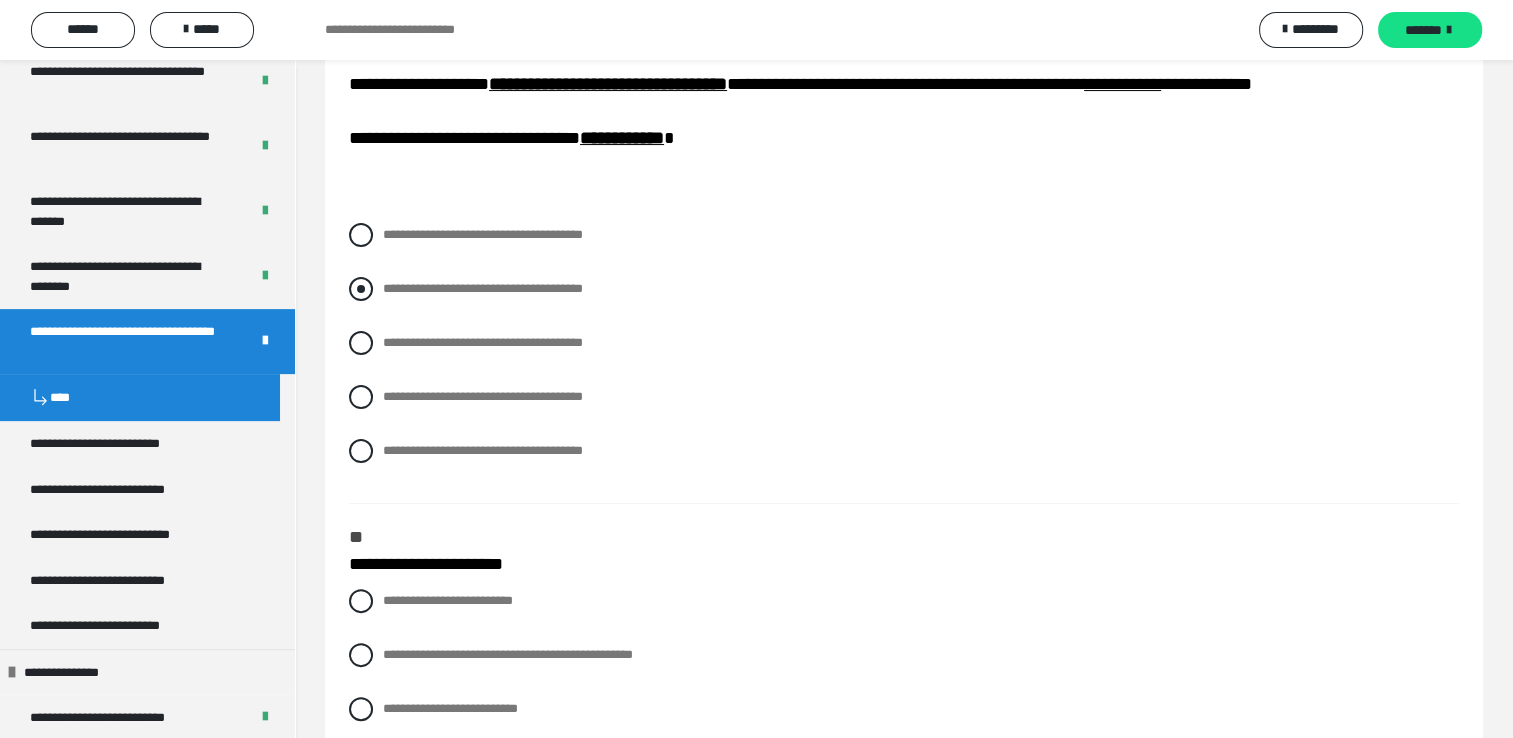 click at bounding box center [361, 289] 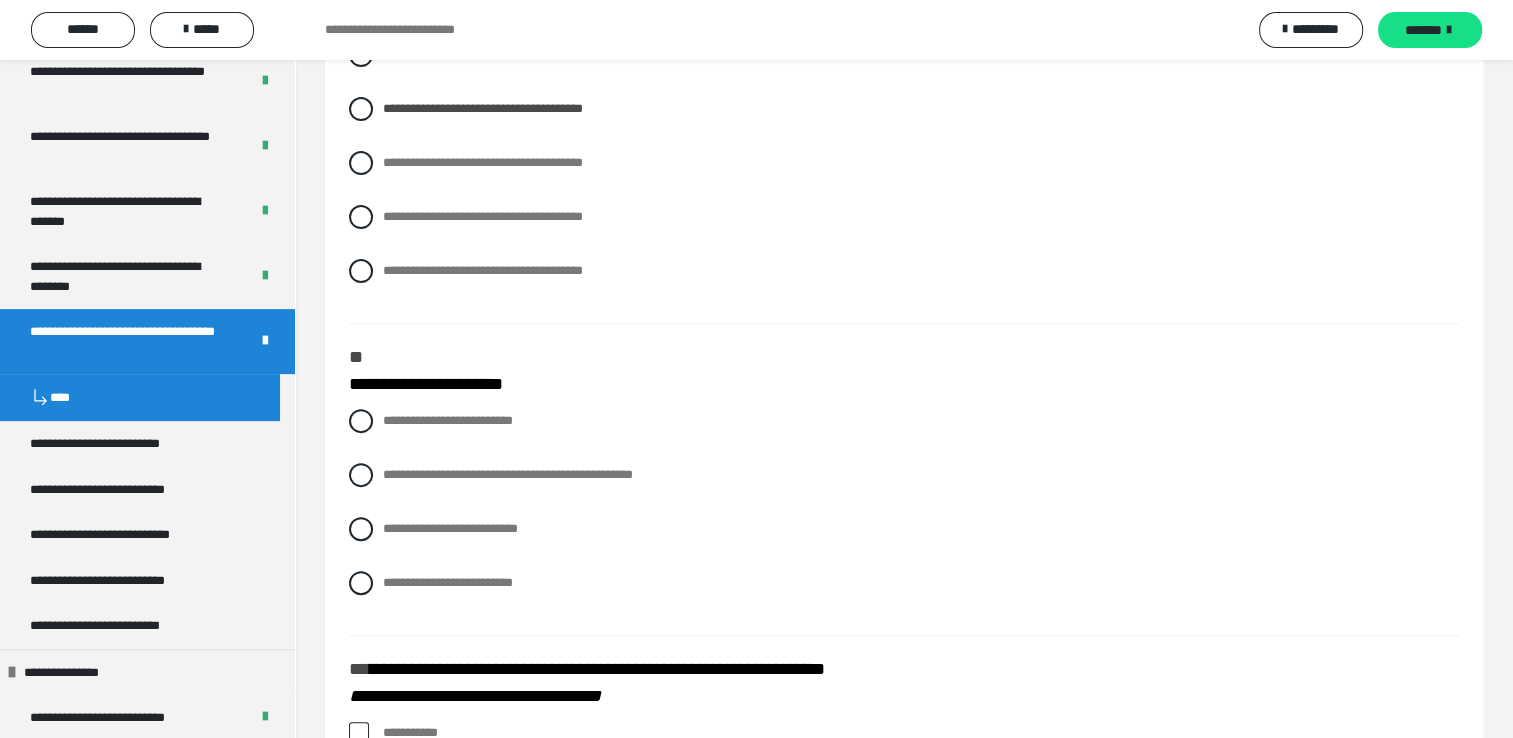 scroll, scrollTop: 560, scrollLeft: 0, axis: vertical 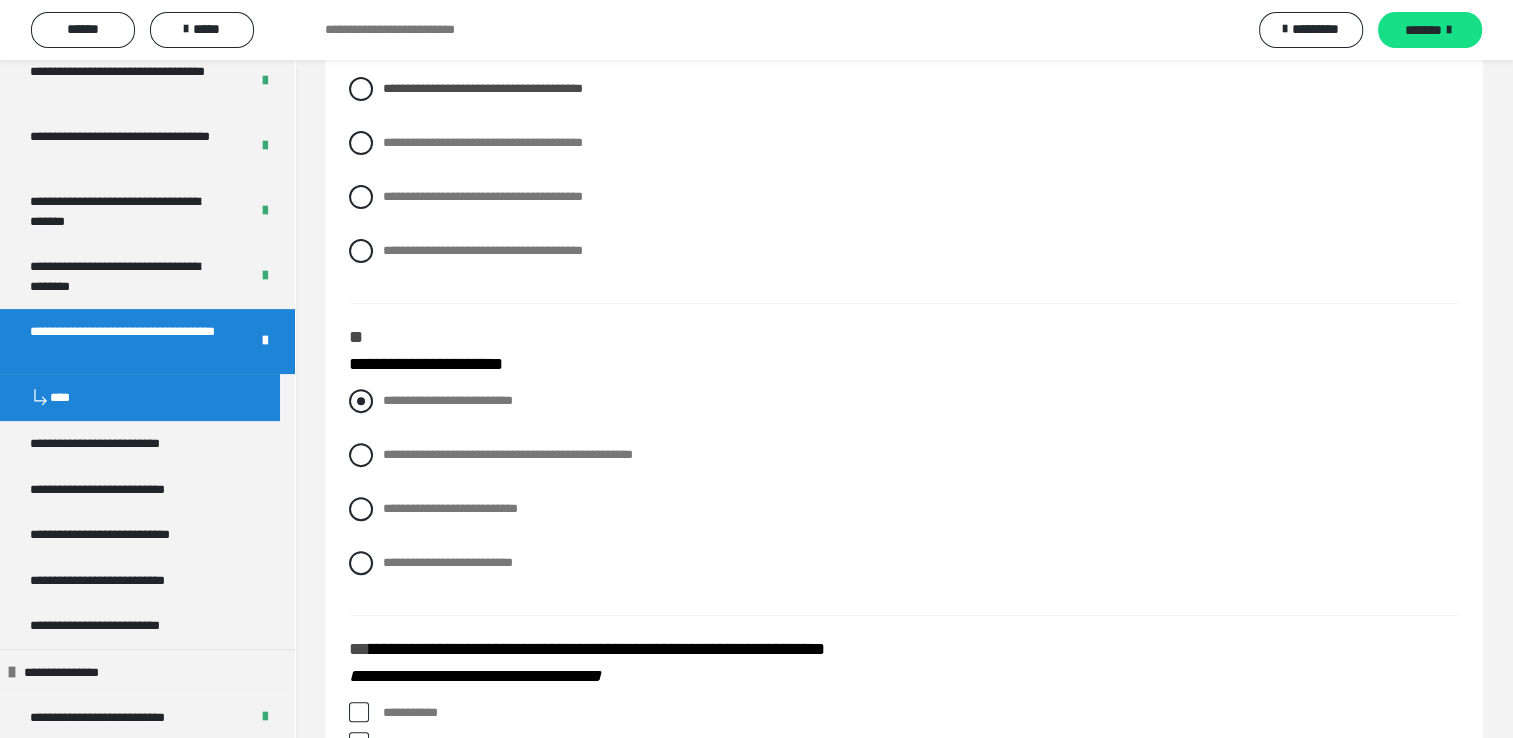 click at bounding box center (361, 401) 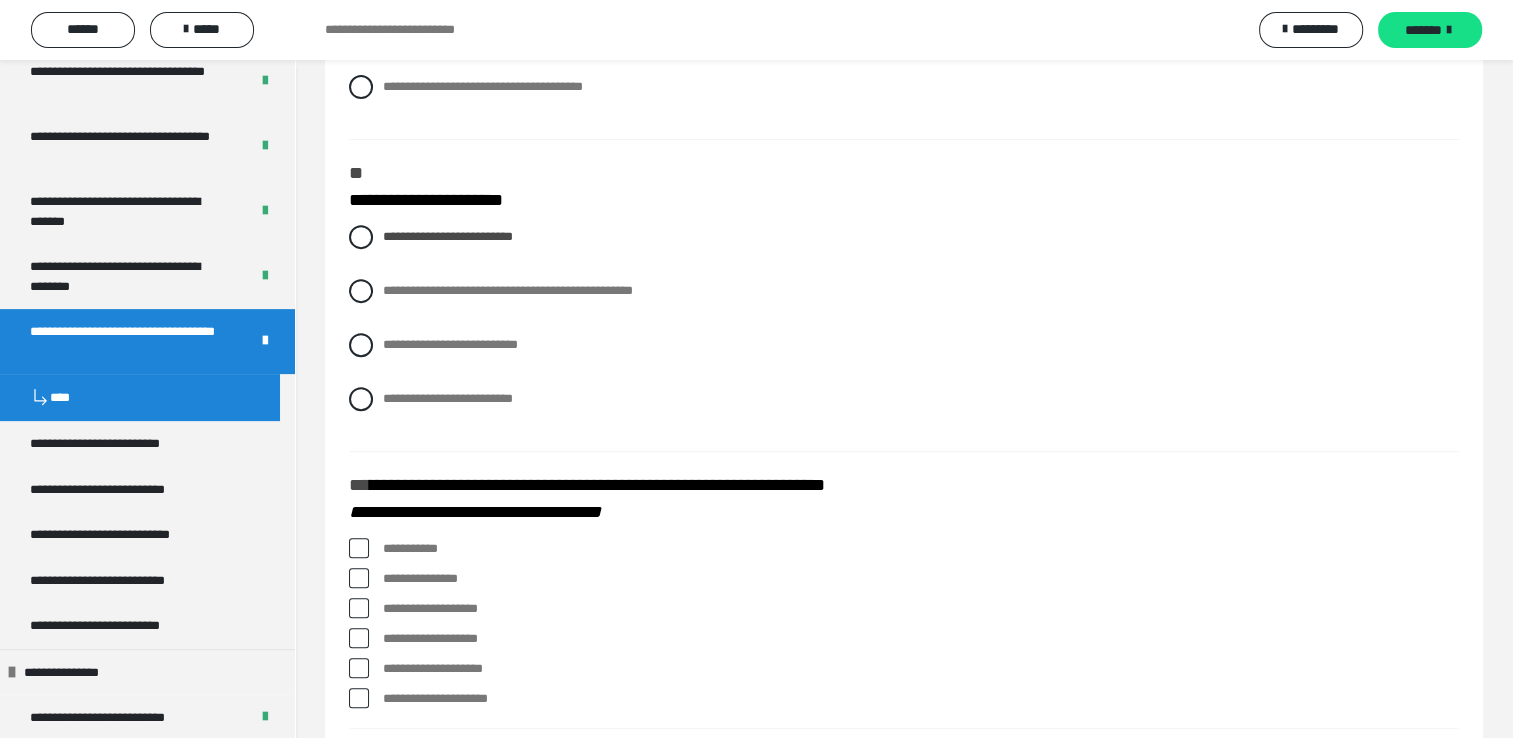 scroll, scrollTop: 760, scrollLeft: 0, axis: vertical 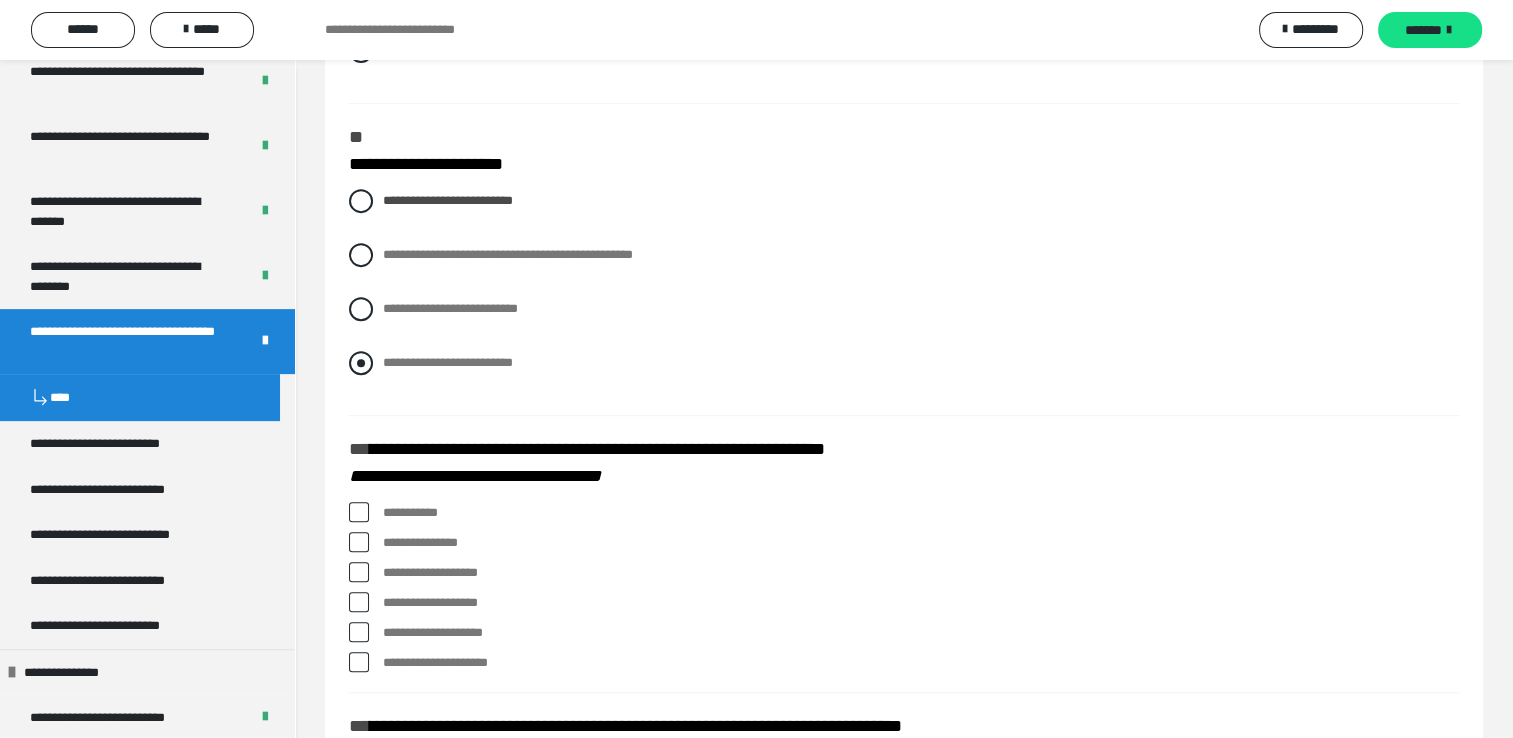 click at bounding box center (361, 363) 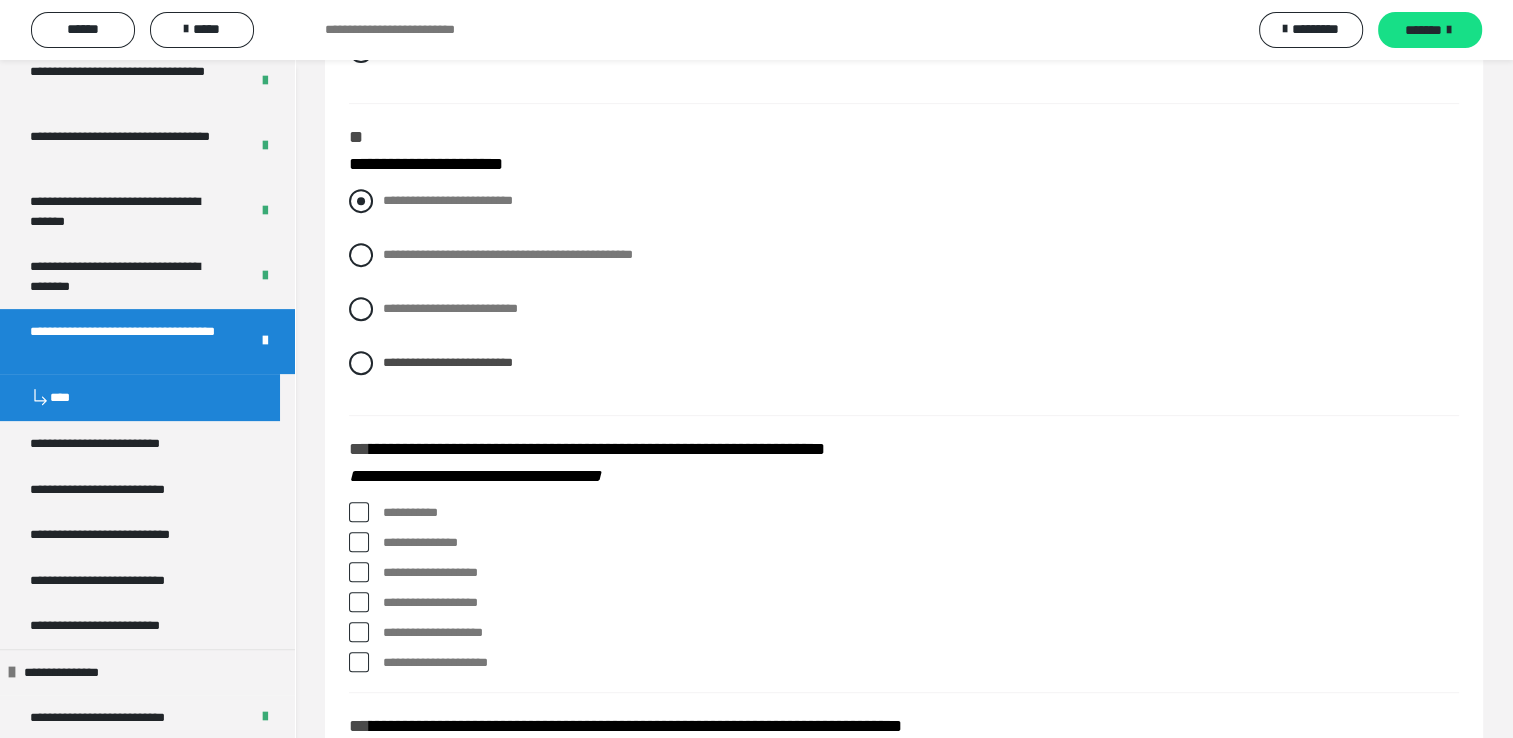 click at bounding box center (361, 201) 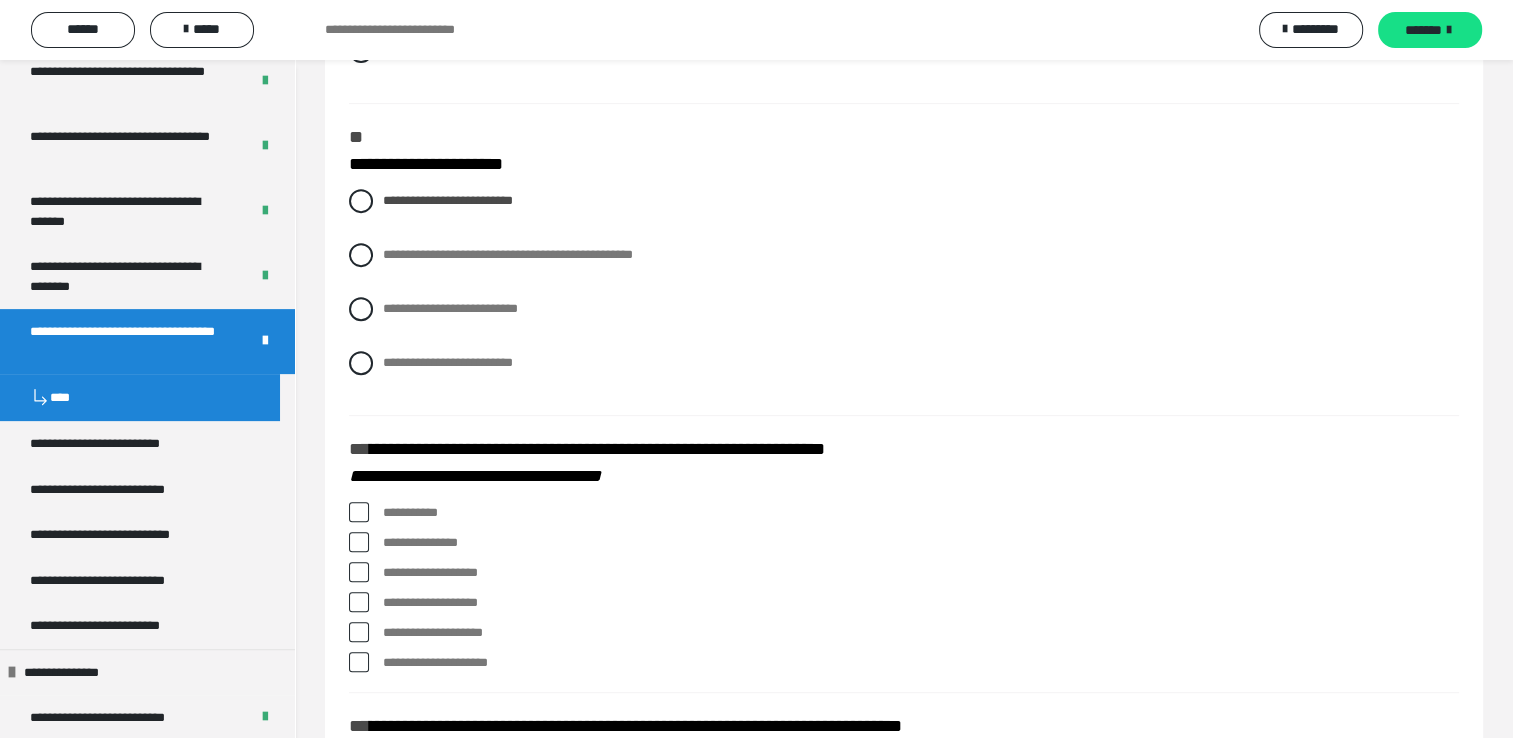 click at bounding box center (359, 572) 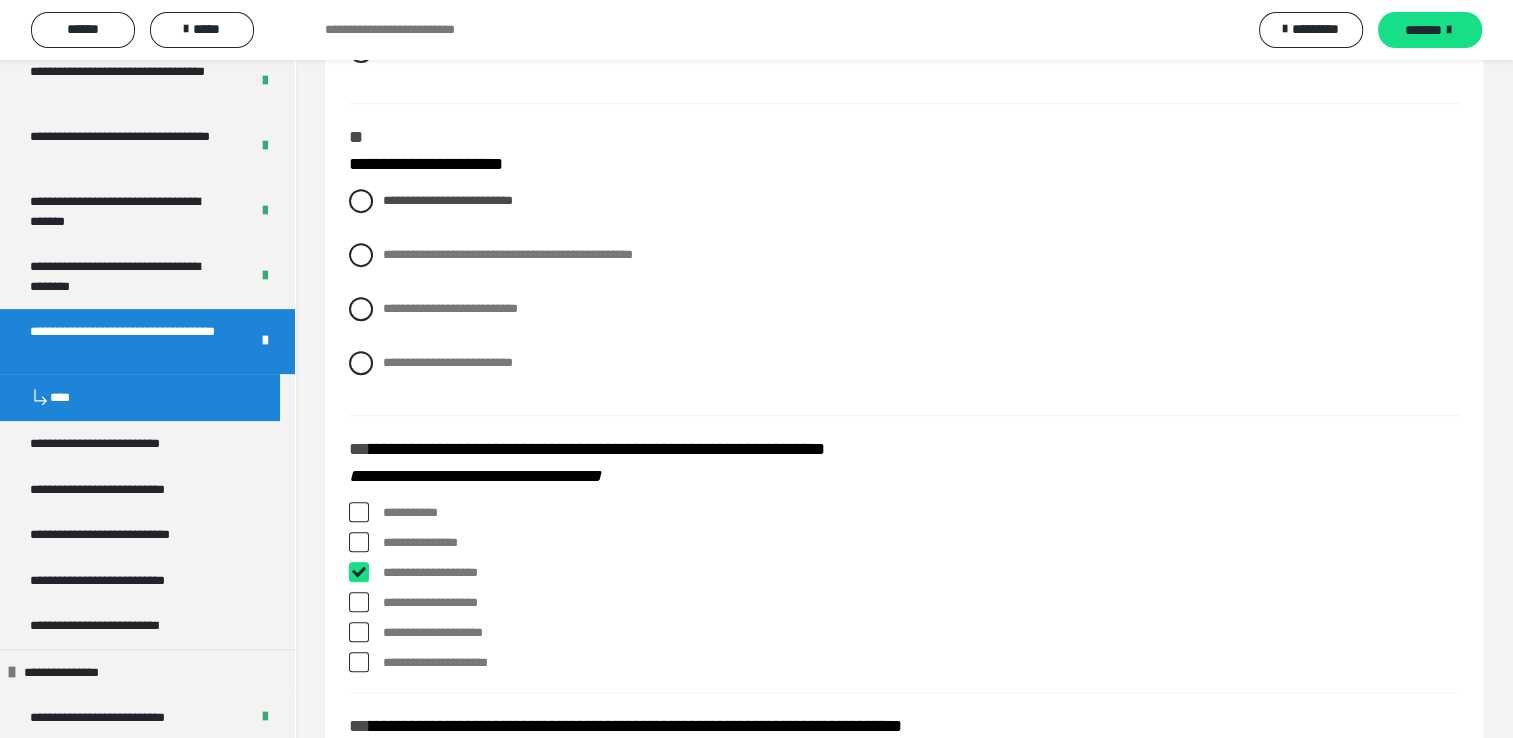 checkbox on "****" 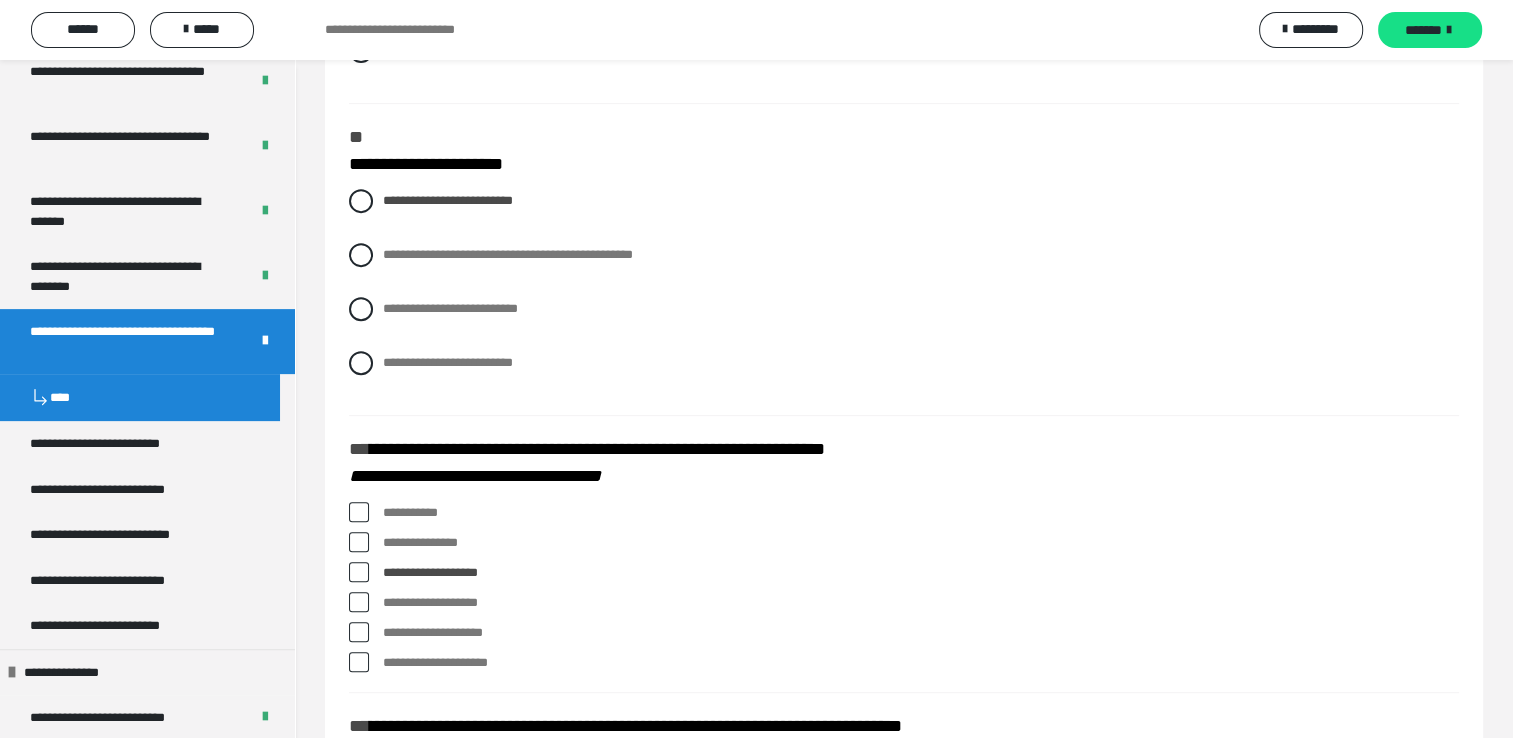 click at bounding box center (359, 662) 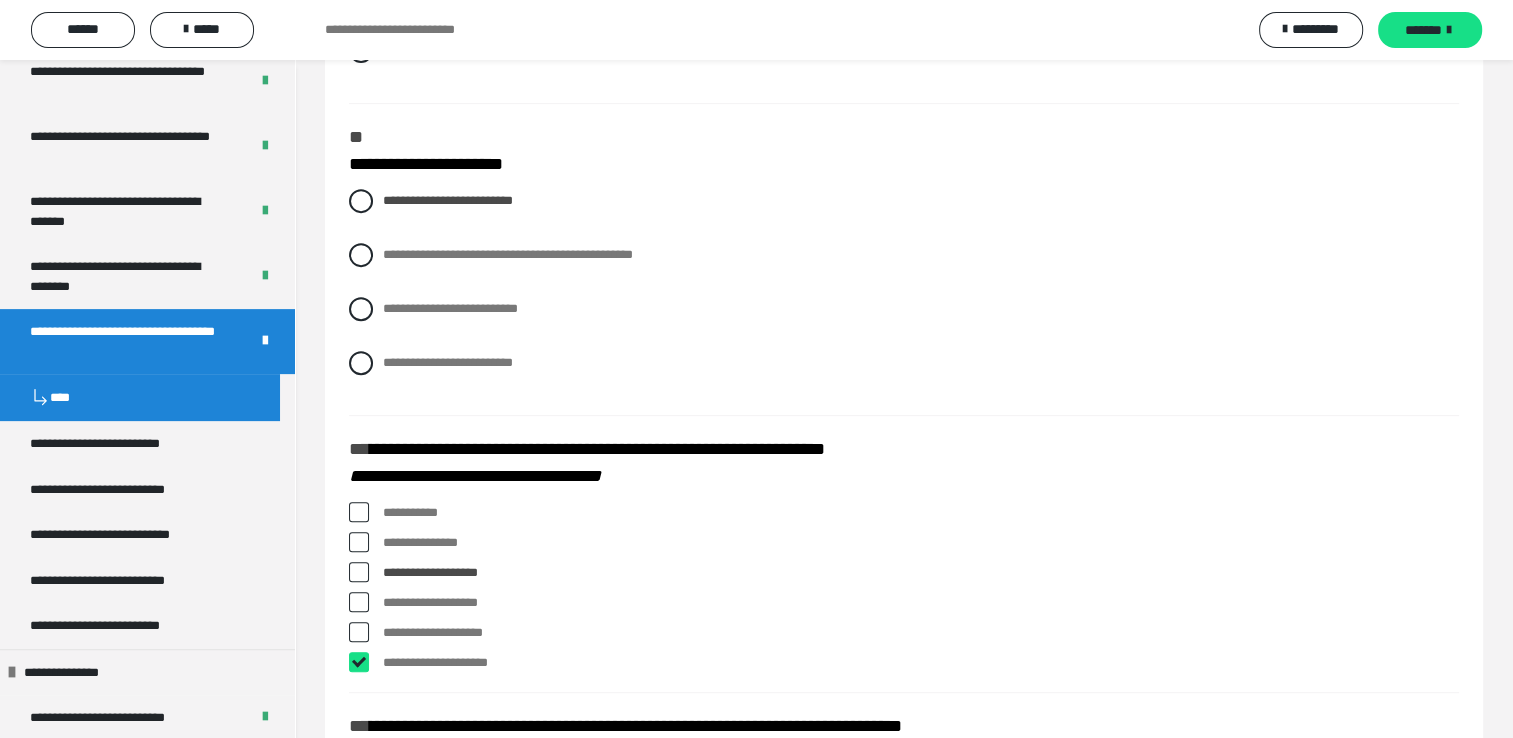 checkbox on "****" 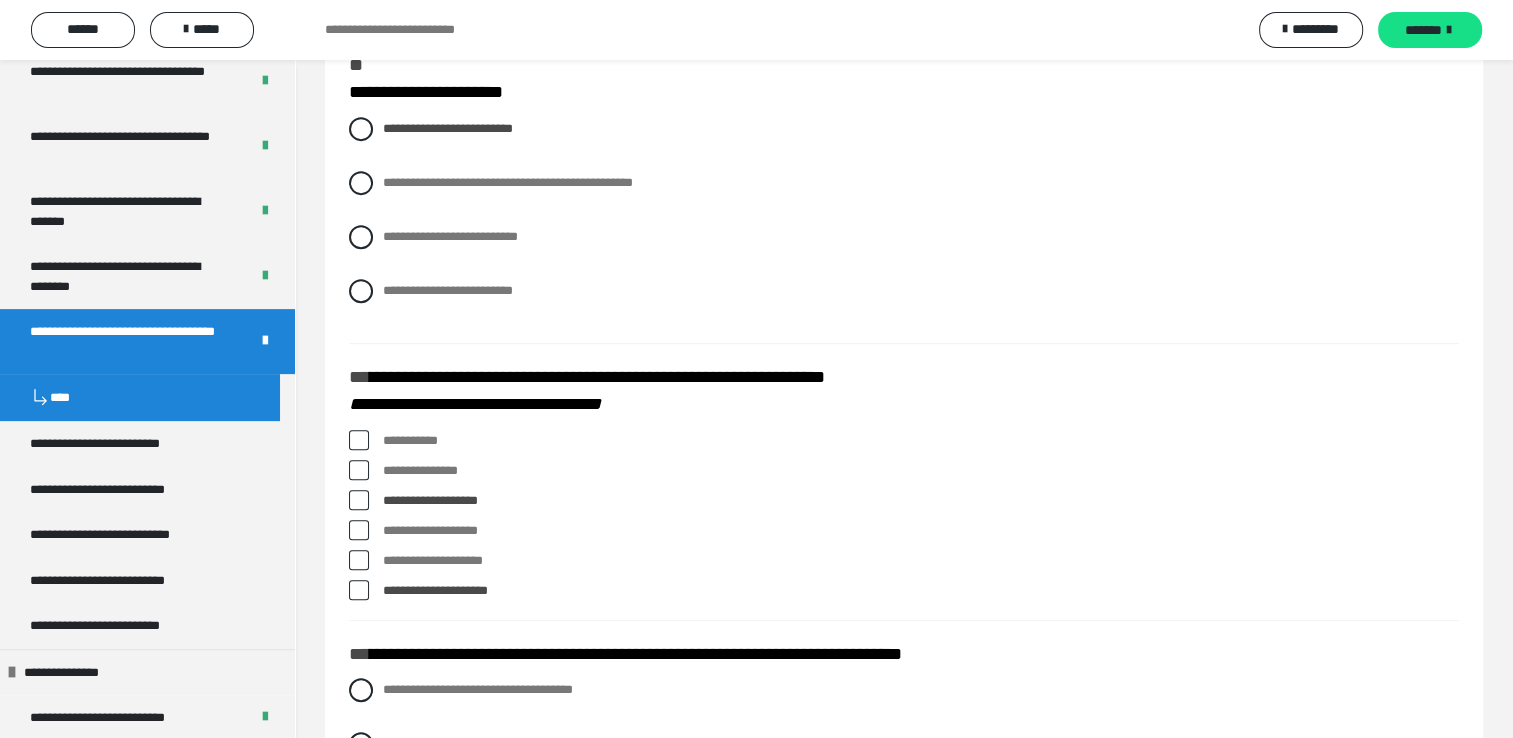 scroll, scrollTop: 1060, scrollLeft: 0, axis: vertical 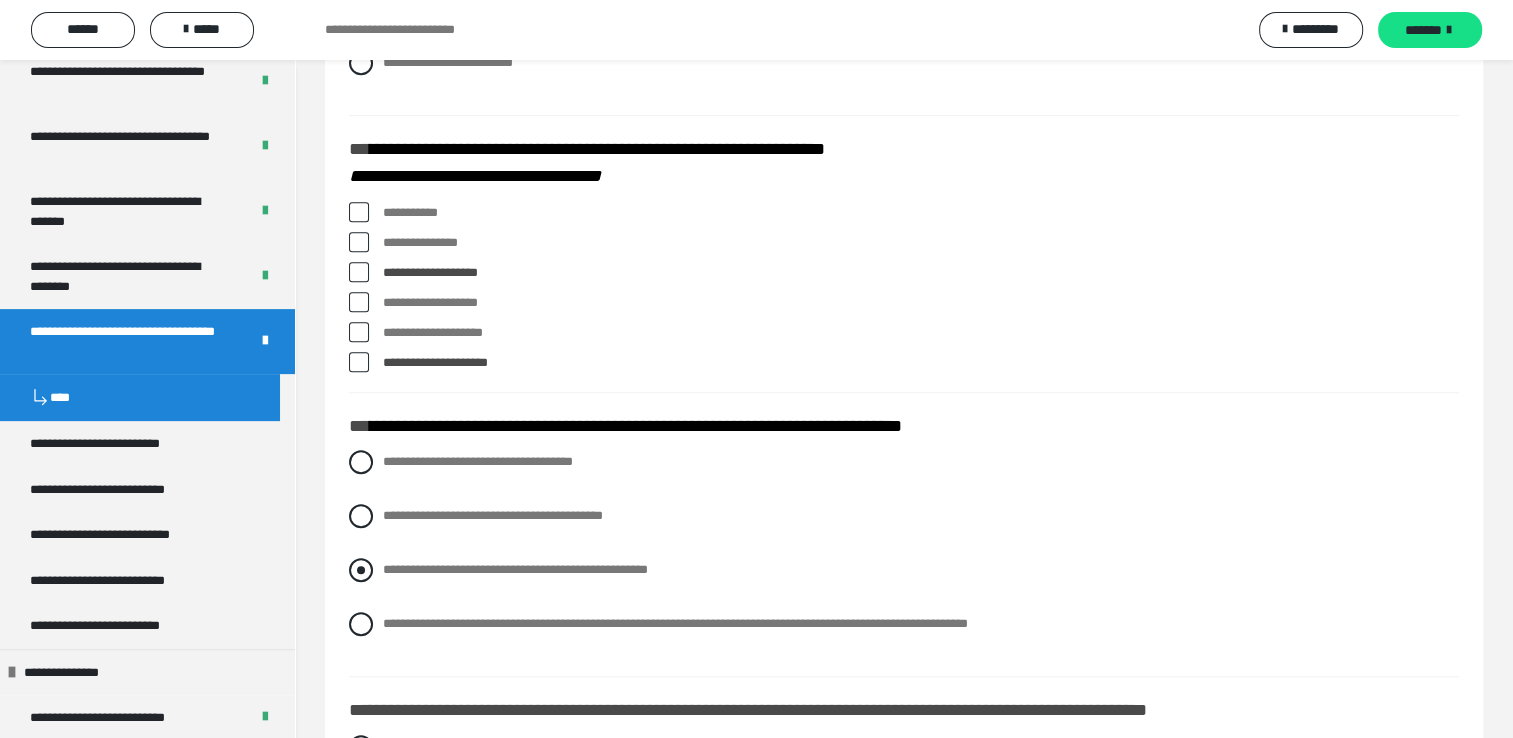 click at bounding box center [361, 570] 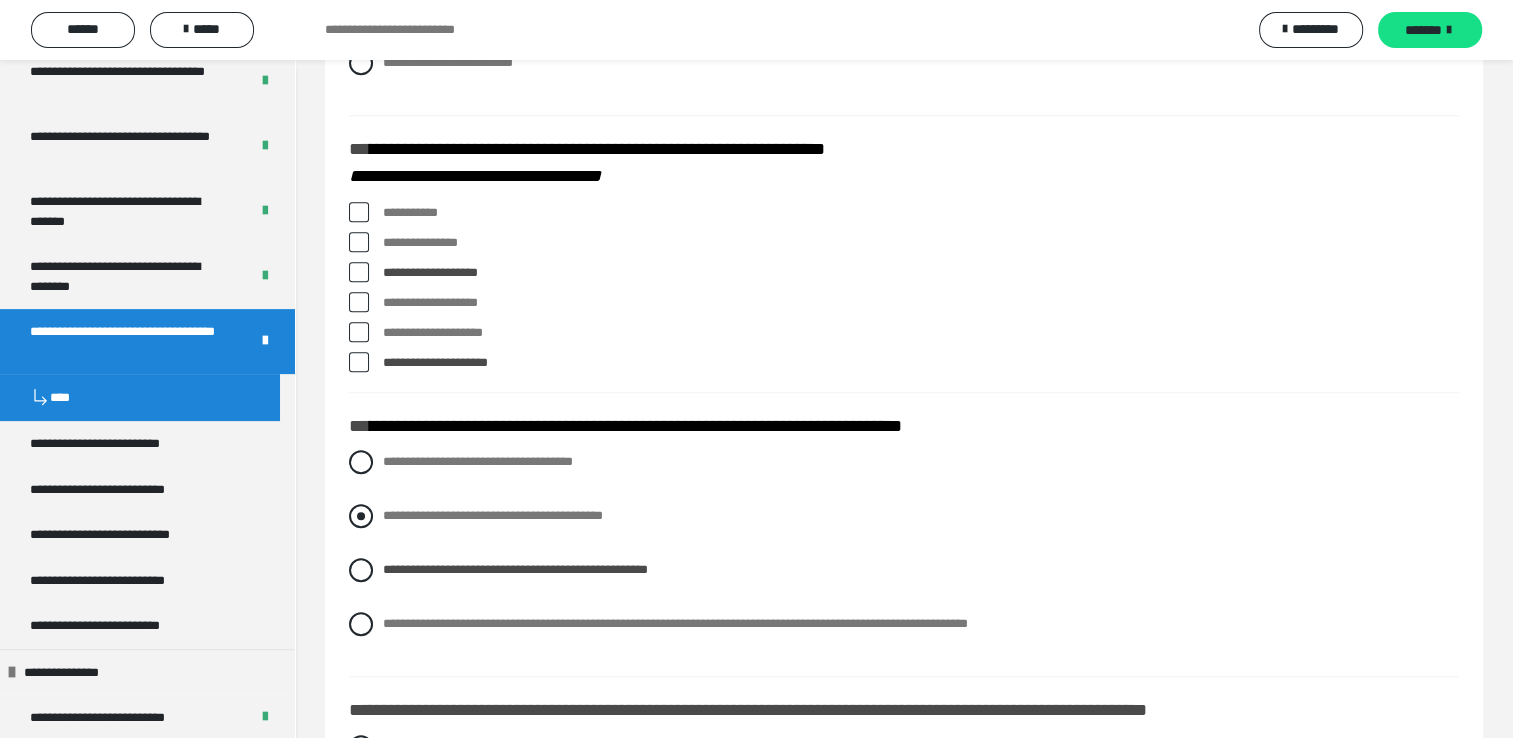 click at bounding box center (361, 516) 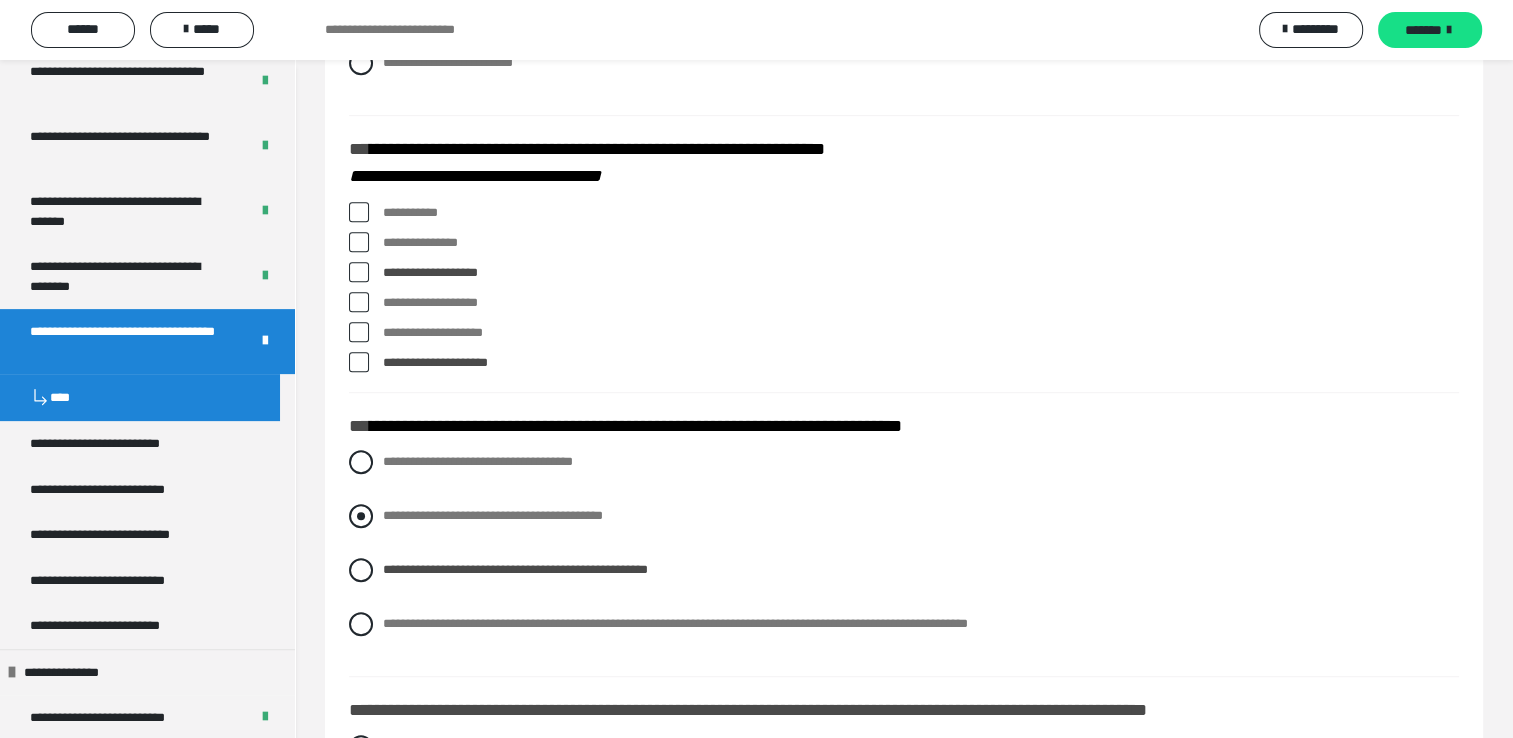 radio on "****" 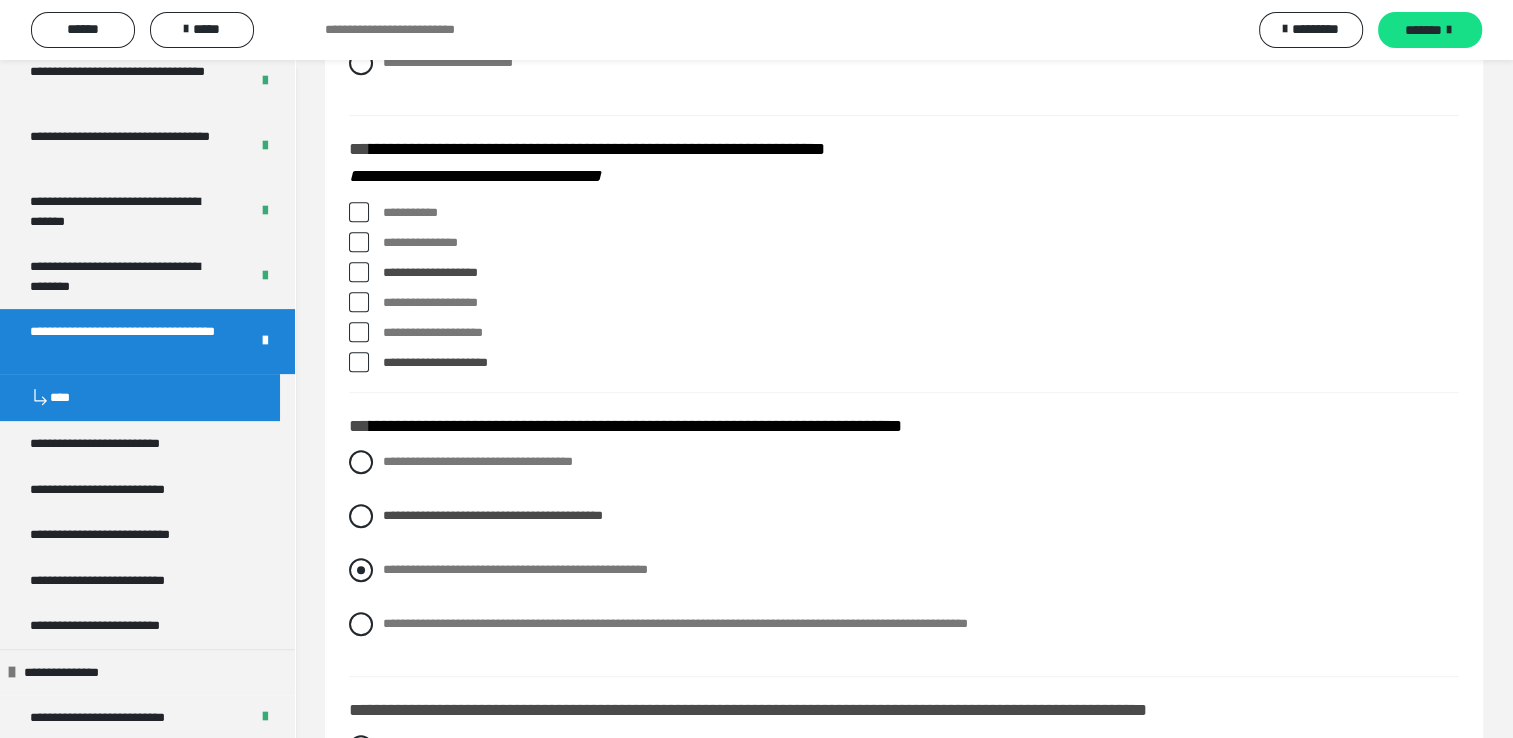 click at bounding box center (361, 570) 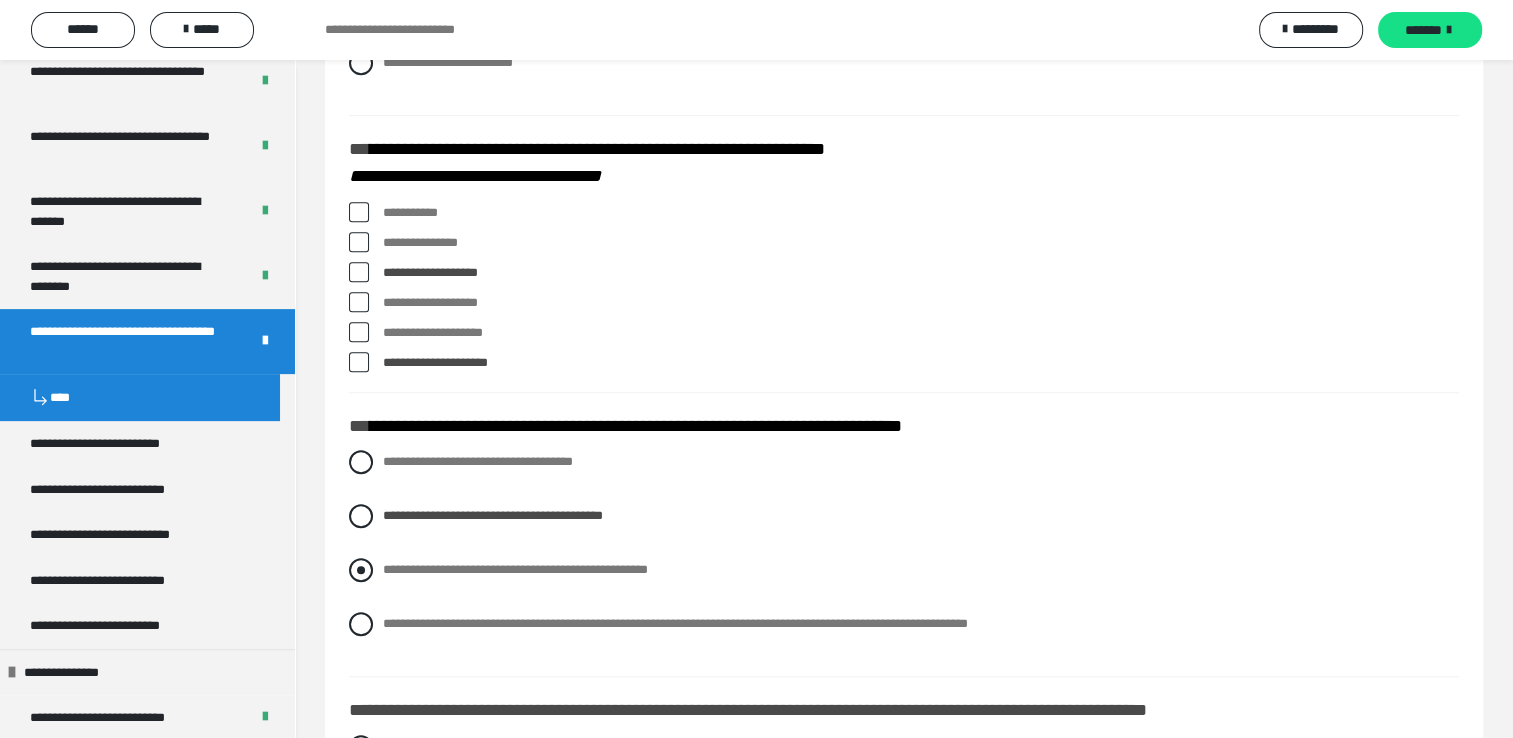 radio on "****" 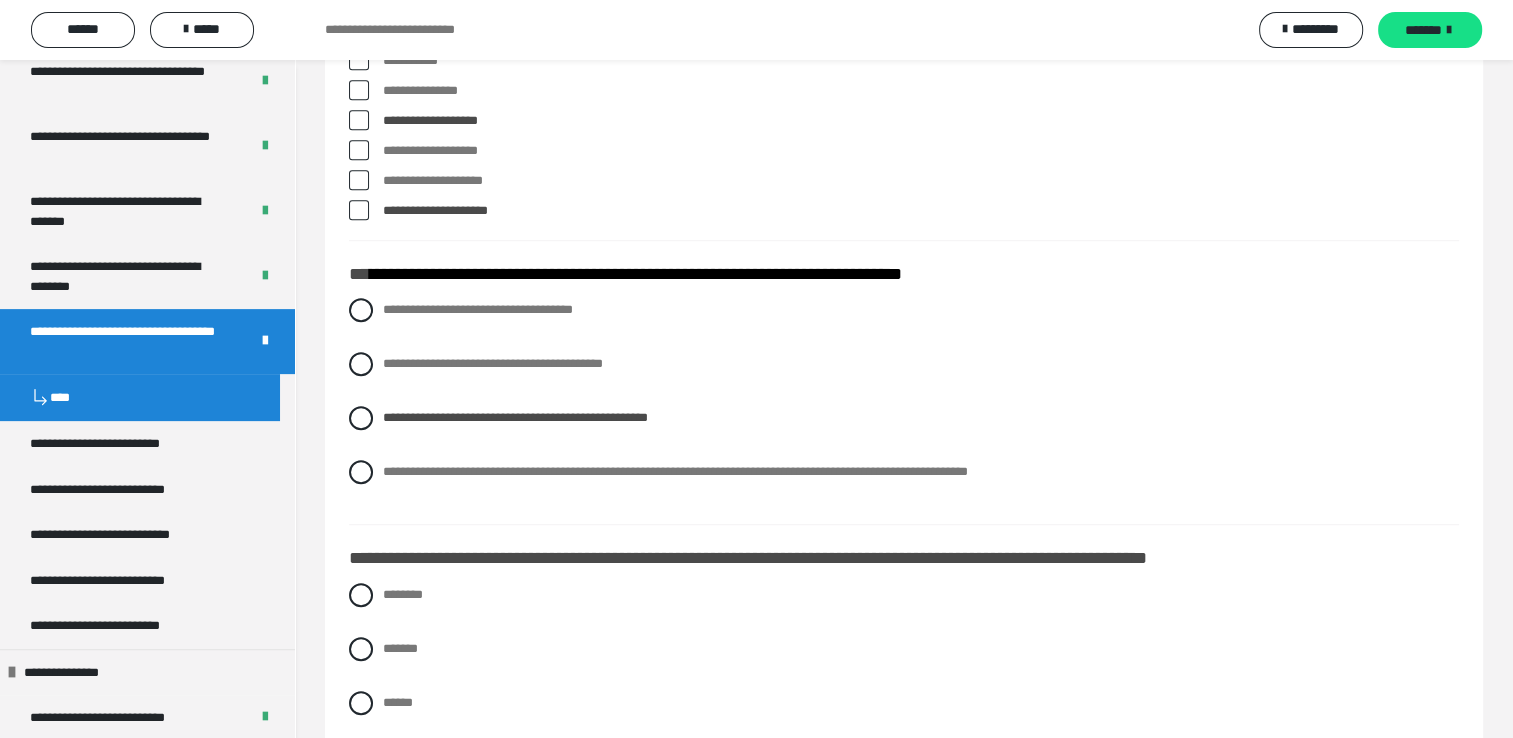 scroll, scrollTop: 1460, scrollLeft: 0, axis: vertical 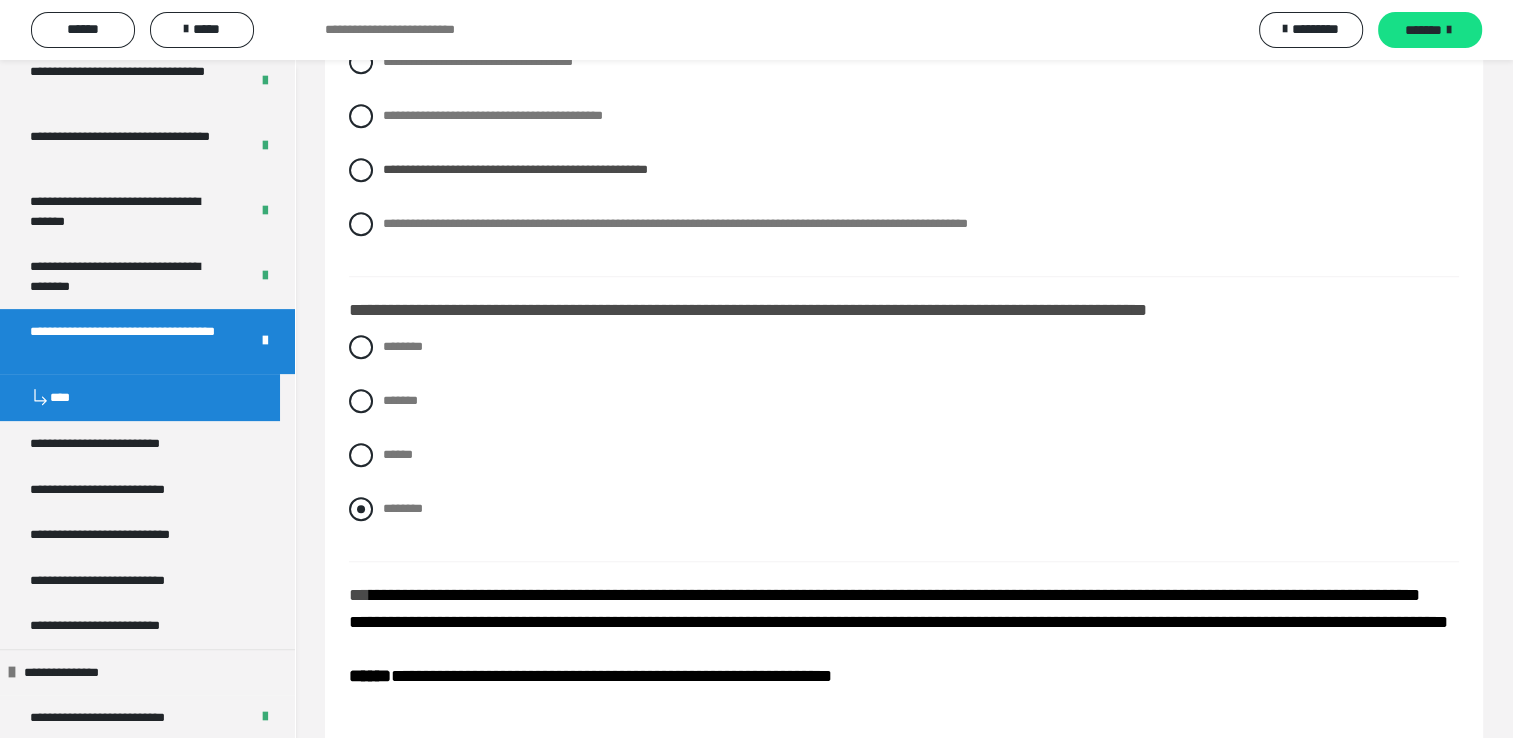 click at bounding box center [361, 509] 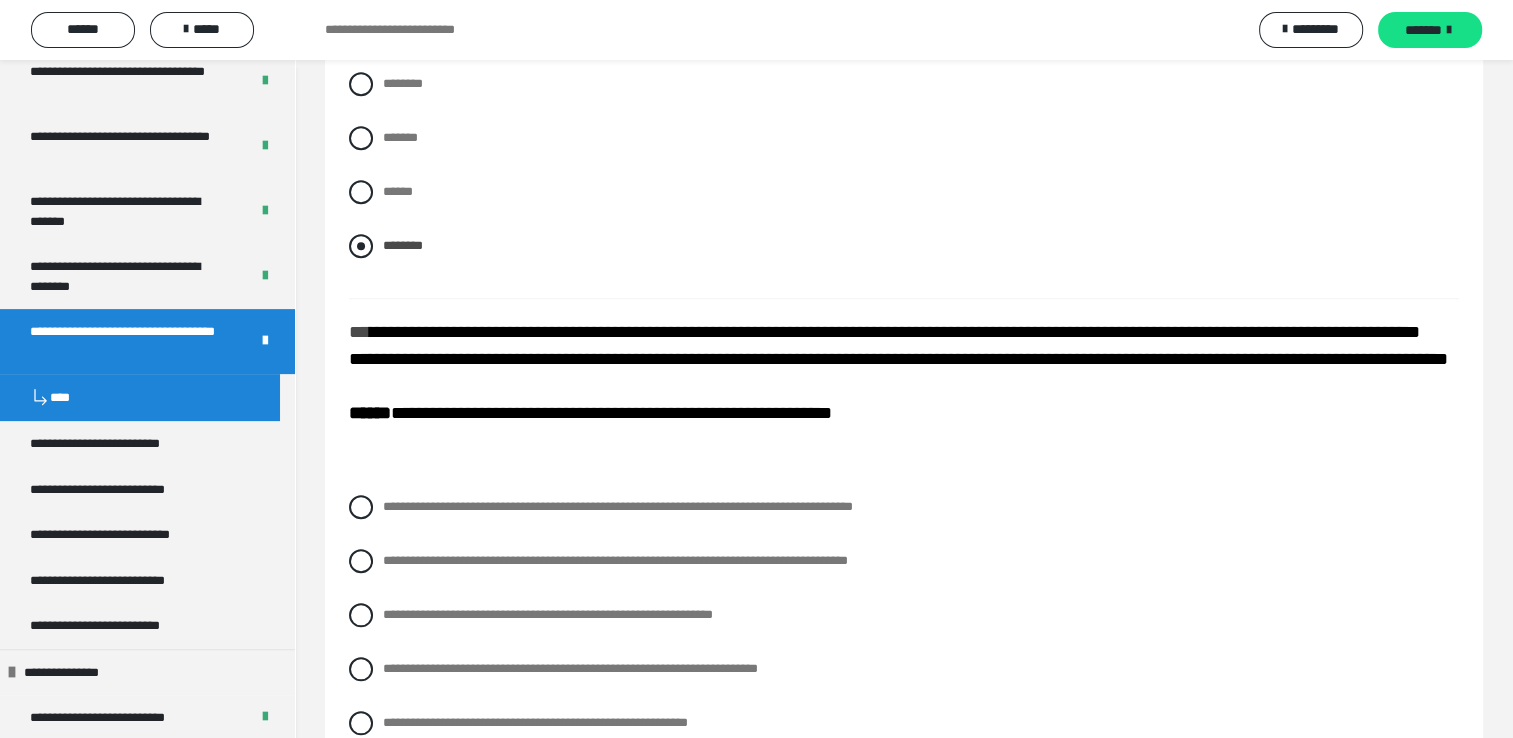 scroll, scrollTop: 1960, scrollLeft: 0, axis: vertical 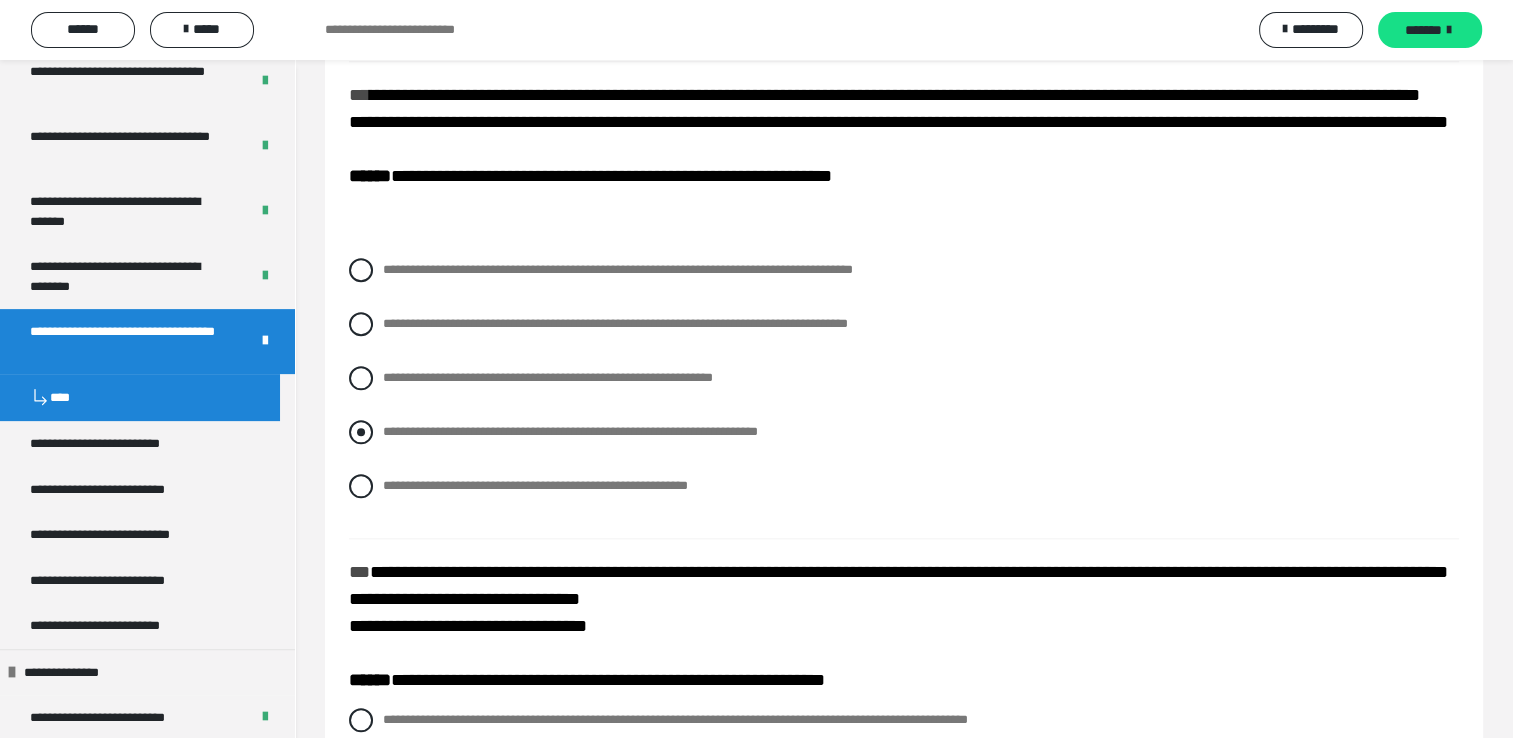 click at bounding box center (361, 432) 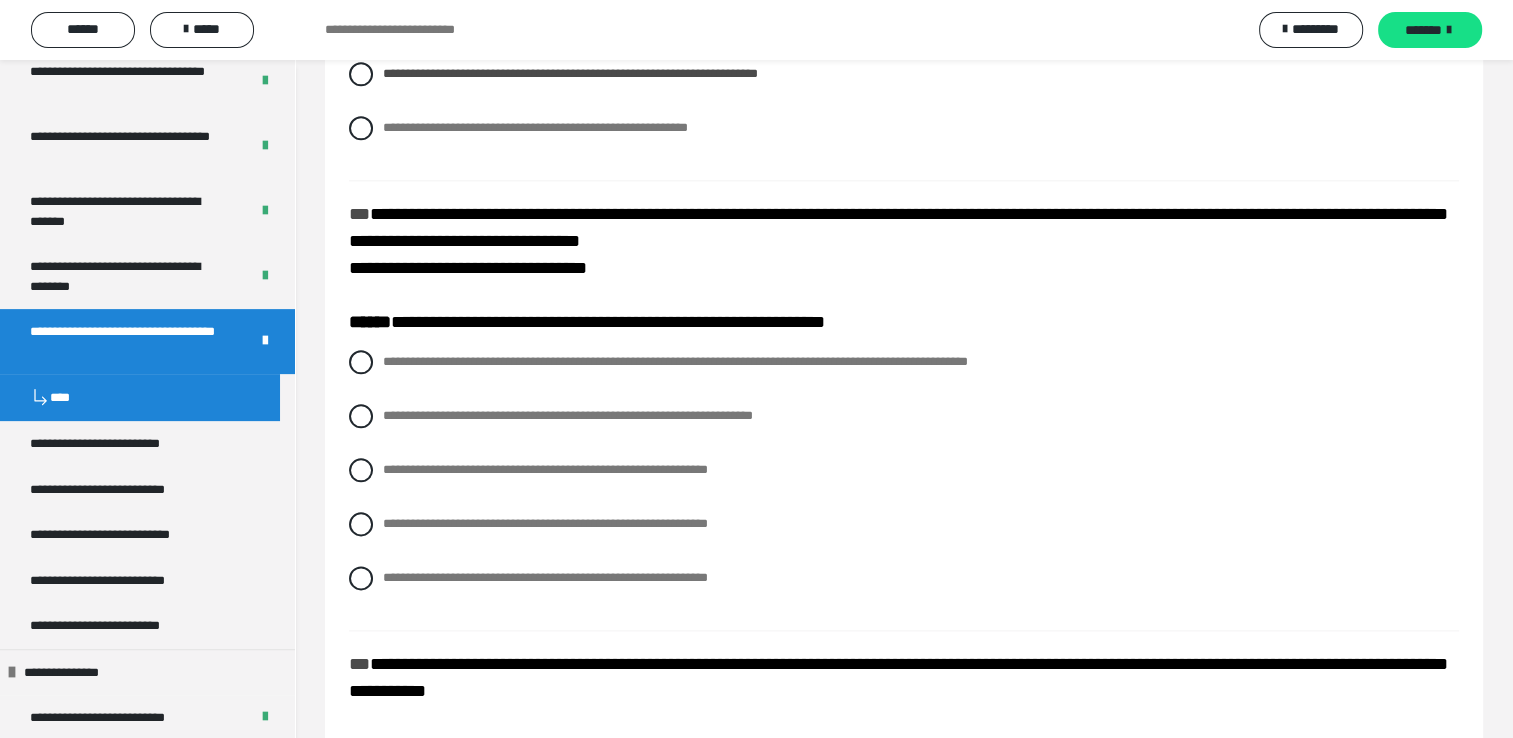 scroll, scrollTop: 2460, scrollLeft: 0, axis: vertical 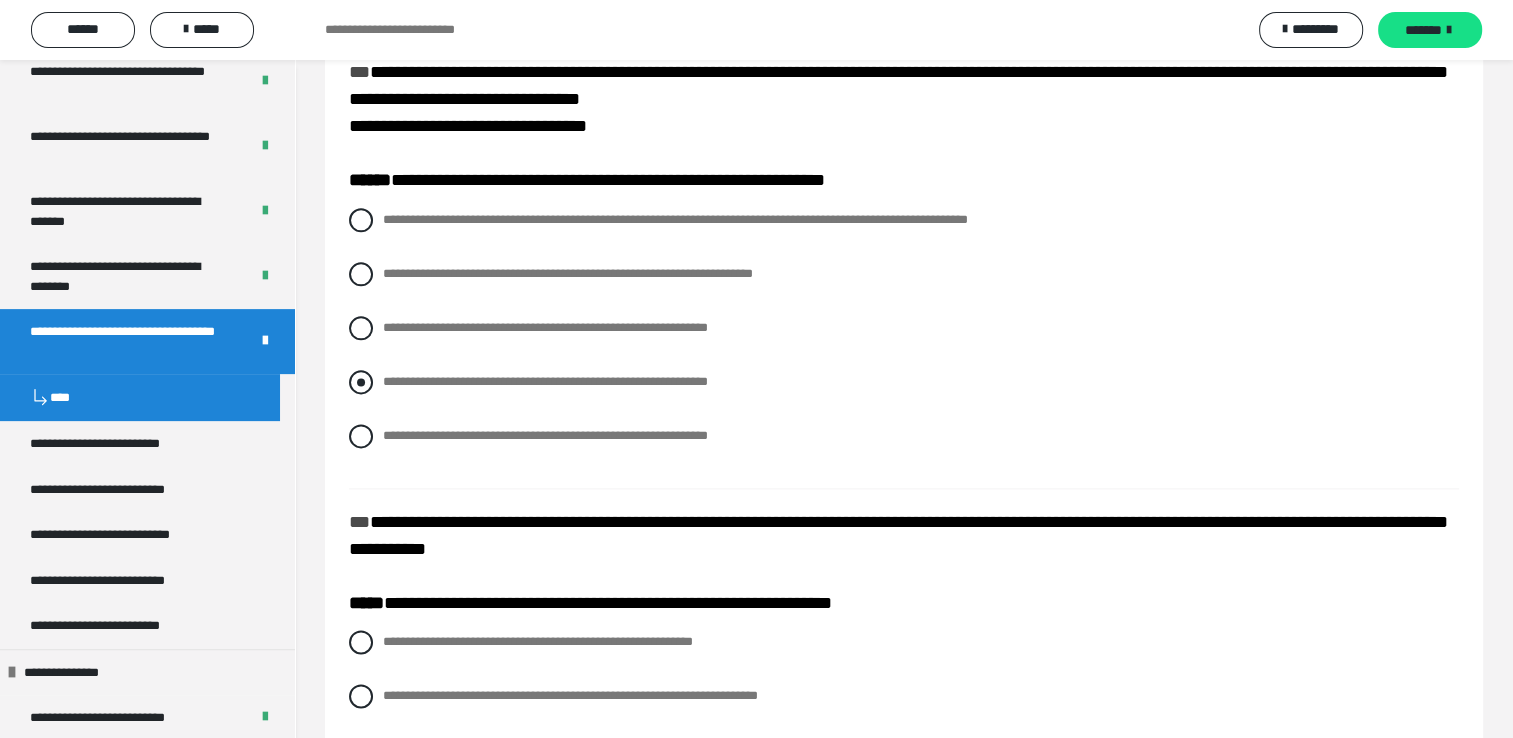 click at bounding box center [361, 382] 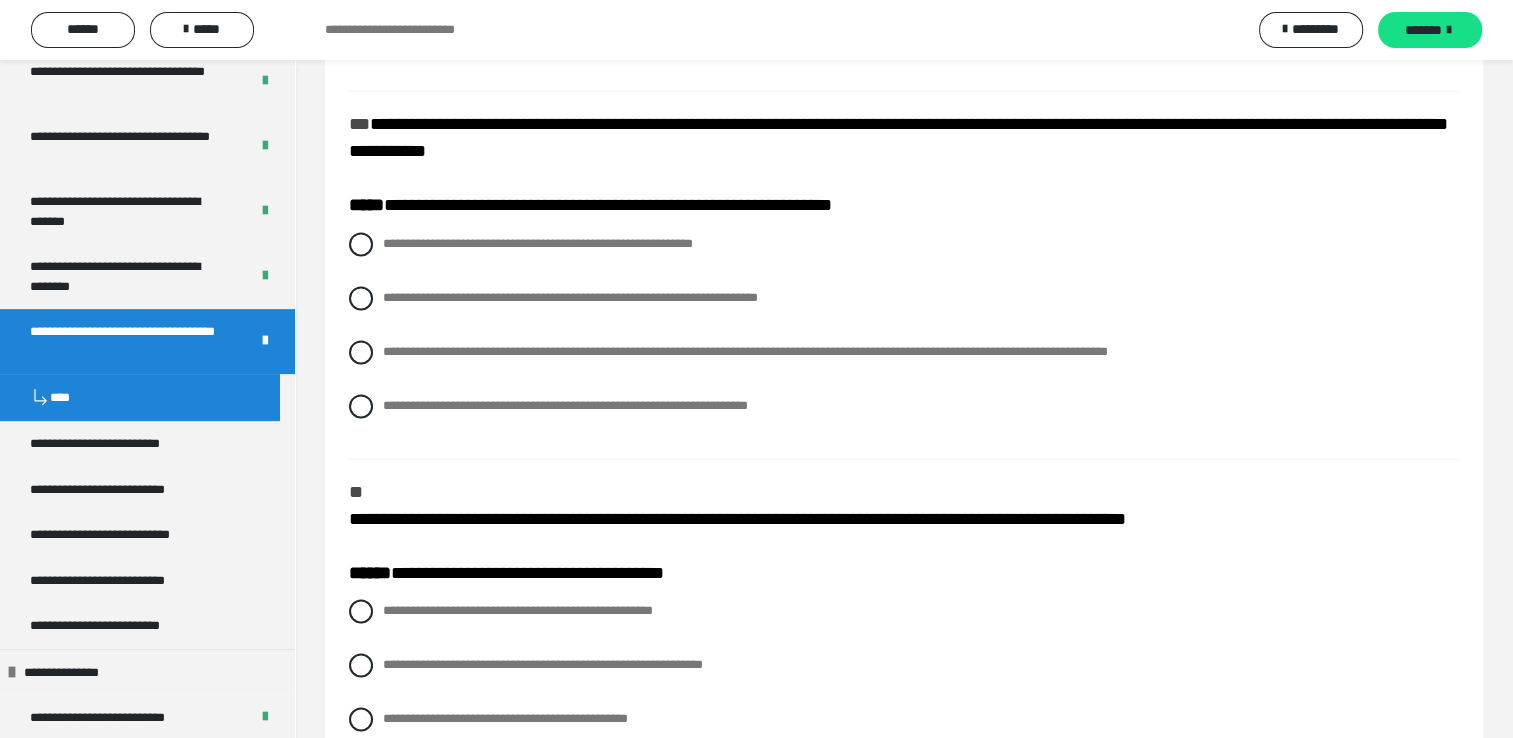 scroll, scrollTop: 2860, scrollLeft: 0, axis: vertical 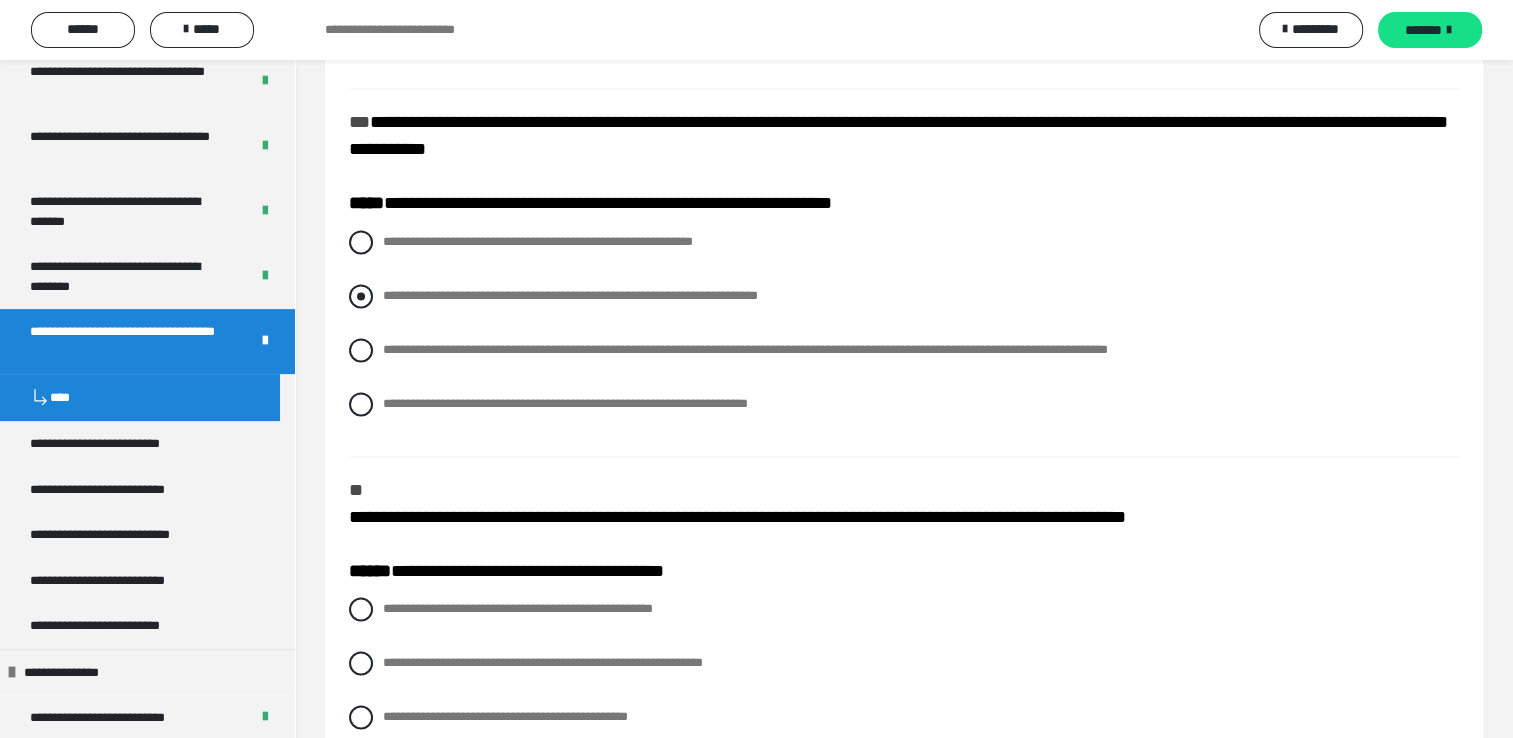 click at bounding box center (361, 296) 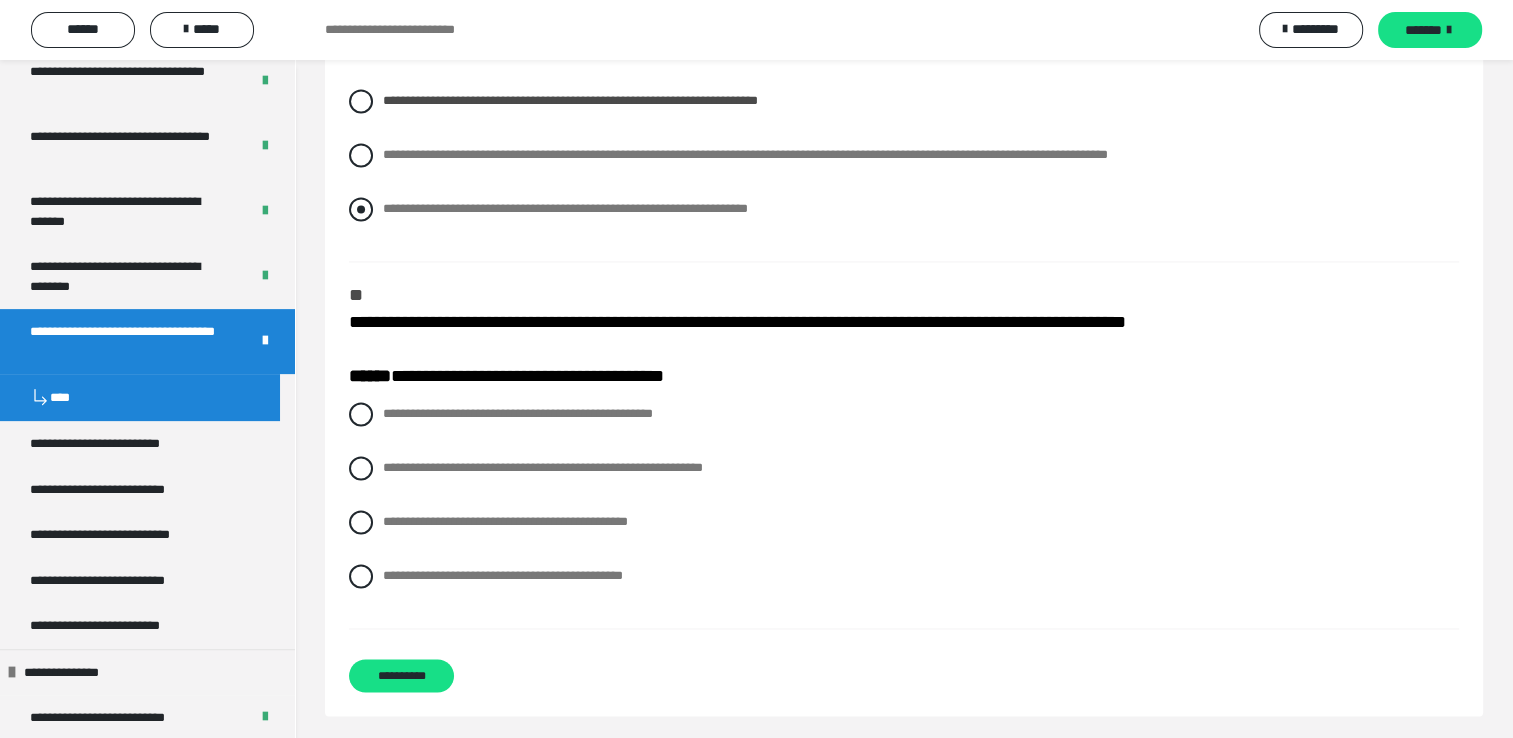 scroll, scrollTop: 3060, scrollLeft: 0, axis: vertical 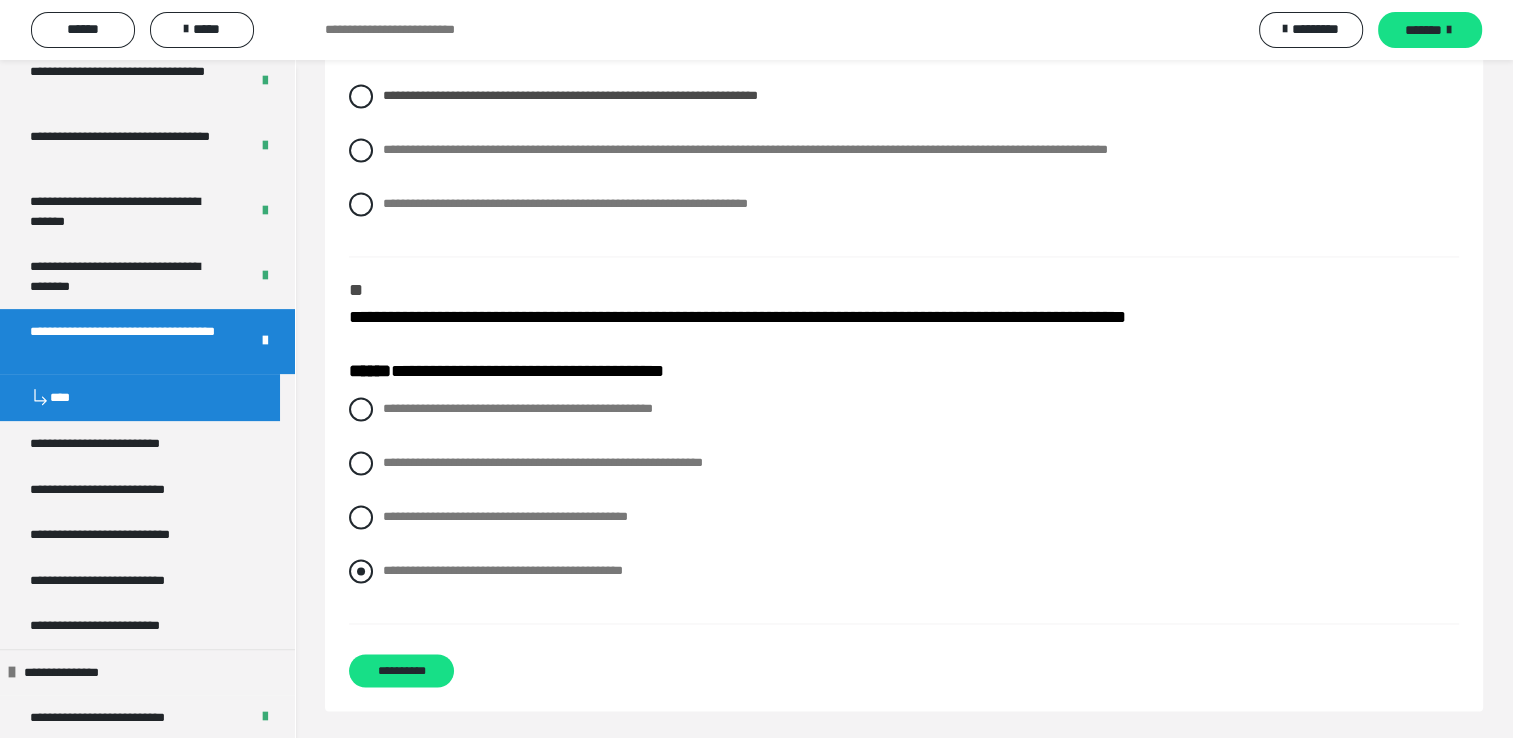click at bounding box center [361, 571] 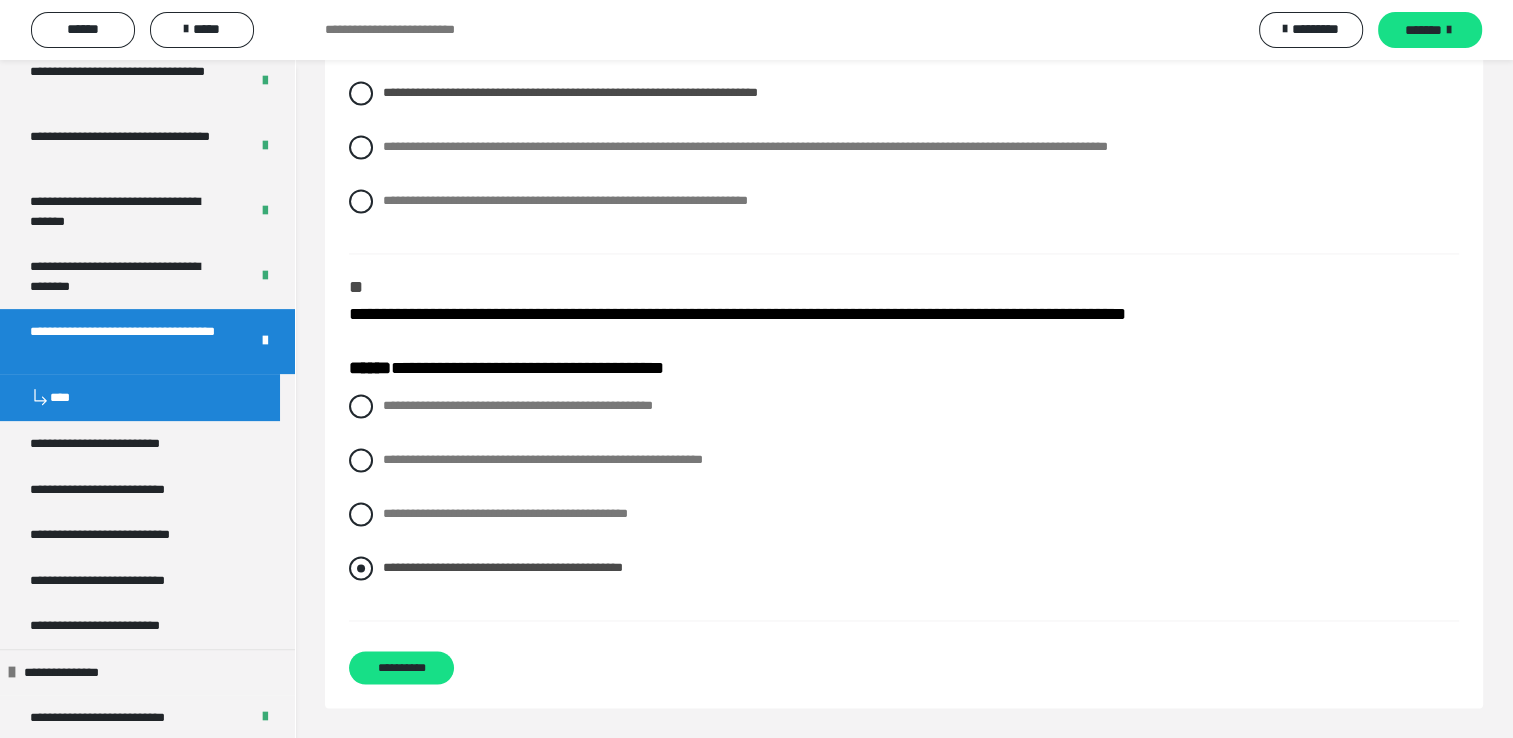 scroll, scrollTop: 3125, scrollLeft: 0, axis: vertical 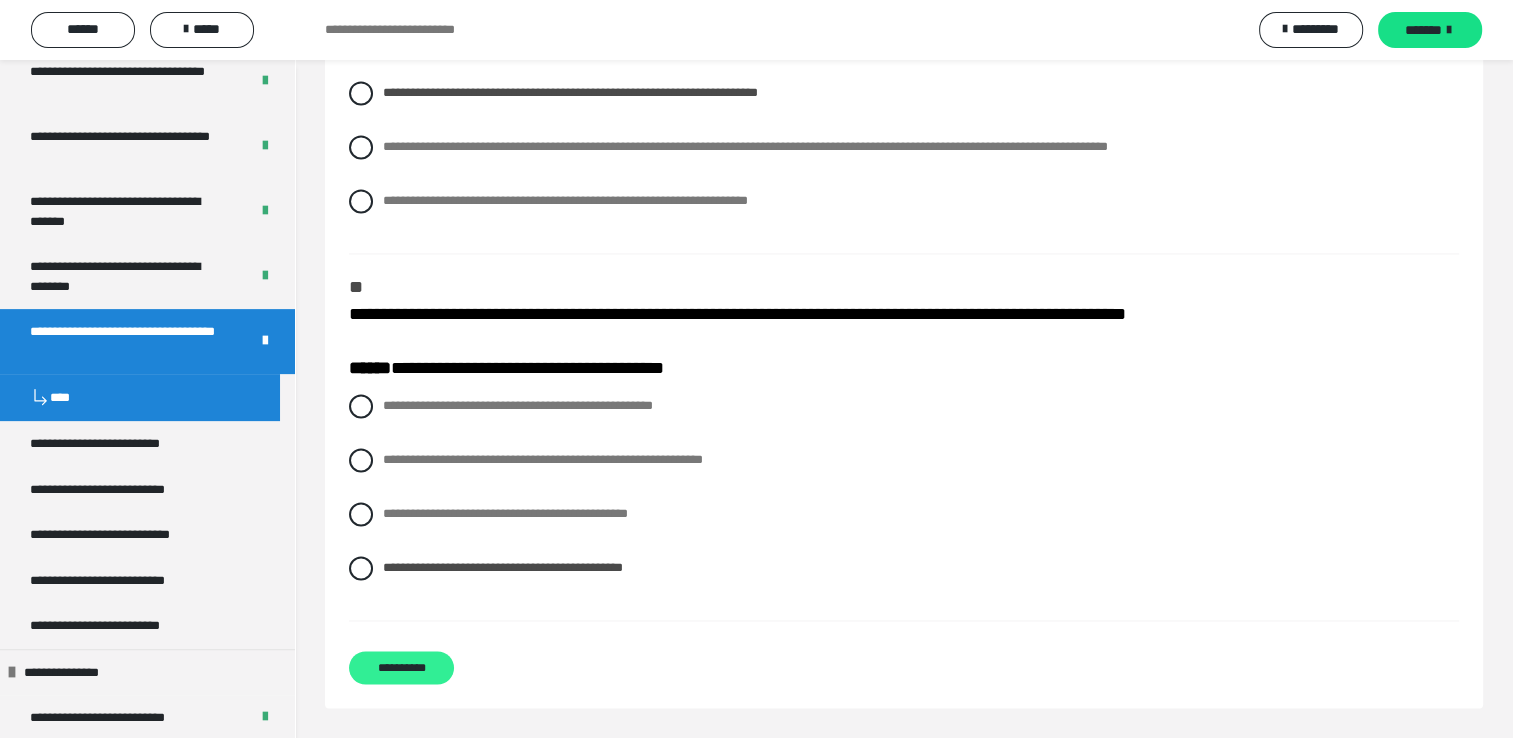 click on "**********" at bounding box center [401, 667] 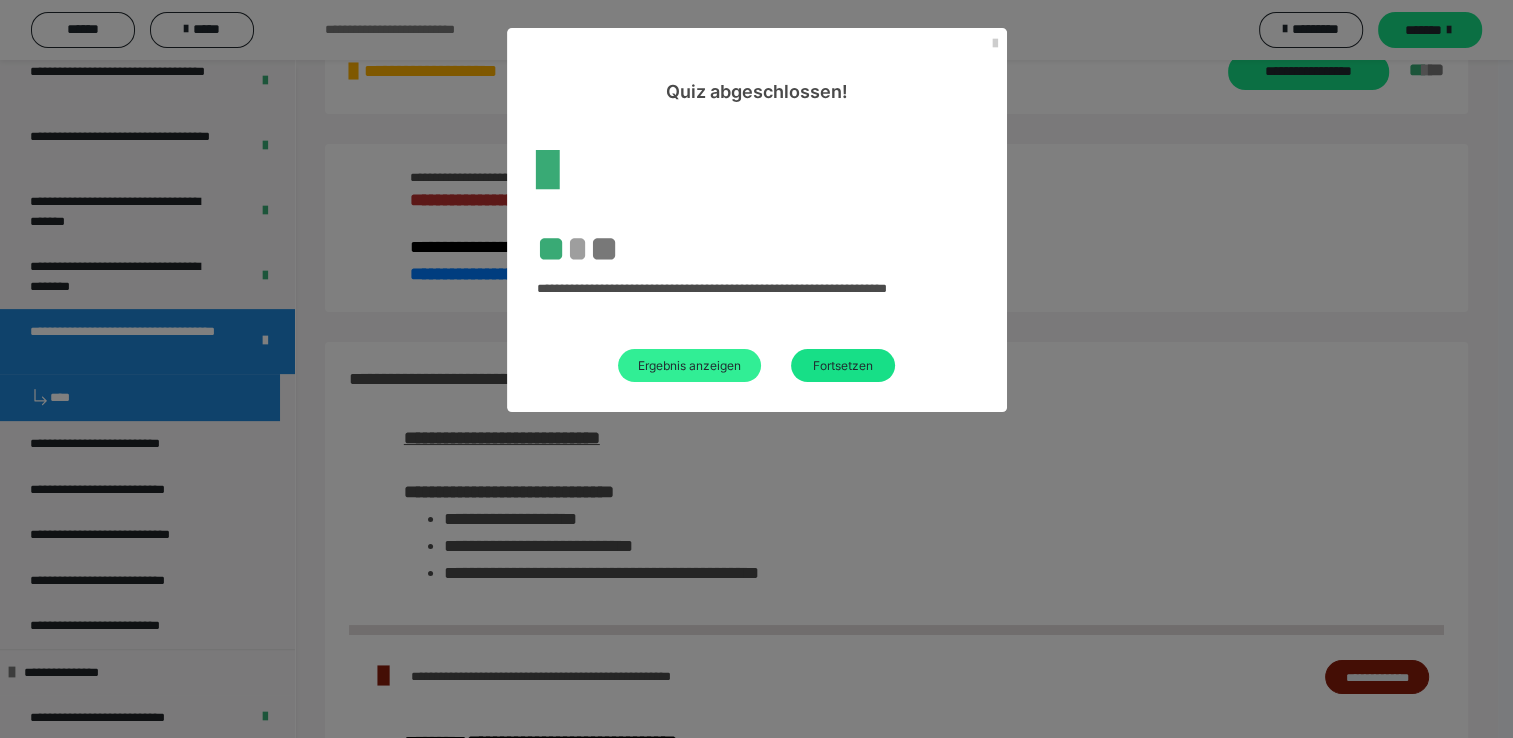 click on "Ergebnis anzeigen" at bounding box center [689, 365] 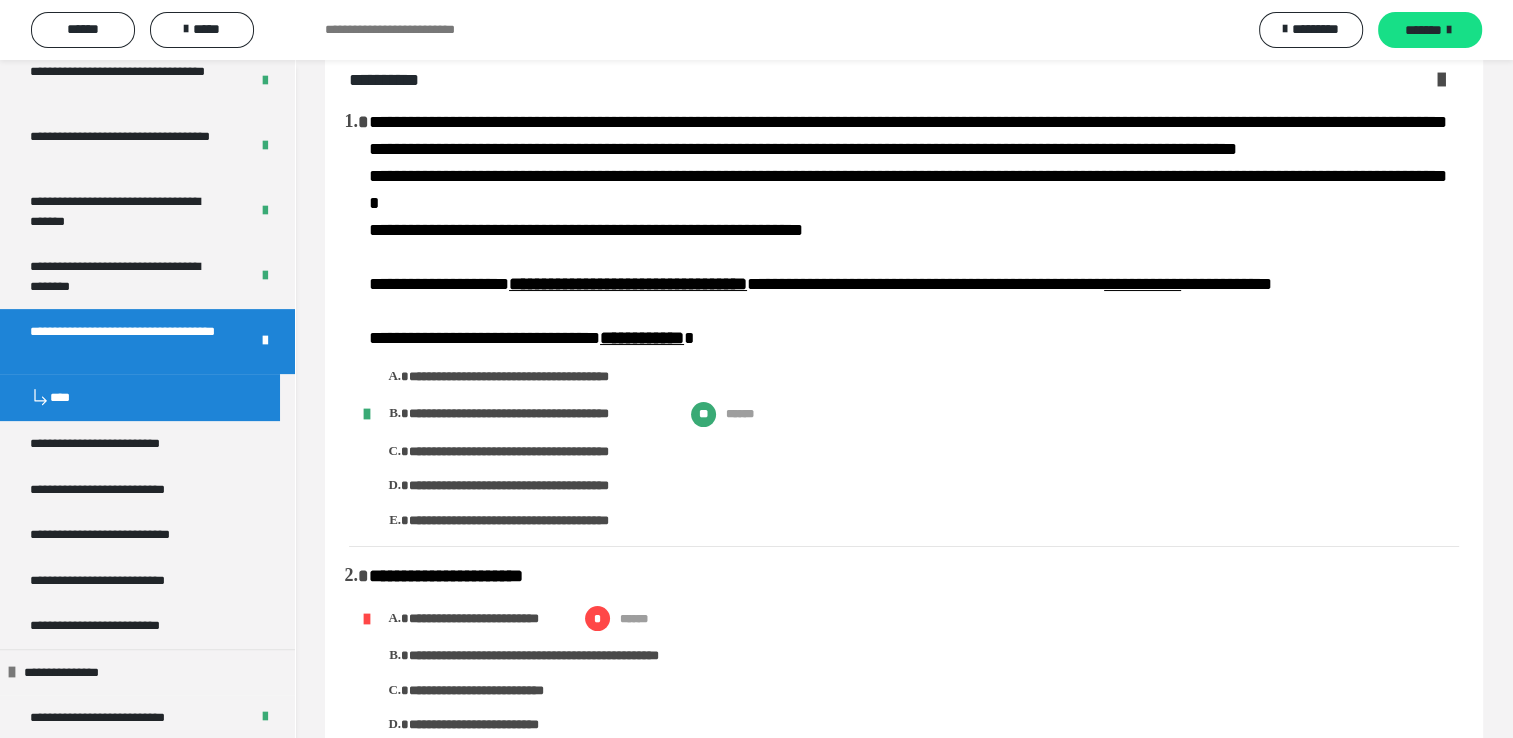 scroll, scrollTop: 0, scrollLeft: 0, axis: both 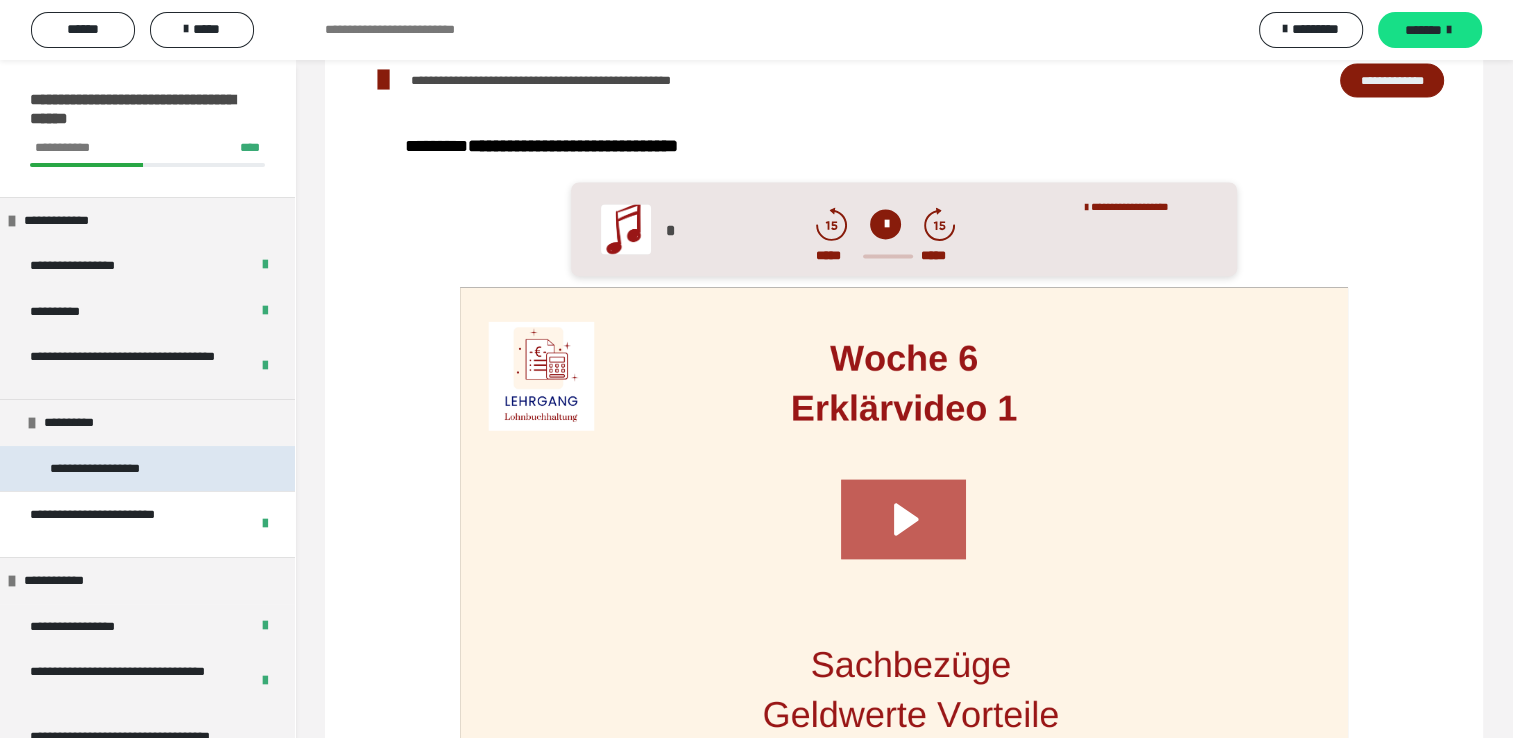 click on "**********" at bounding box center (117, 469) 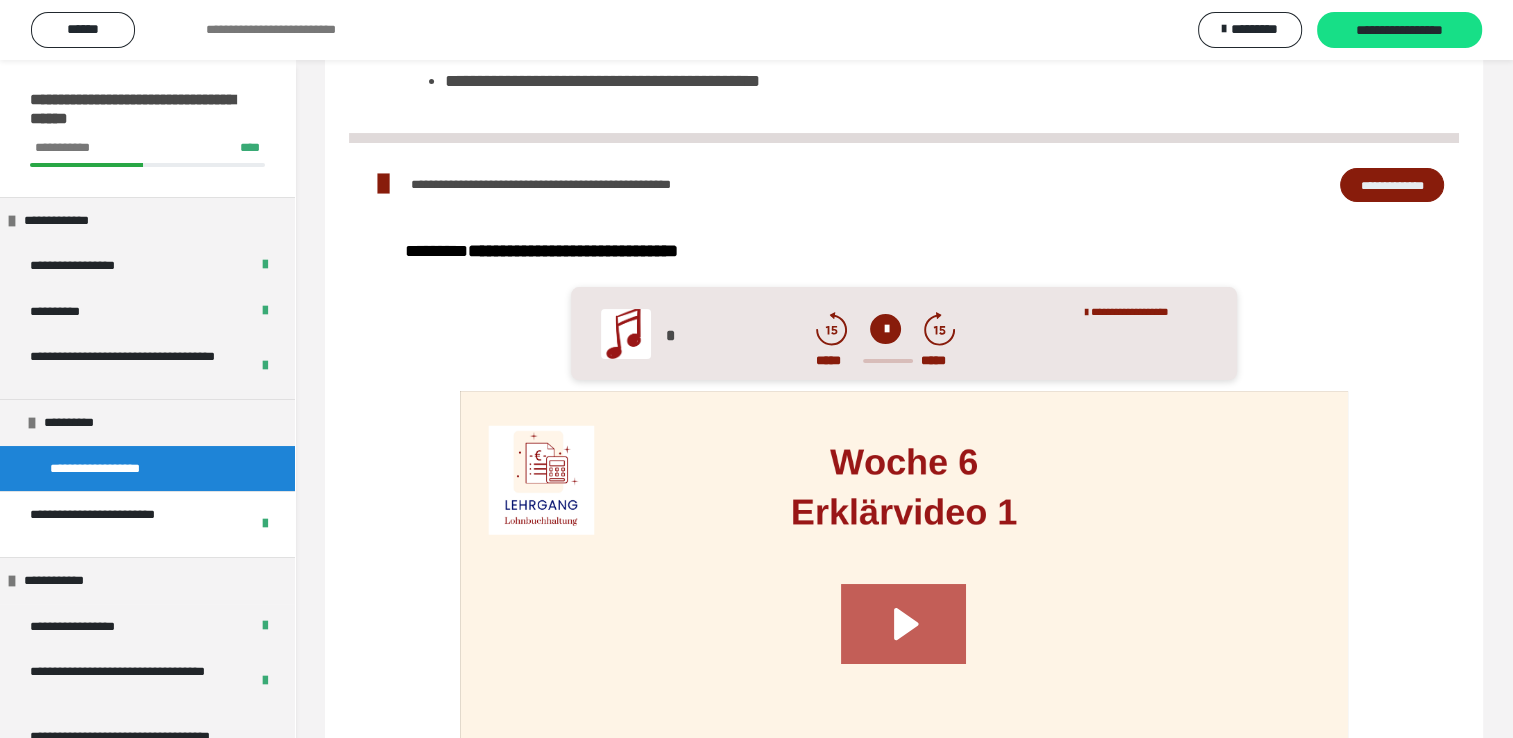 scroll, scrollTop: 60, scrollLeft: 0, axis: vertical 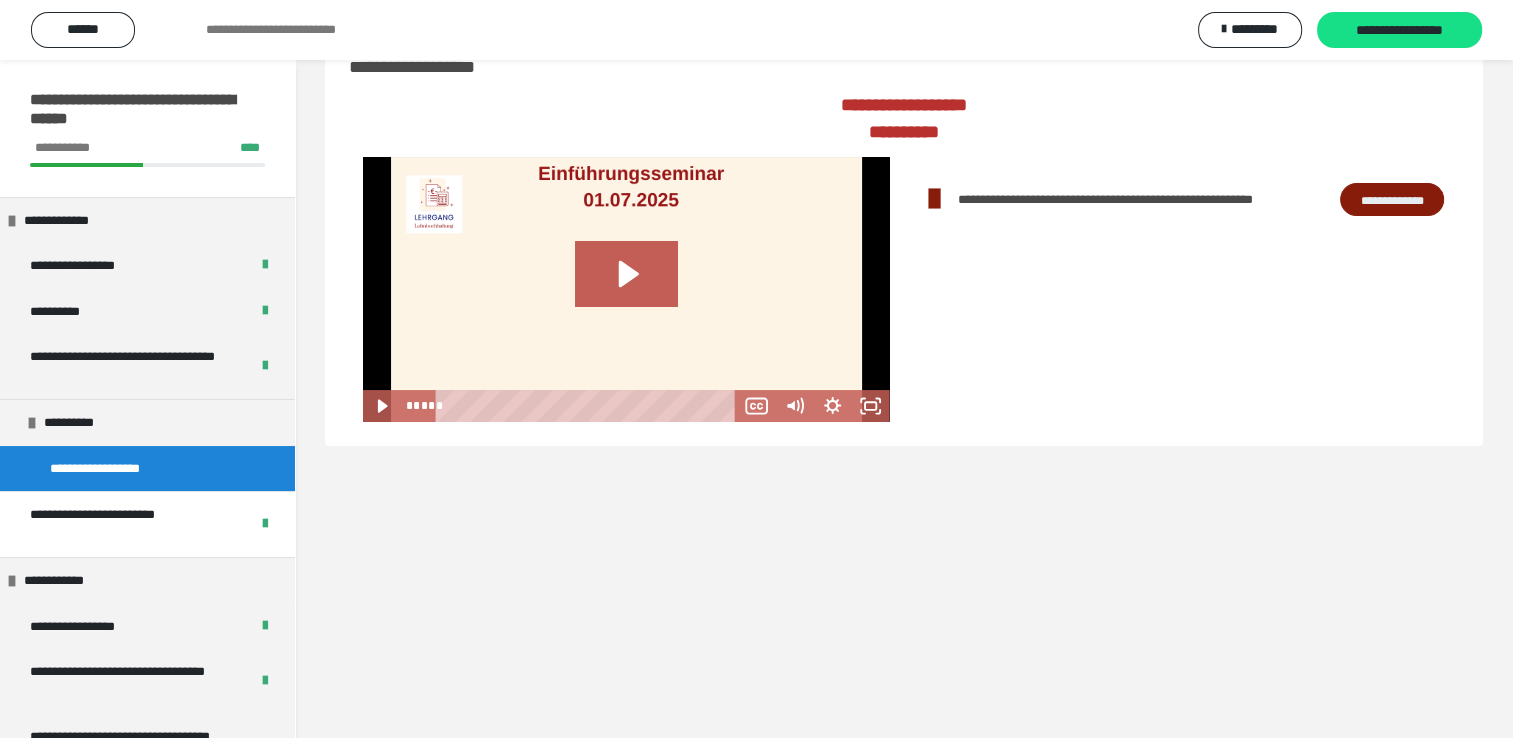 click on "**********" at bounding box center [1392, 200] 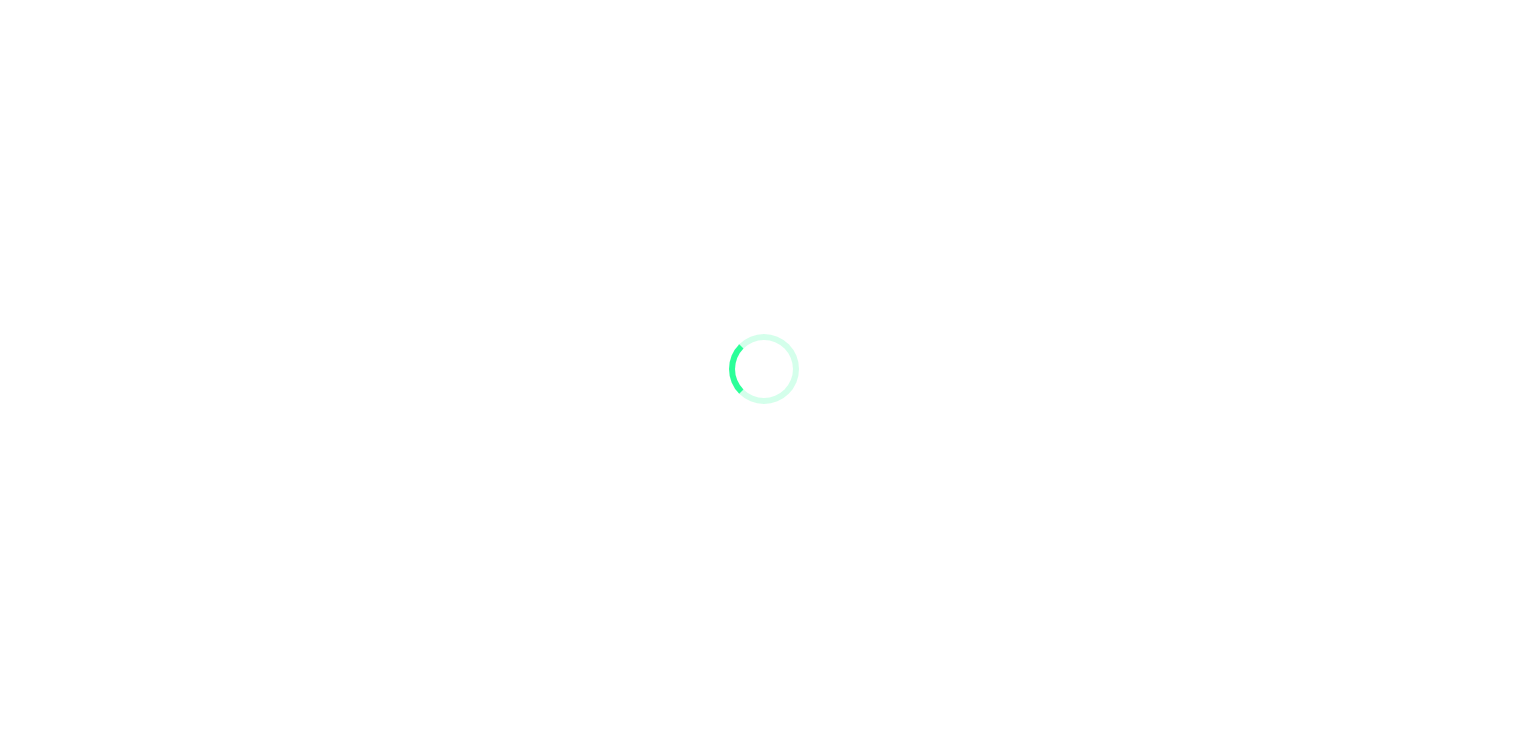 scroll, scrollTop: 0, scrollLeft: 0, axis: both 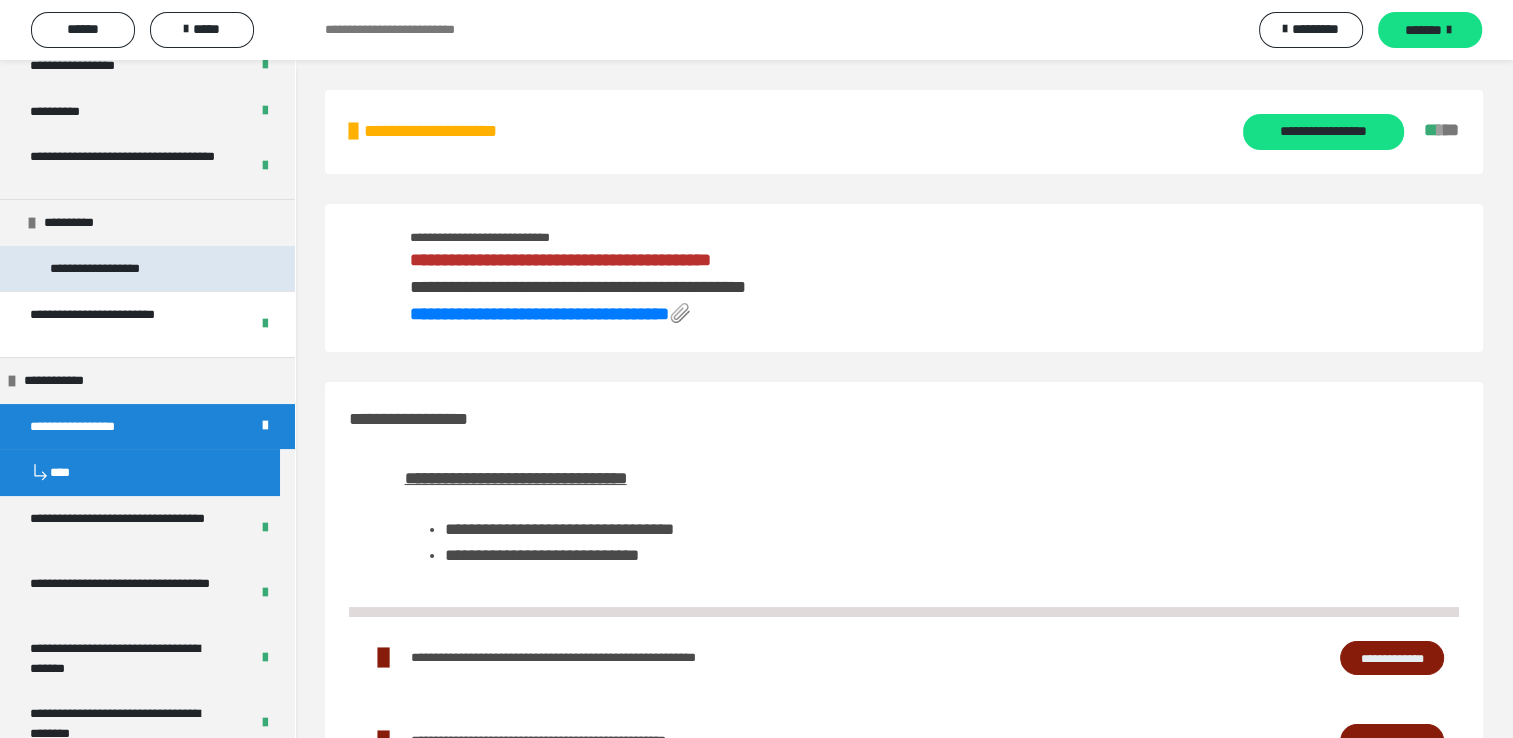 click on "**********" at bounding box center [147, 269] 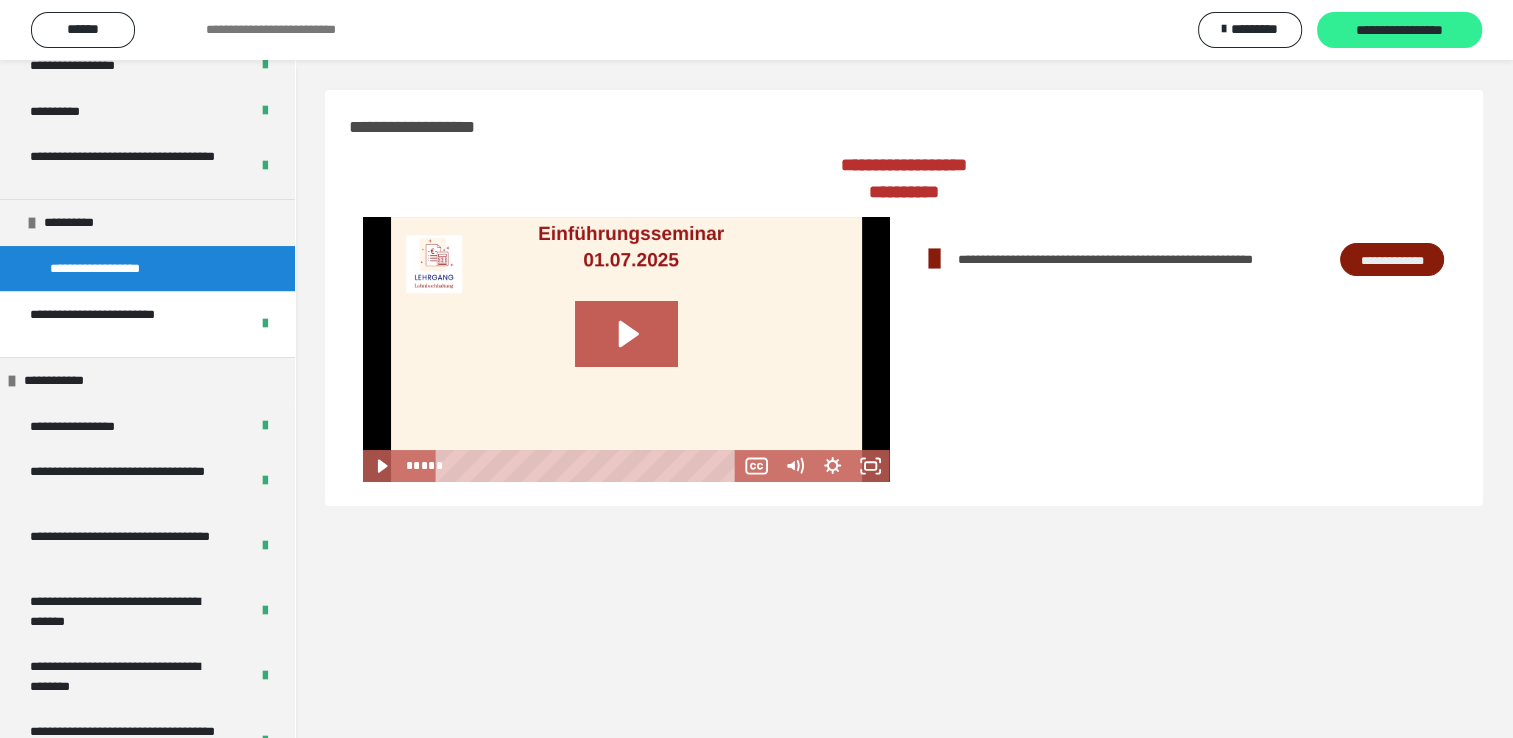 click on "**********" at bounding box center [1399, 31] 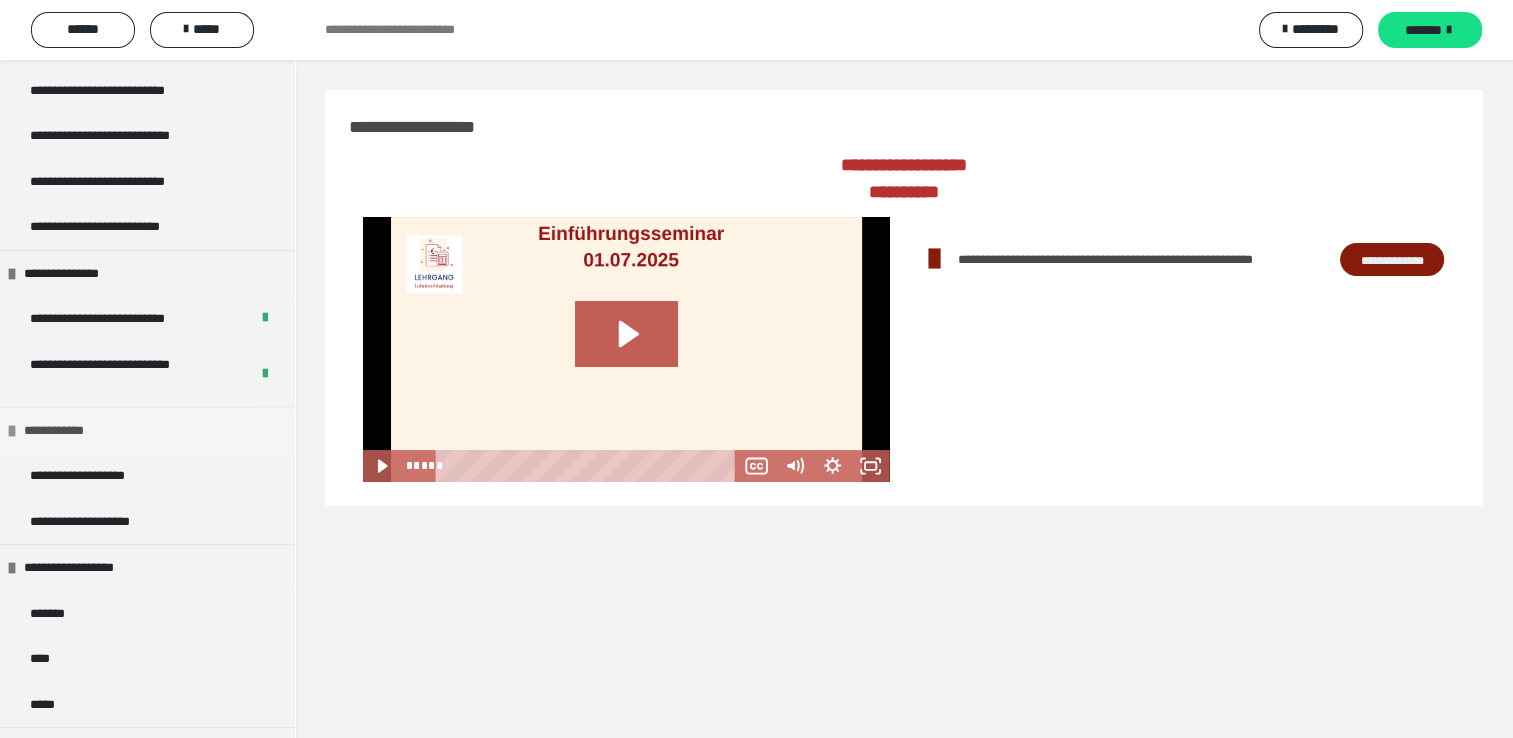 scroll, scrollTop: 1000, scrollLeft: 0, axis: vertical 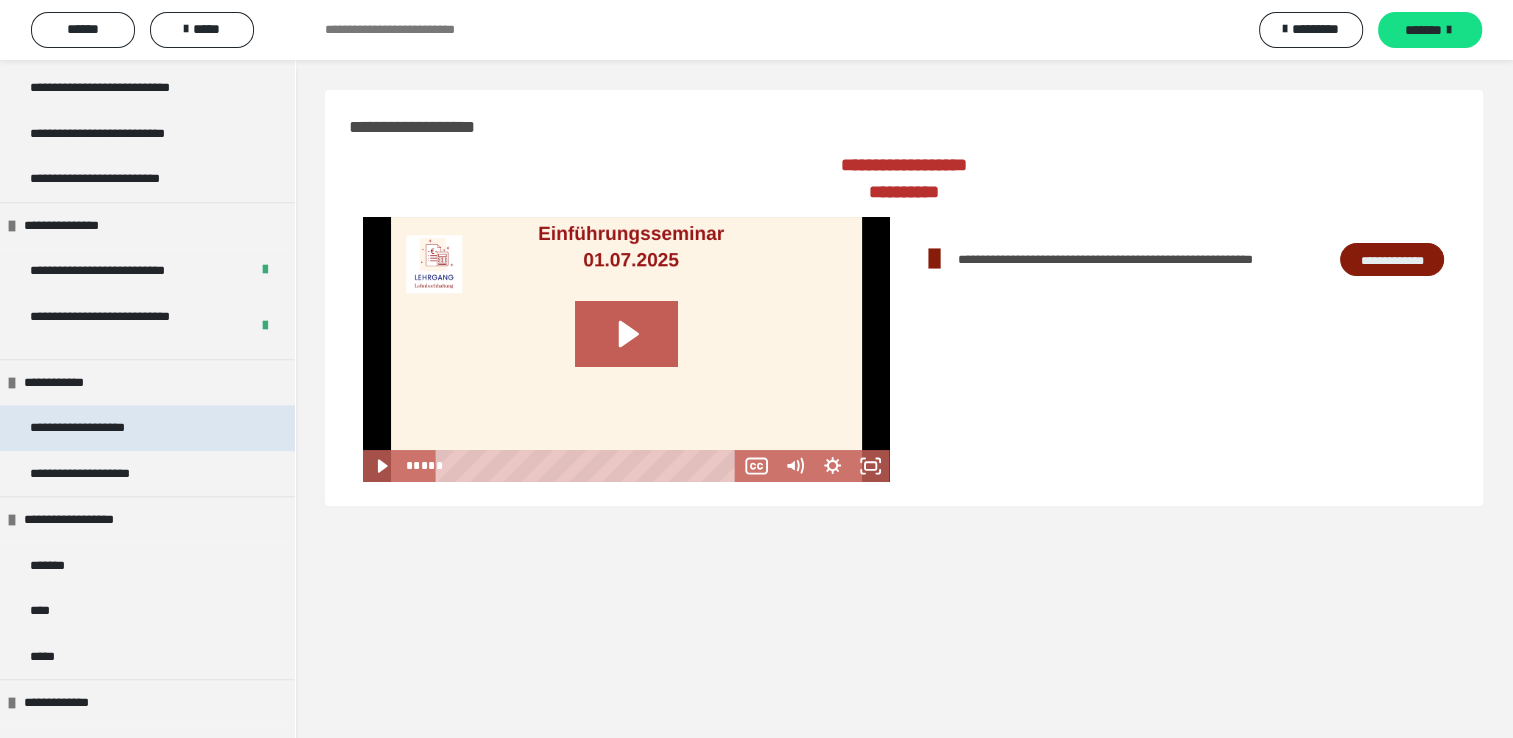 click on "**********" at bounding box center [89, 428] 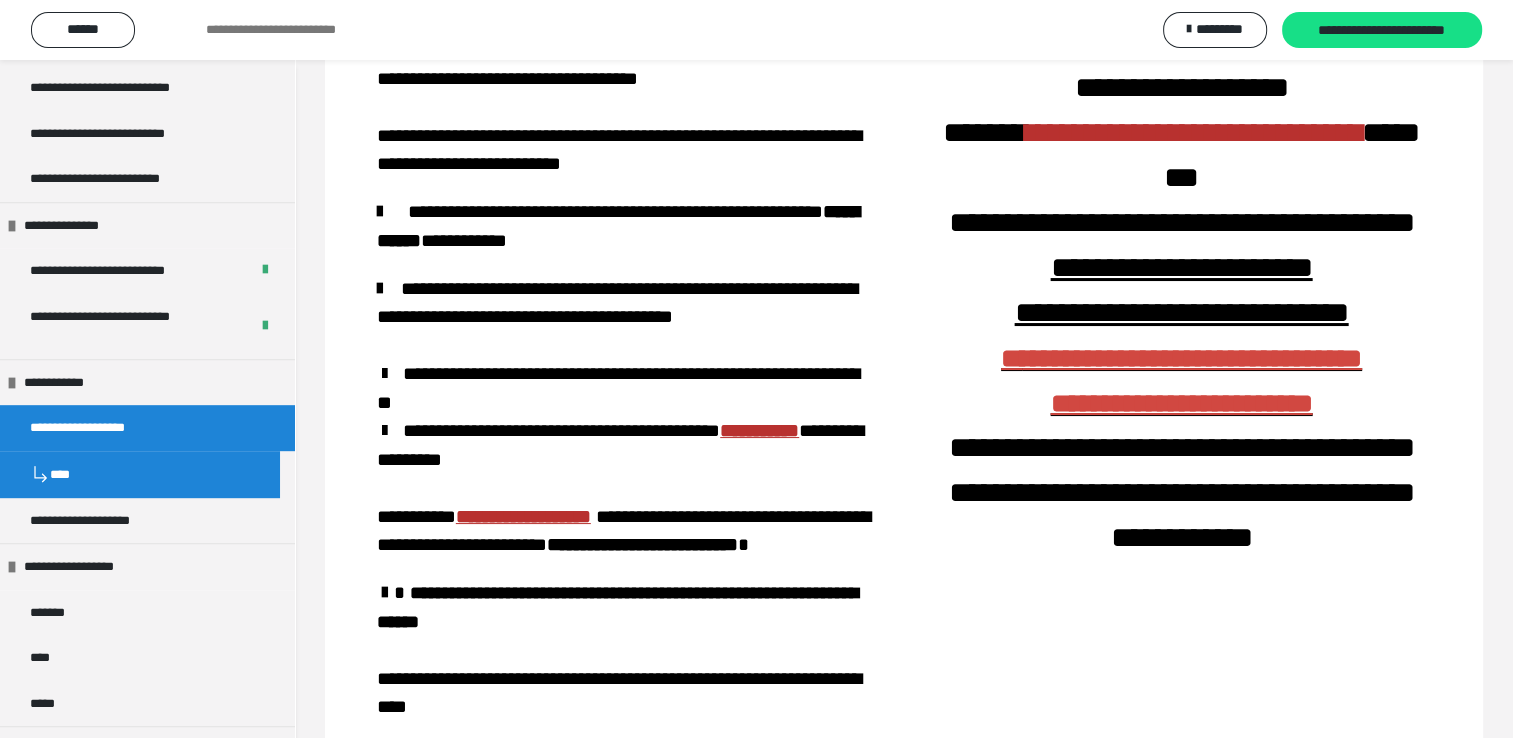 scroll, scrollTop: 0, scrollLeft: 0, axis: both 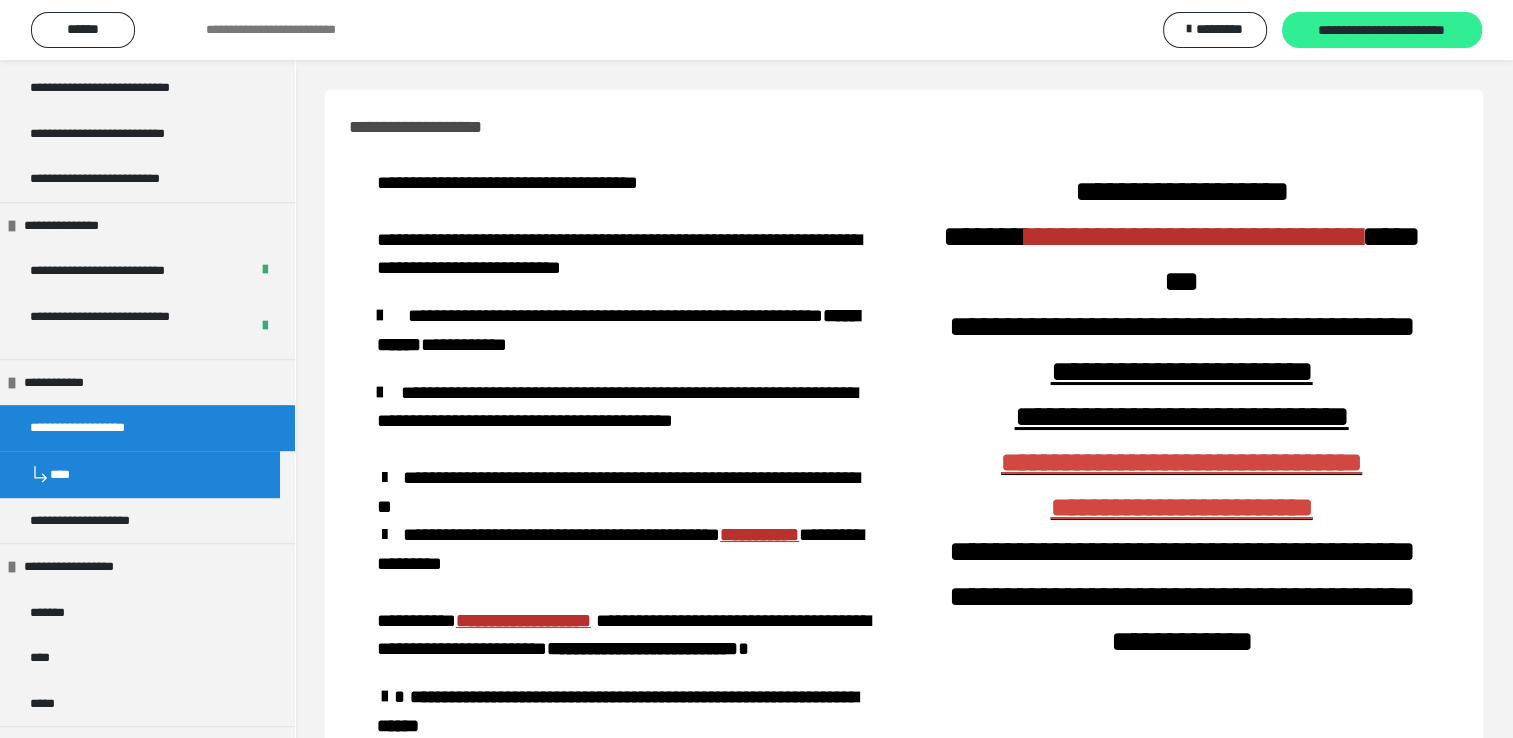 click on "**********" at bounding box center (1382, 31) 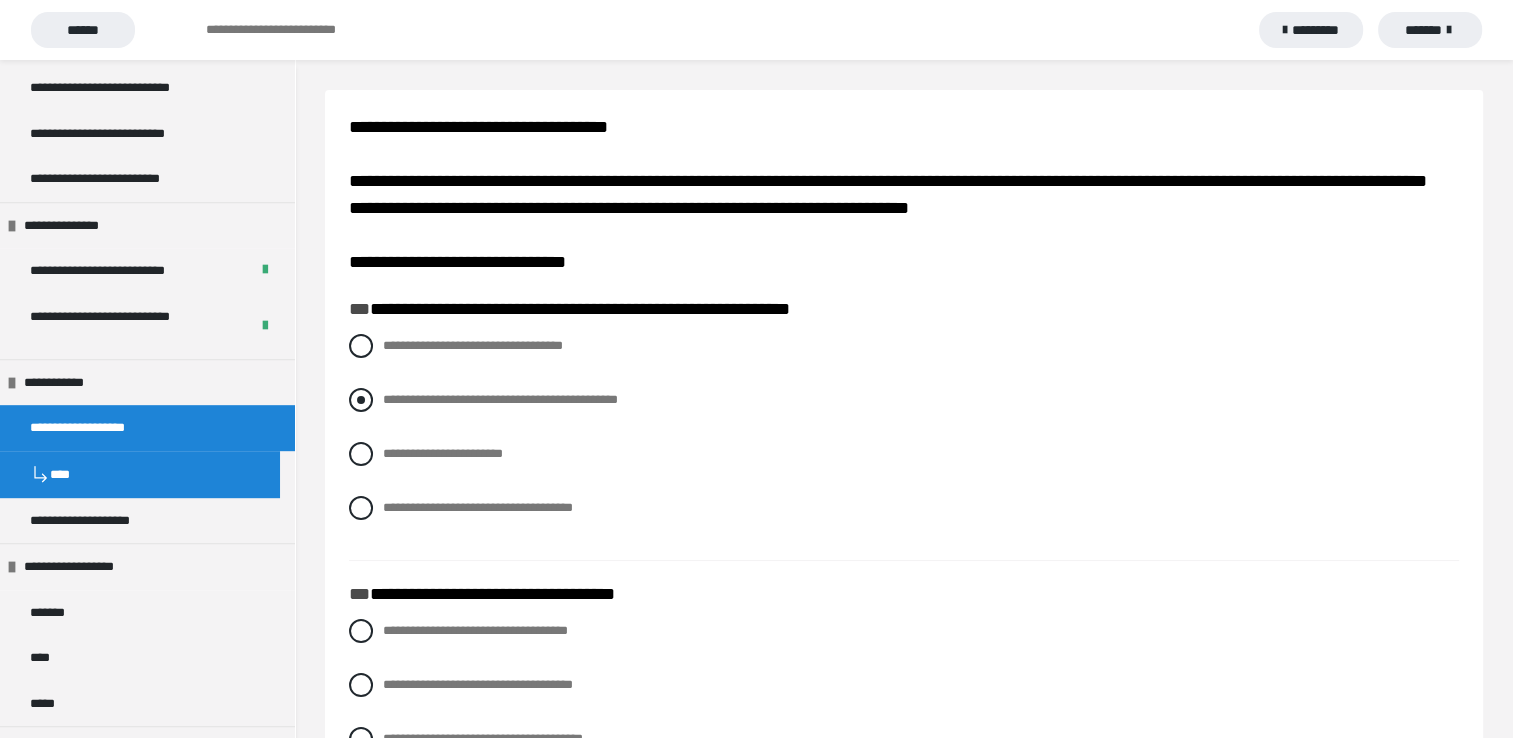 click at bounding box center [361, 400] 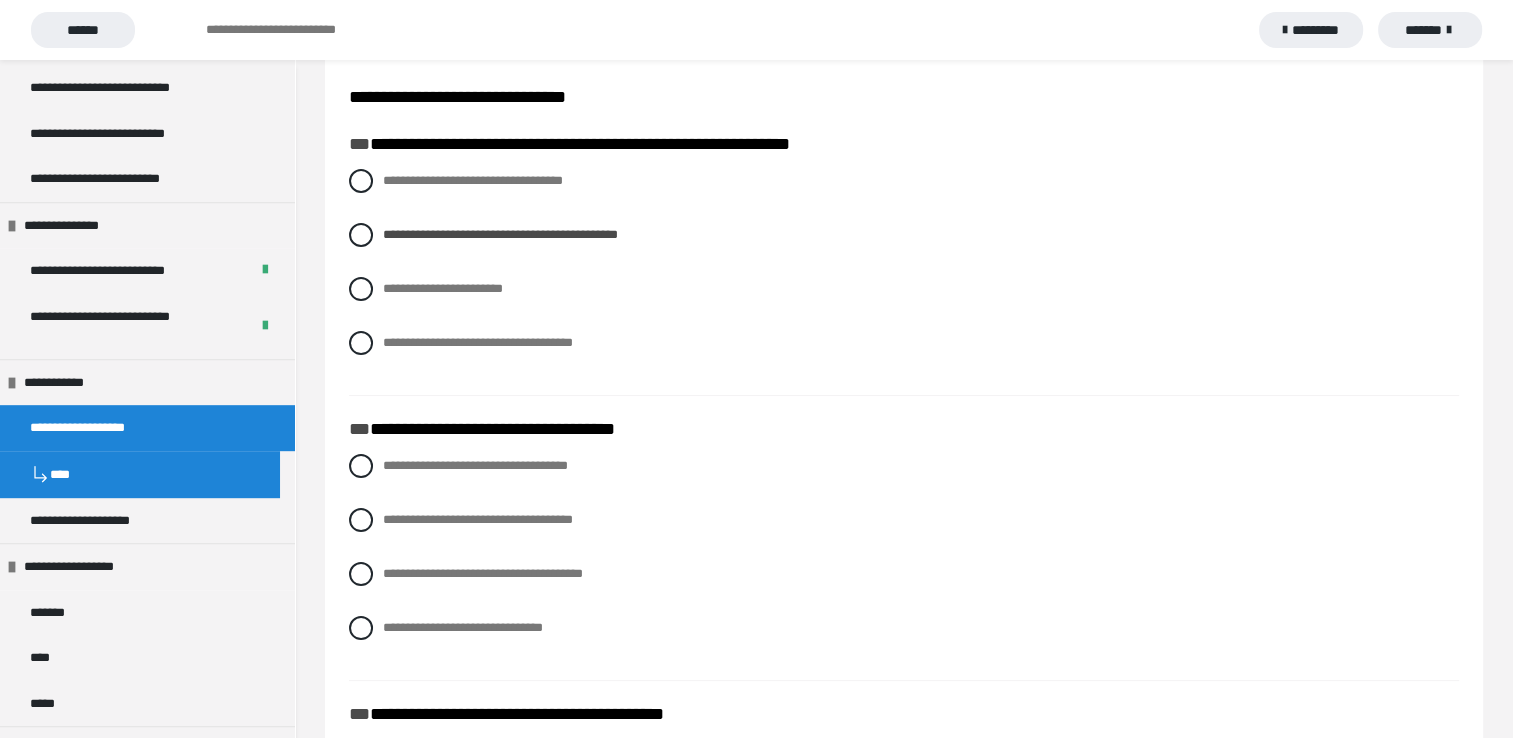scroll, scrollTop: 200, scrollLeft: 0, axis: vertical 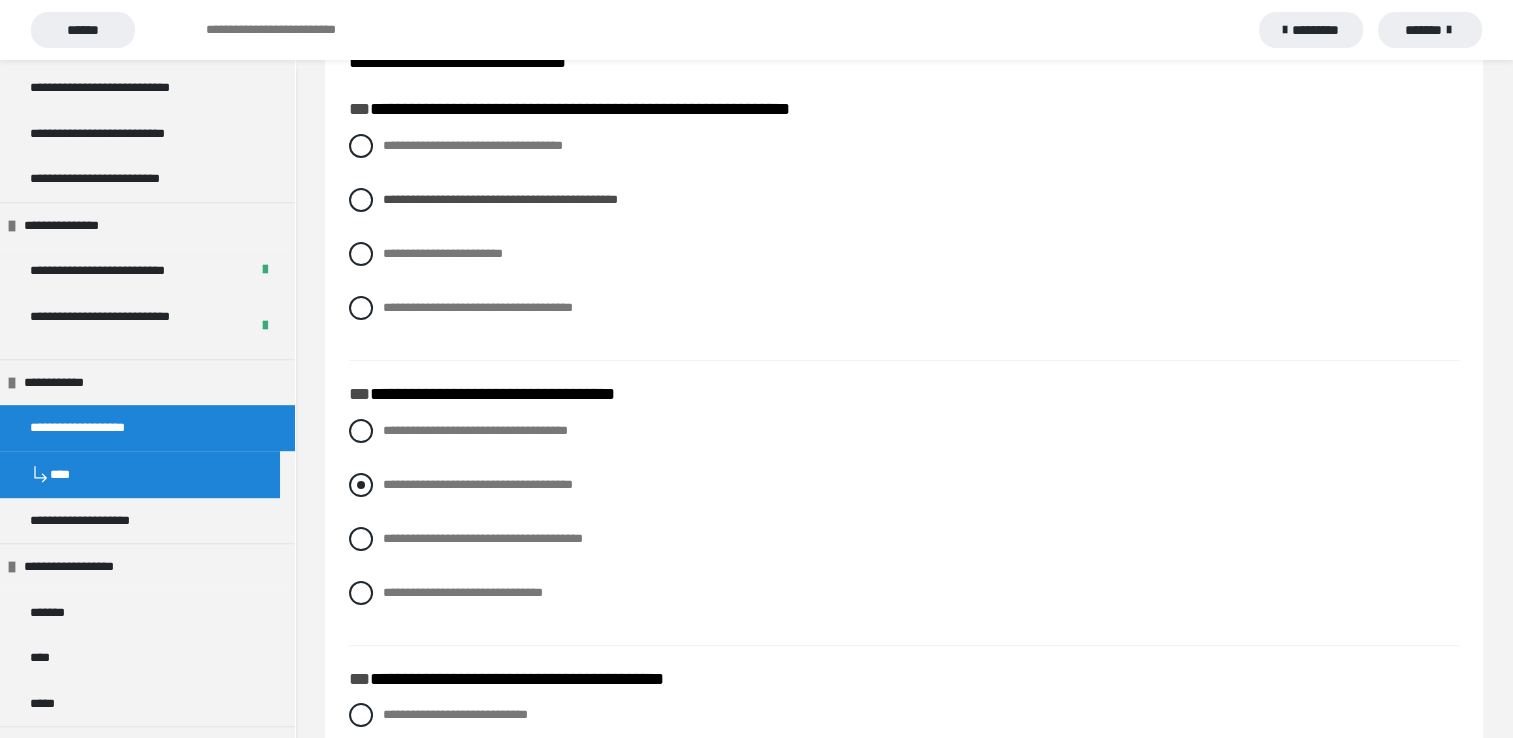 click at bounding box center [361, 485] 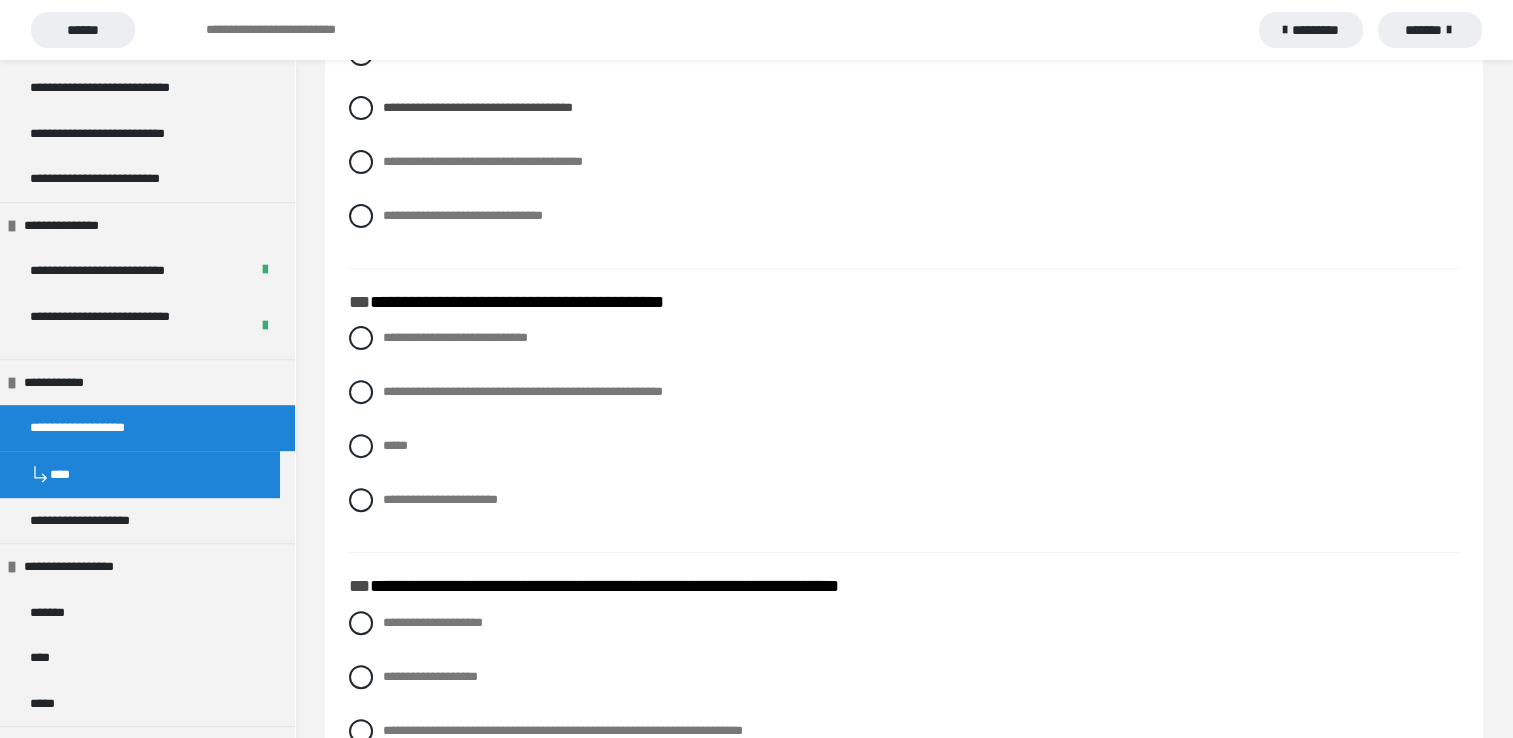 scroll, scrollTop: 600, scrollLeft: 0, axis: vertical 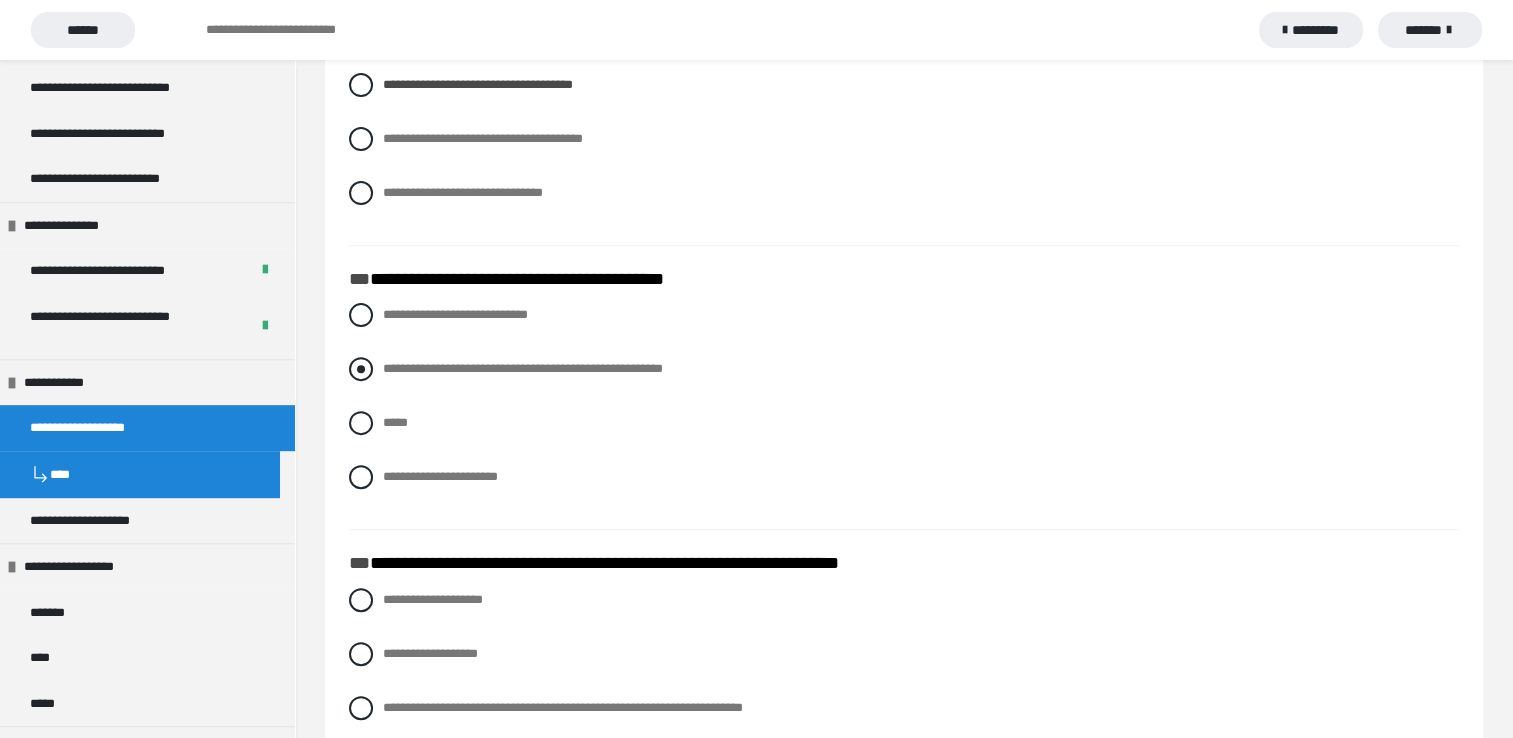 click at bounding box center (361, 369) 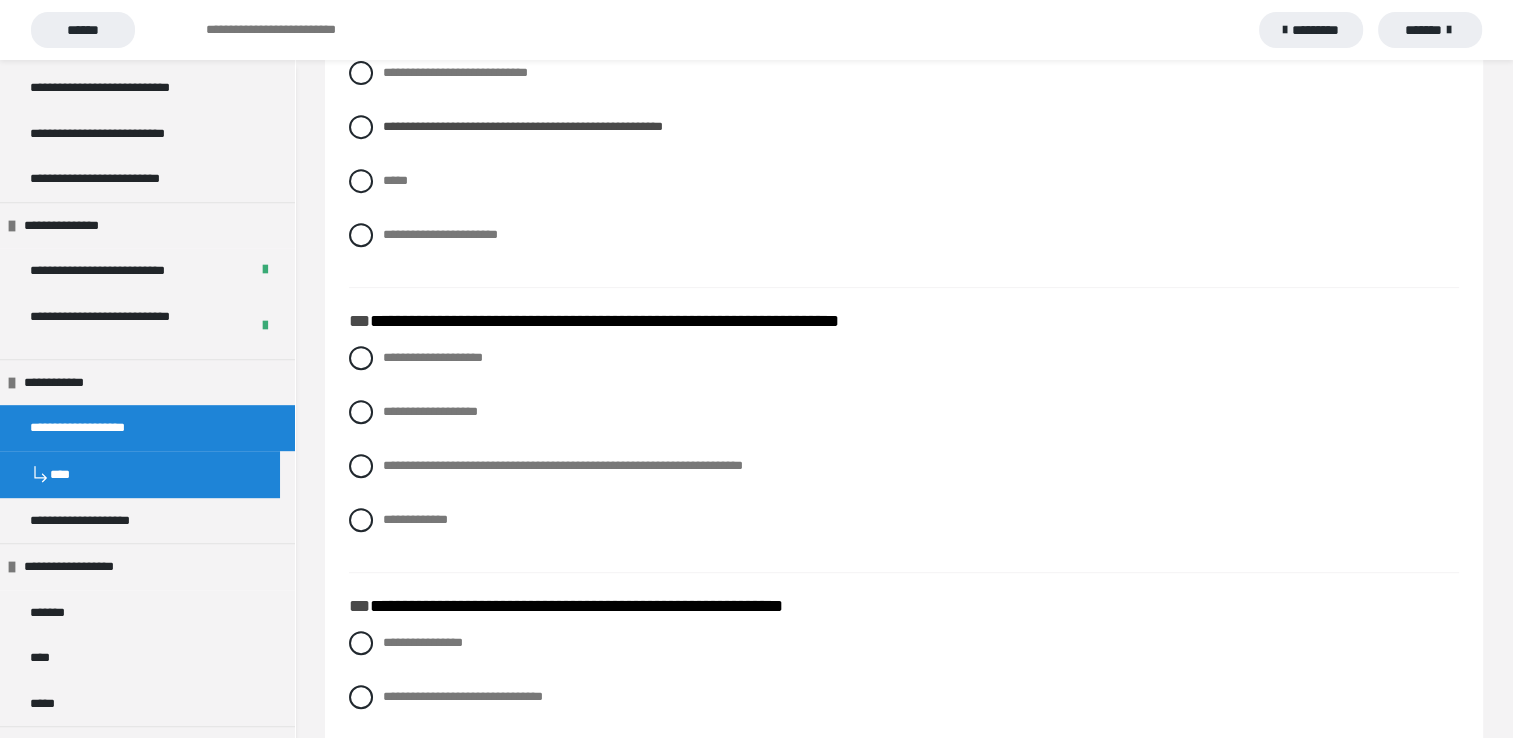 scroll, scrollTop: 900, scrollLeft: 0, axis: vertical 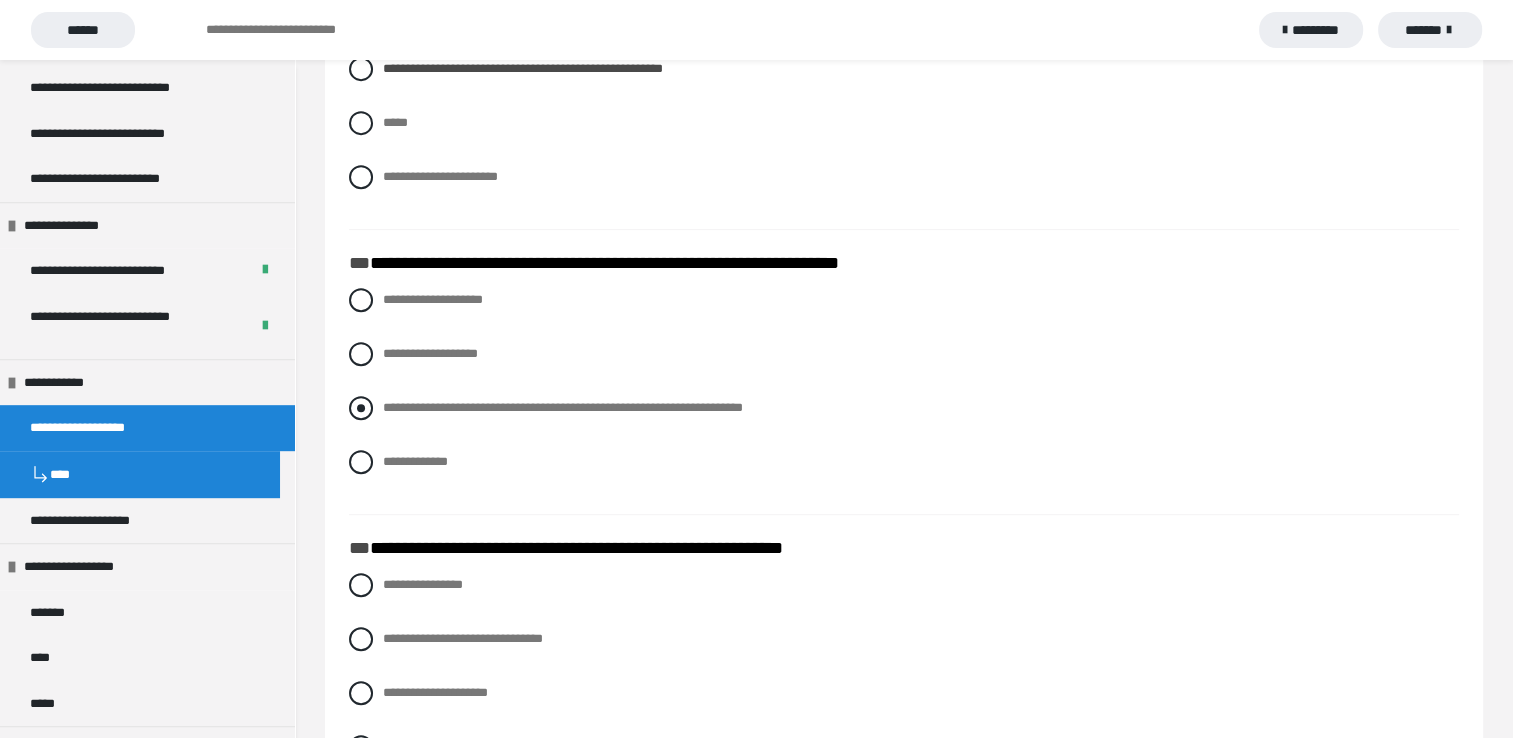 click at bounding box center [361, 408] 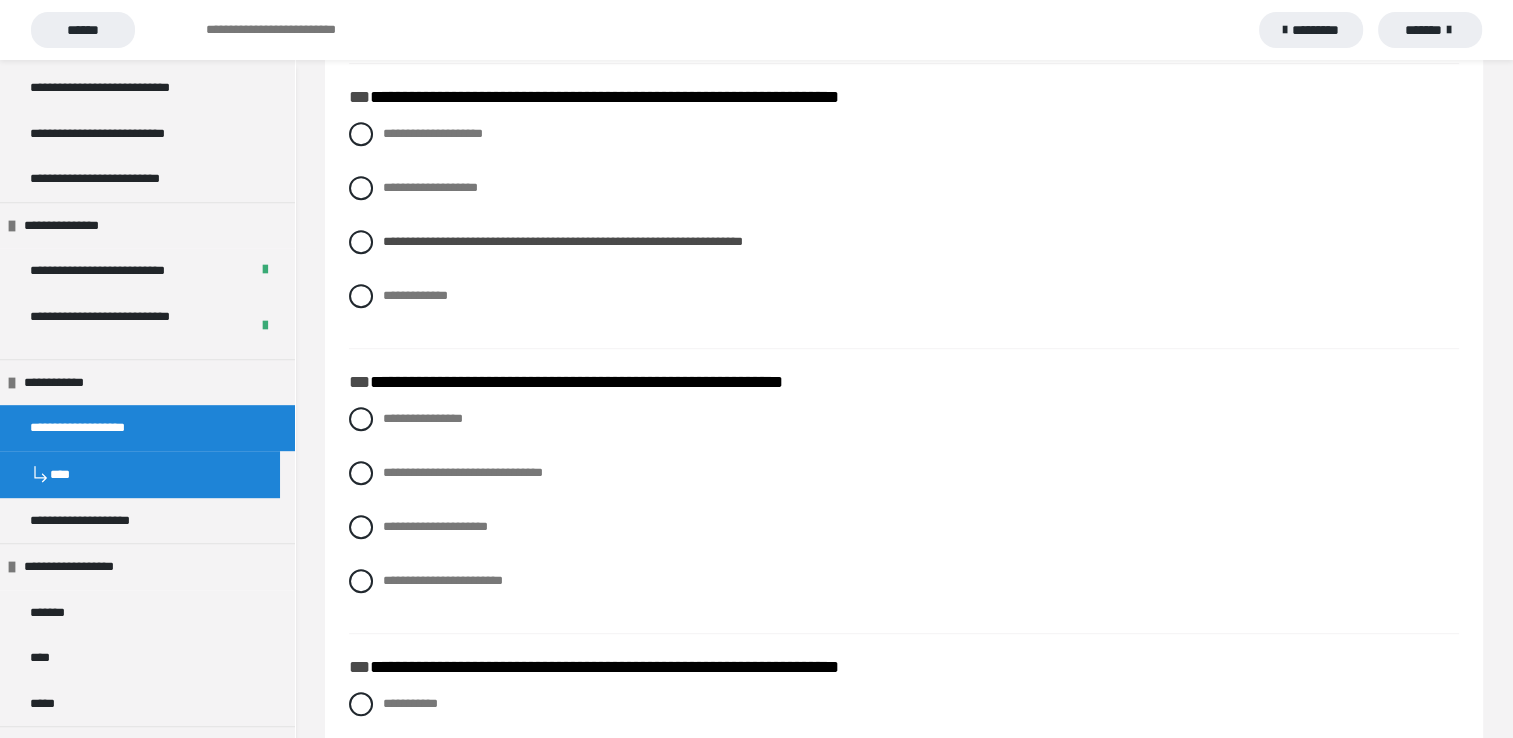 scroll, scrollTop: 1100, scrollLeft: 0, axis: vertical 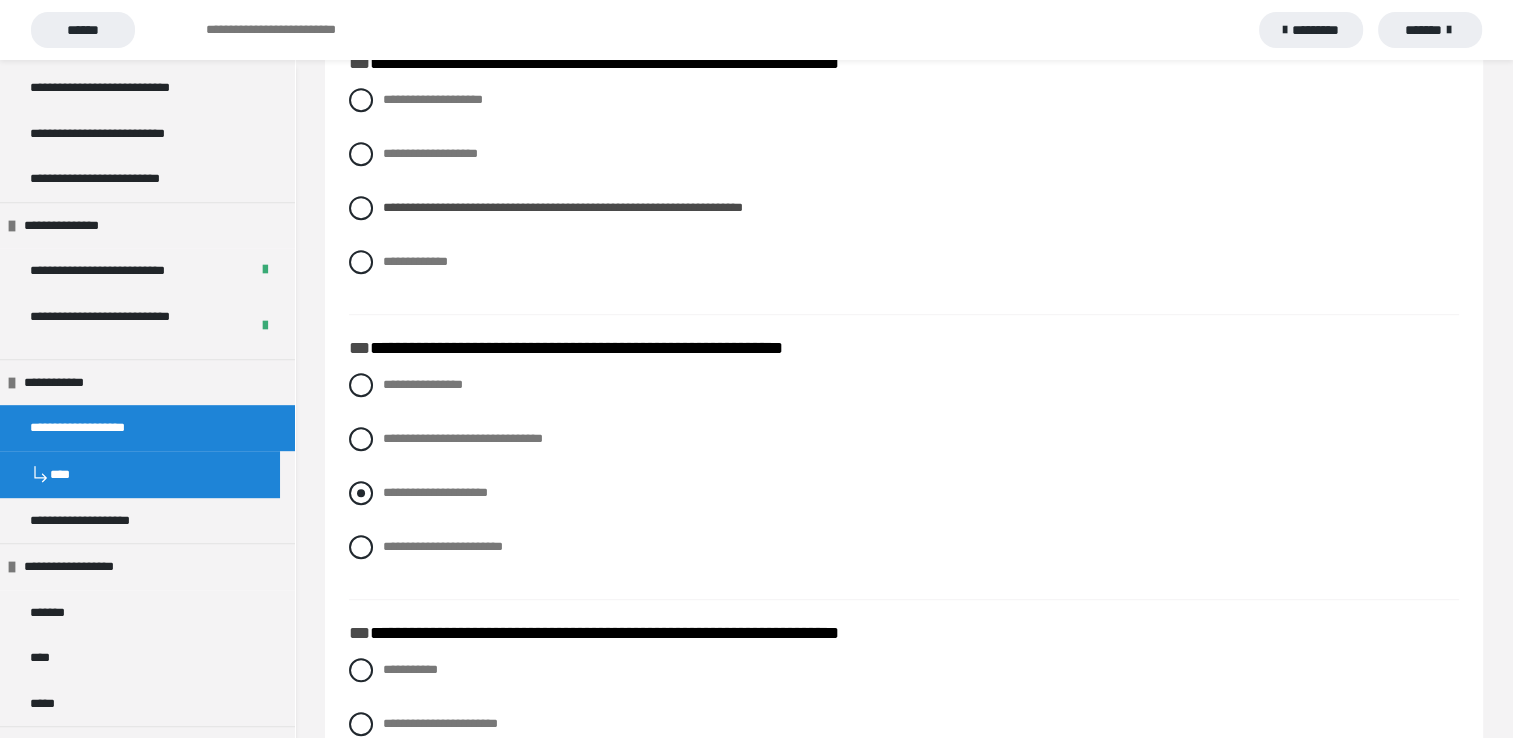 click at bounding box center [361, 493] 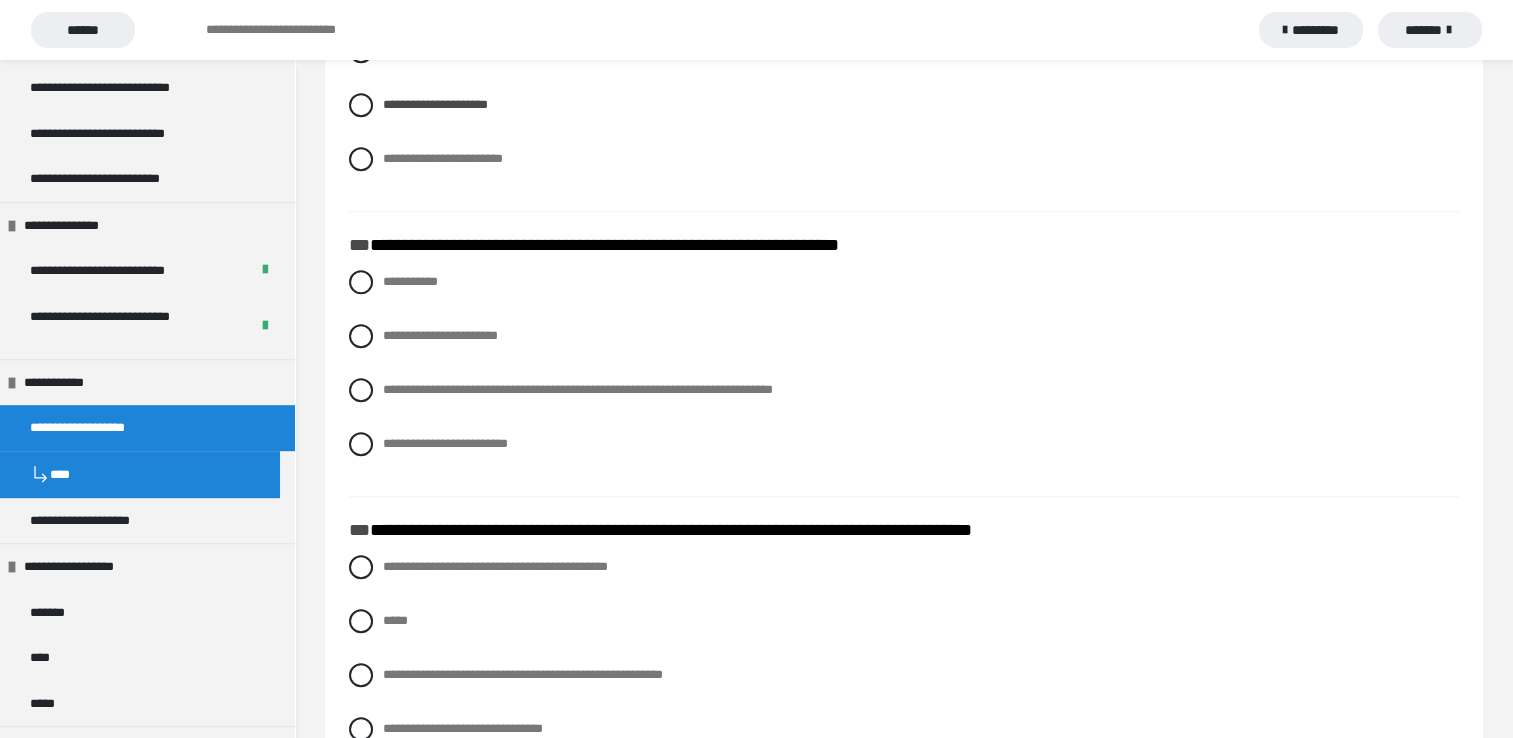 scroll, scrollTop: 1500, scrollLeft: 0, axis: vertical 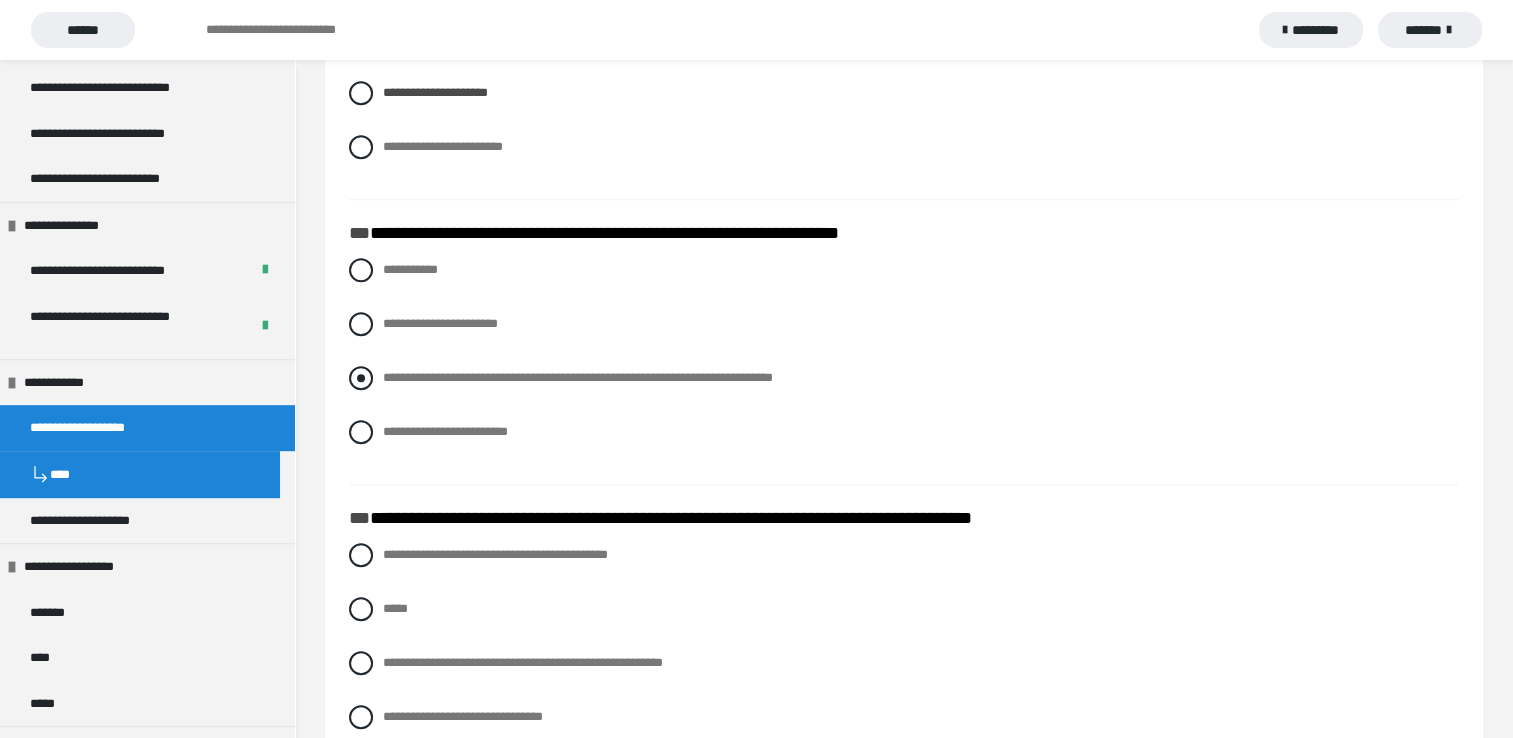 click at bounding box center [361, 378] 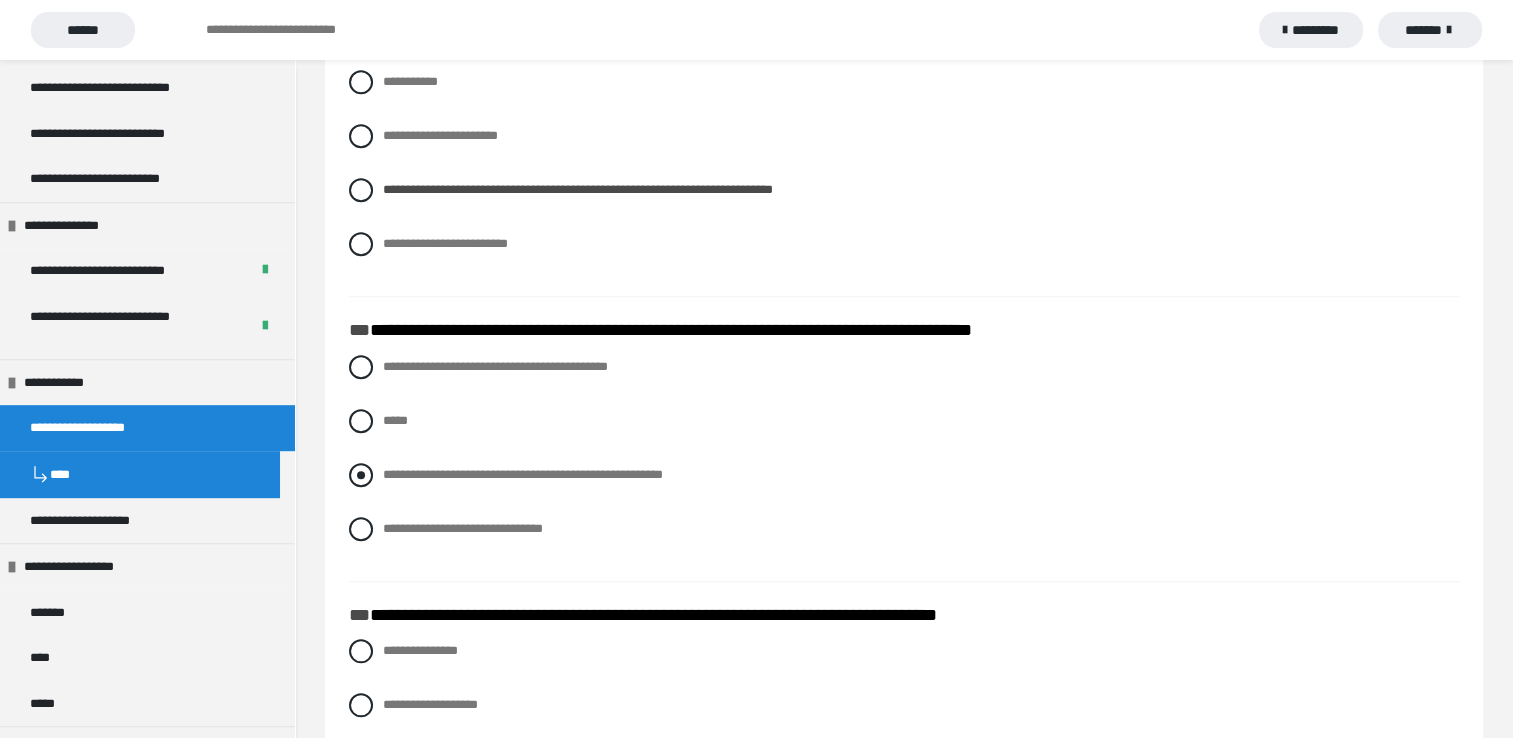 scroll, scrollTop: 1700, scrollLeft: 0, axis: vertical 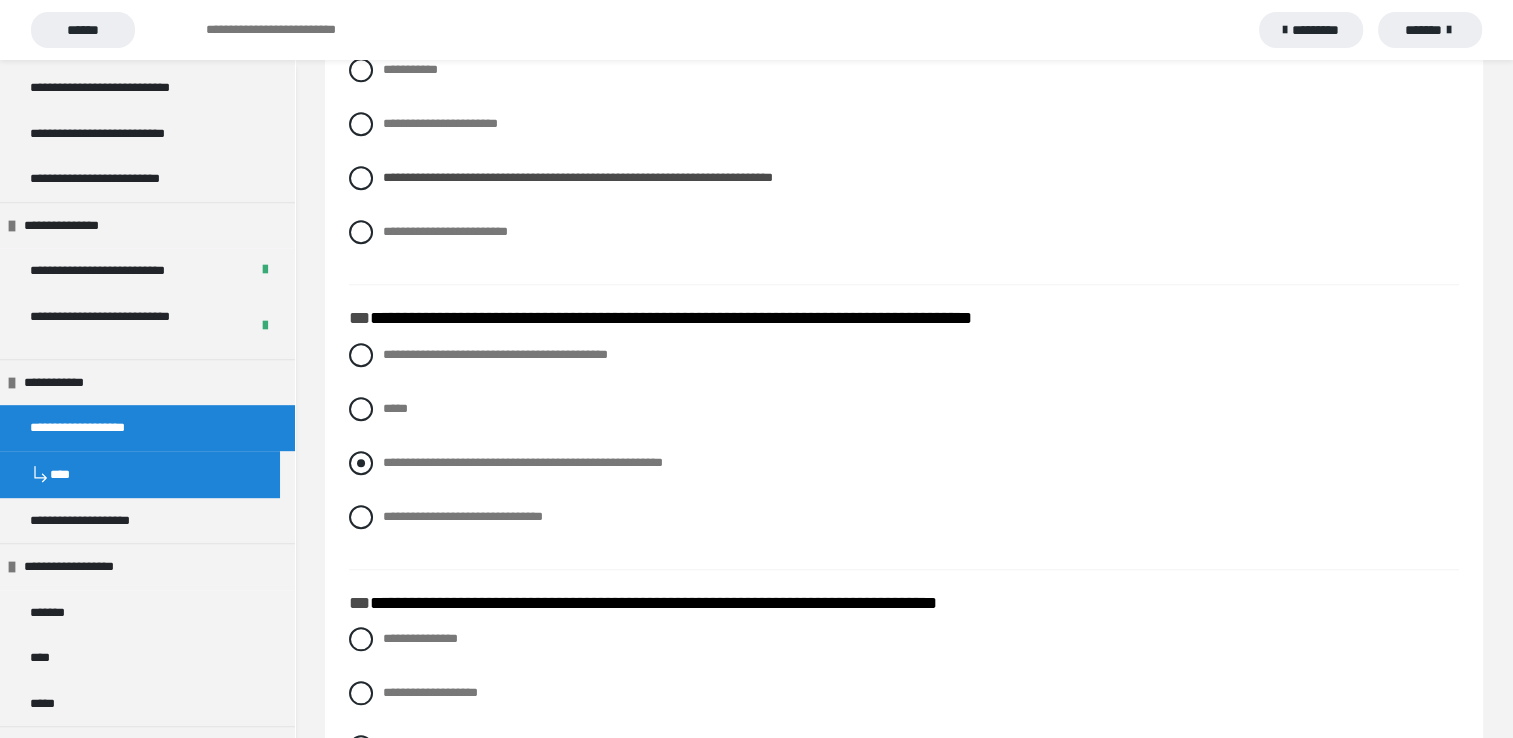 click at bounding box center (361, 463) 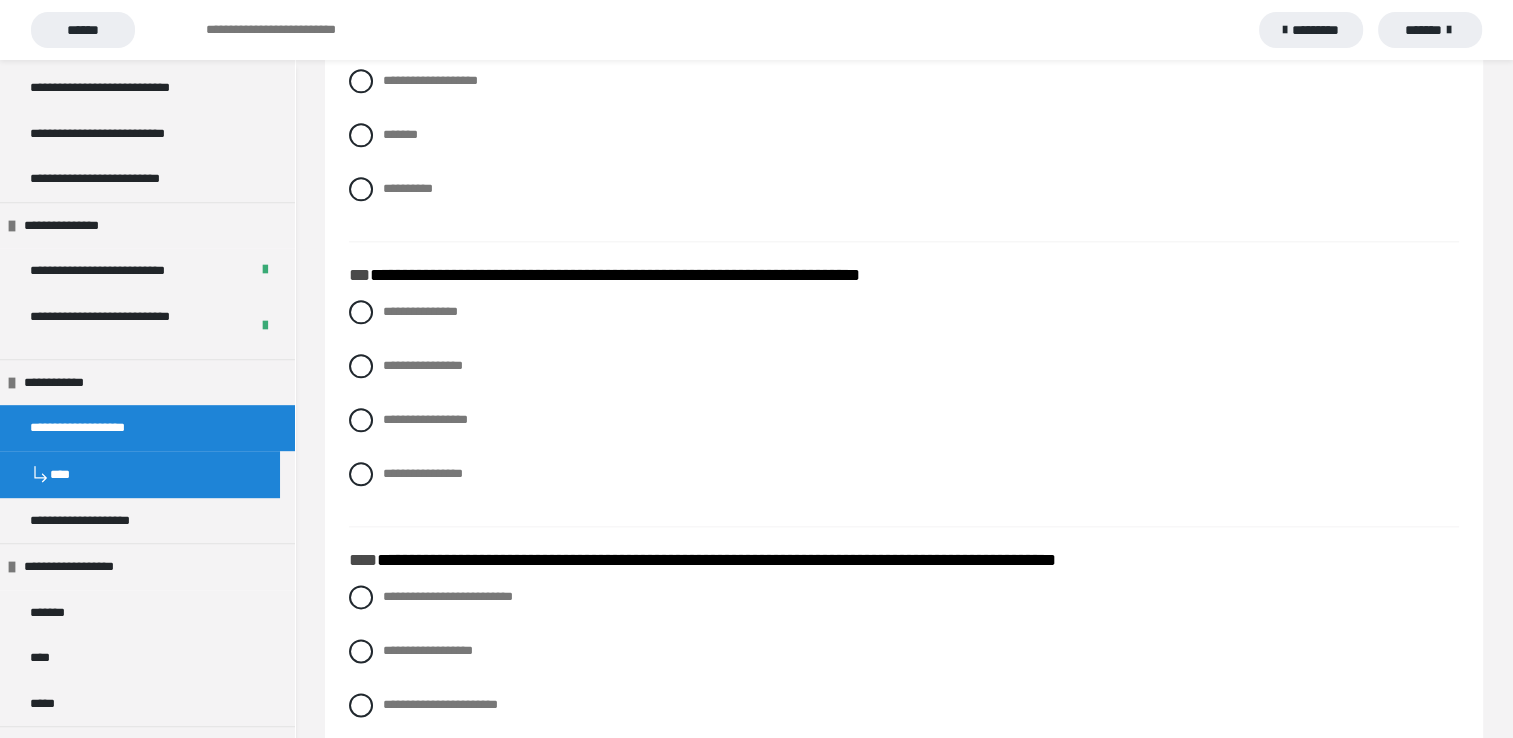 scroll, scrollTop: 2400, scrollLeft: 0, axis: vertical 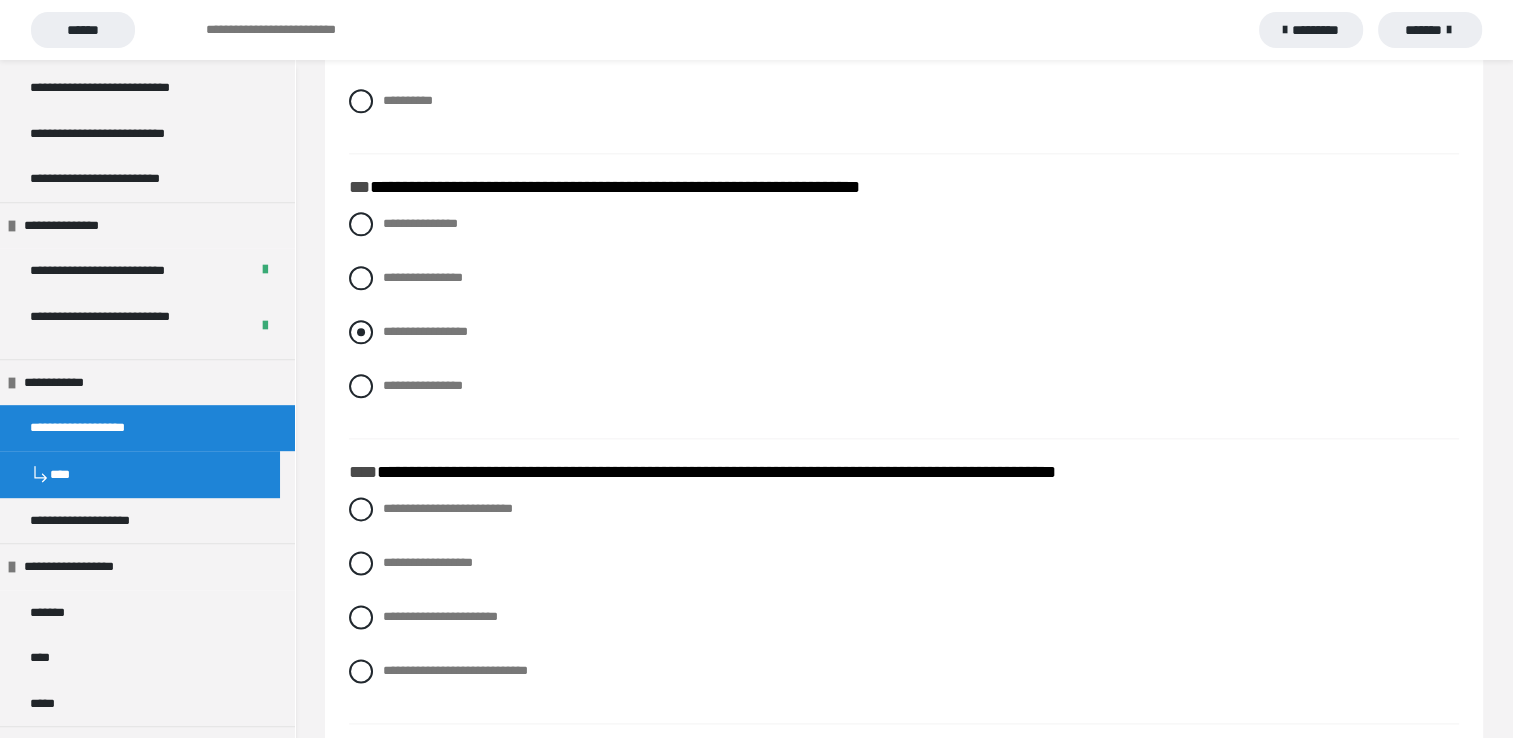 click at bounding box center (361, 332) 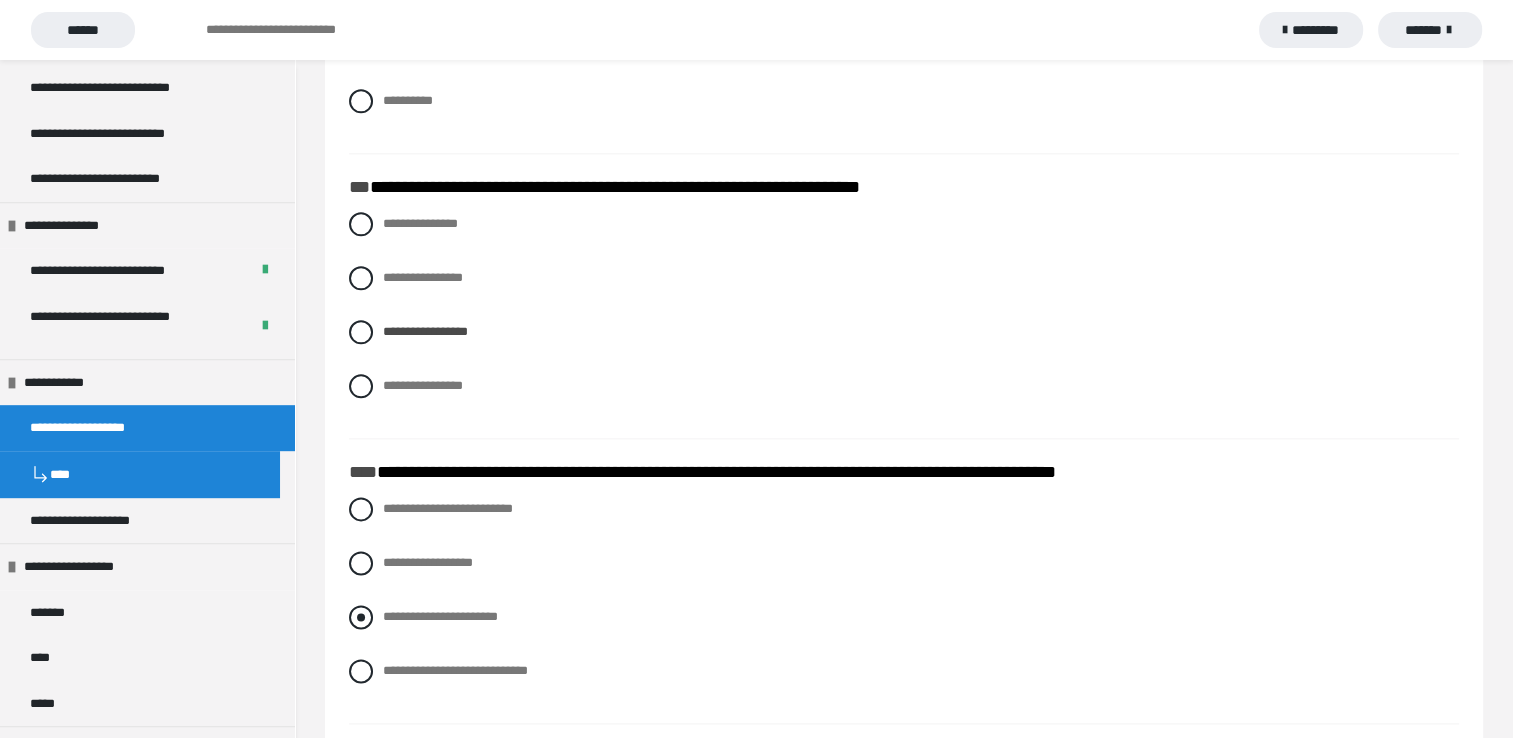 click at bounding box center [361, 617] 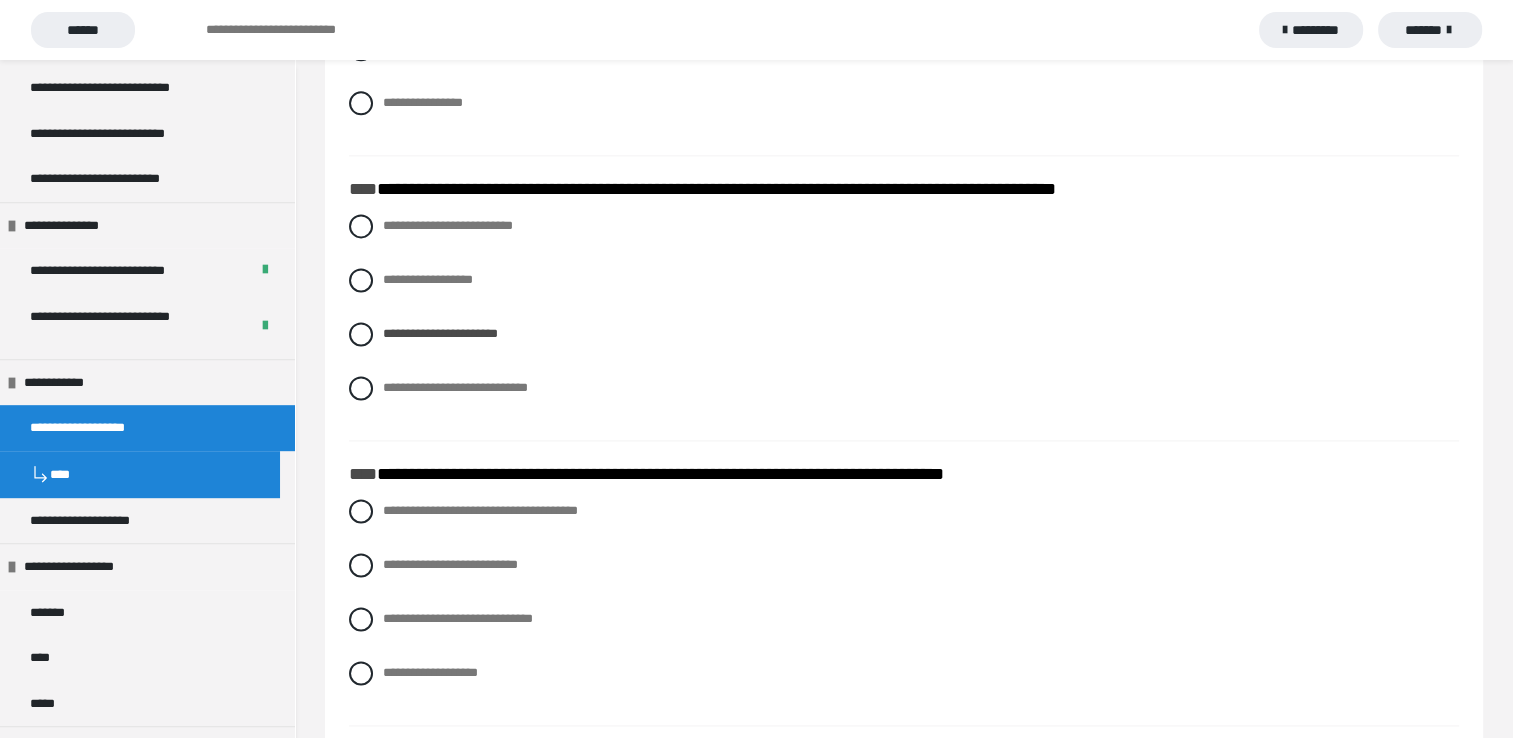 scroll, scrollTop: 2700, scrollLeft: 0, axis: vertical 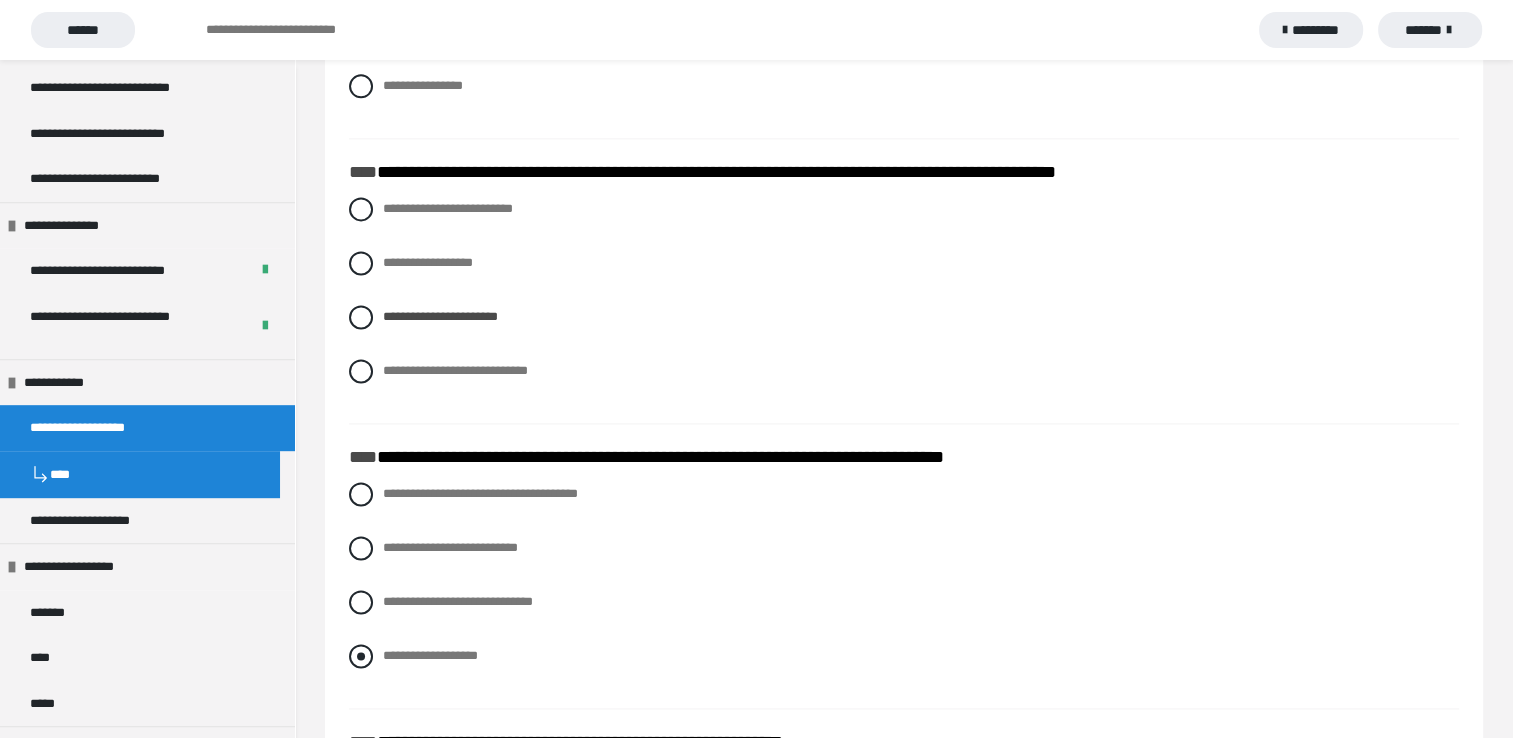 click at bounding box center (361, 656) 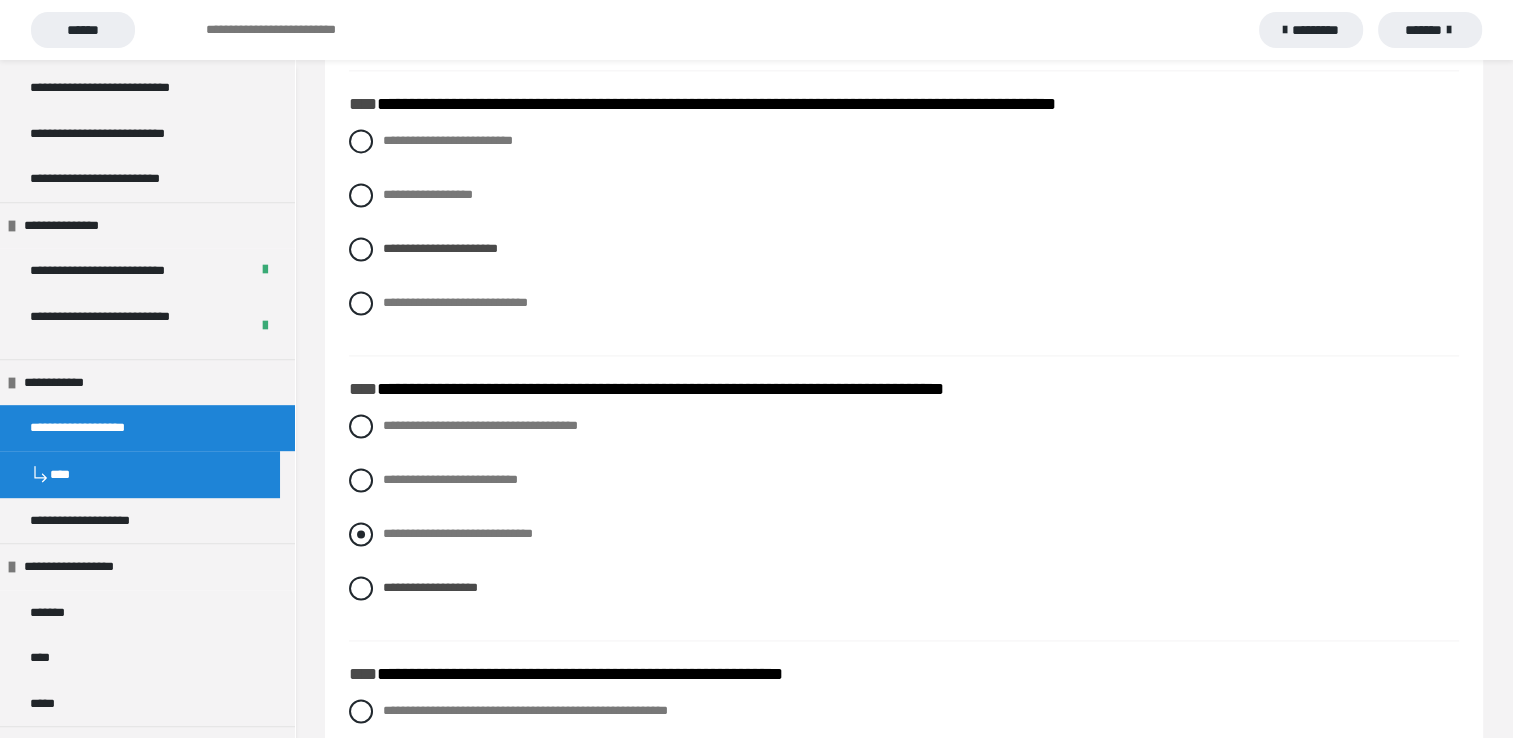 scroll, scrollTop: 3100, scrollLeft: 0, axis: vertical 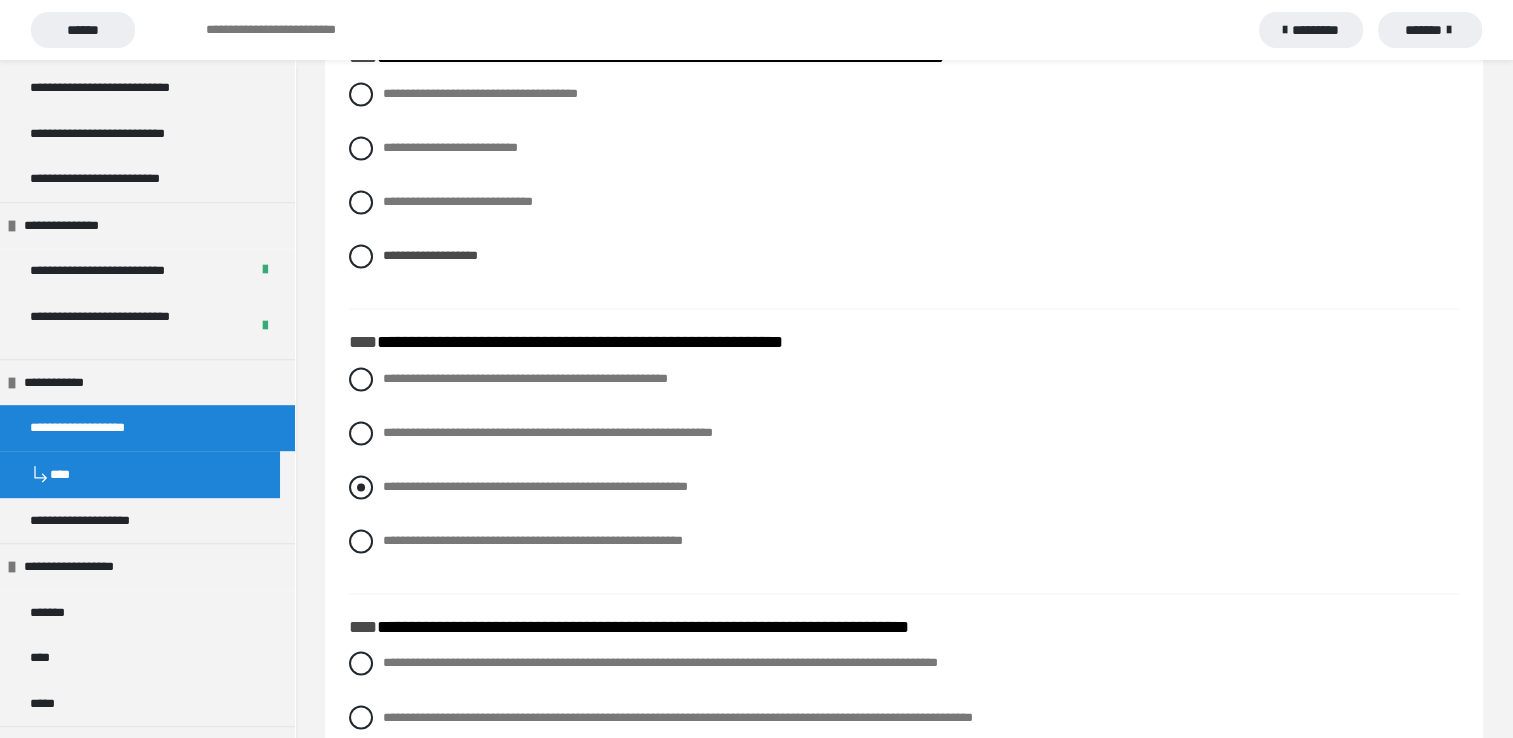 click at bounding box center [361, 487] 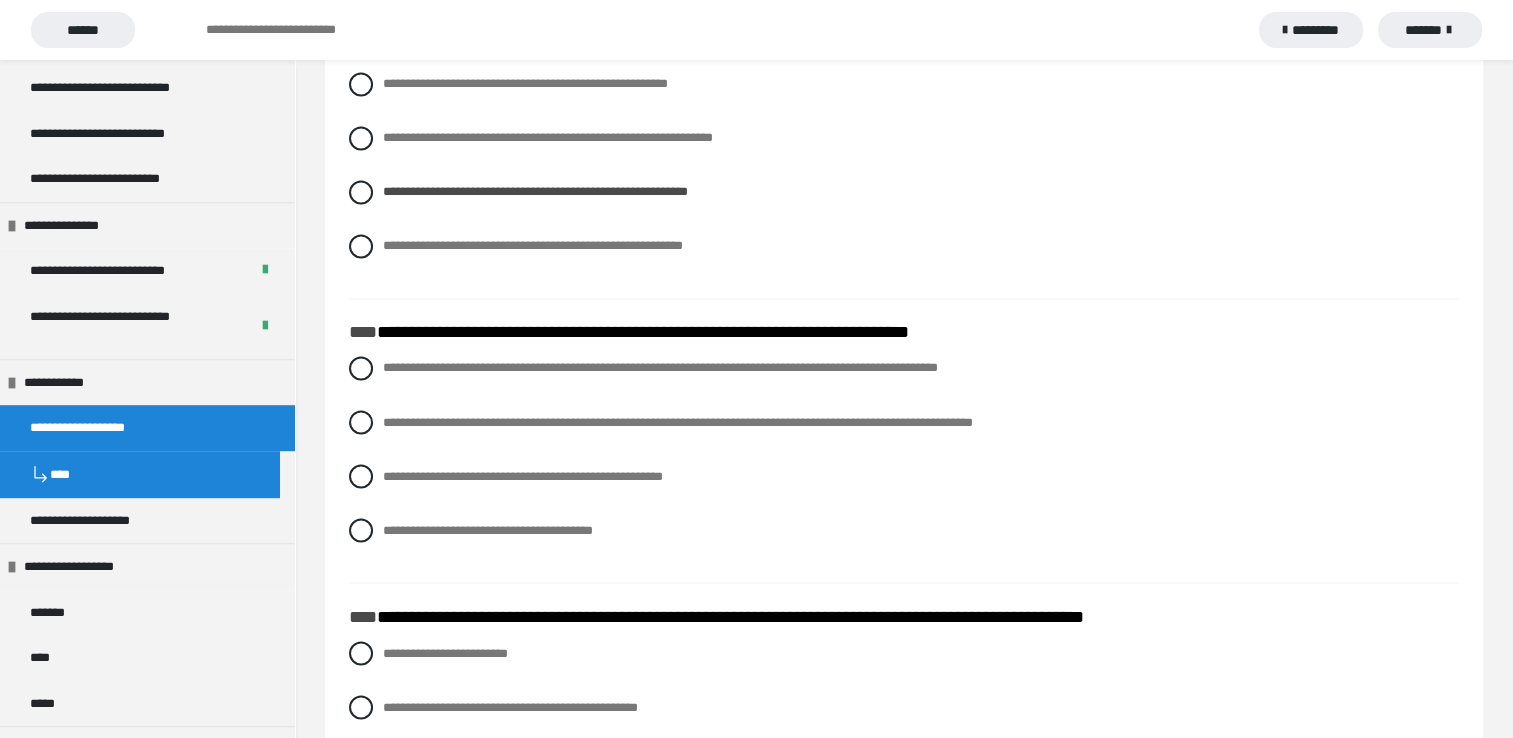 scroll, scrollTop: 3400, scrollLeft: 0, axis: vertical 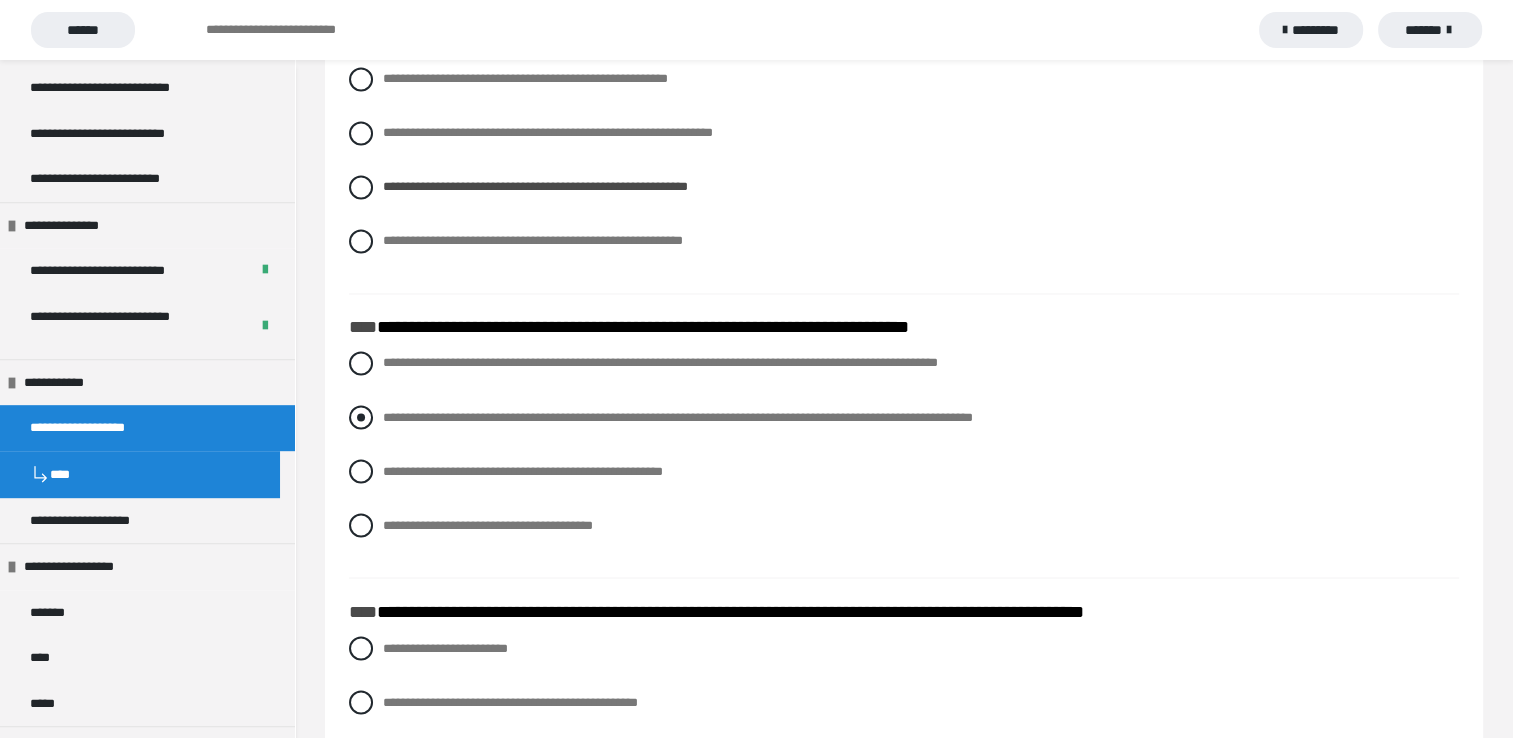 click at bounding box center [361, 417] 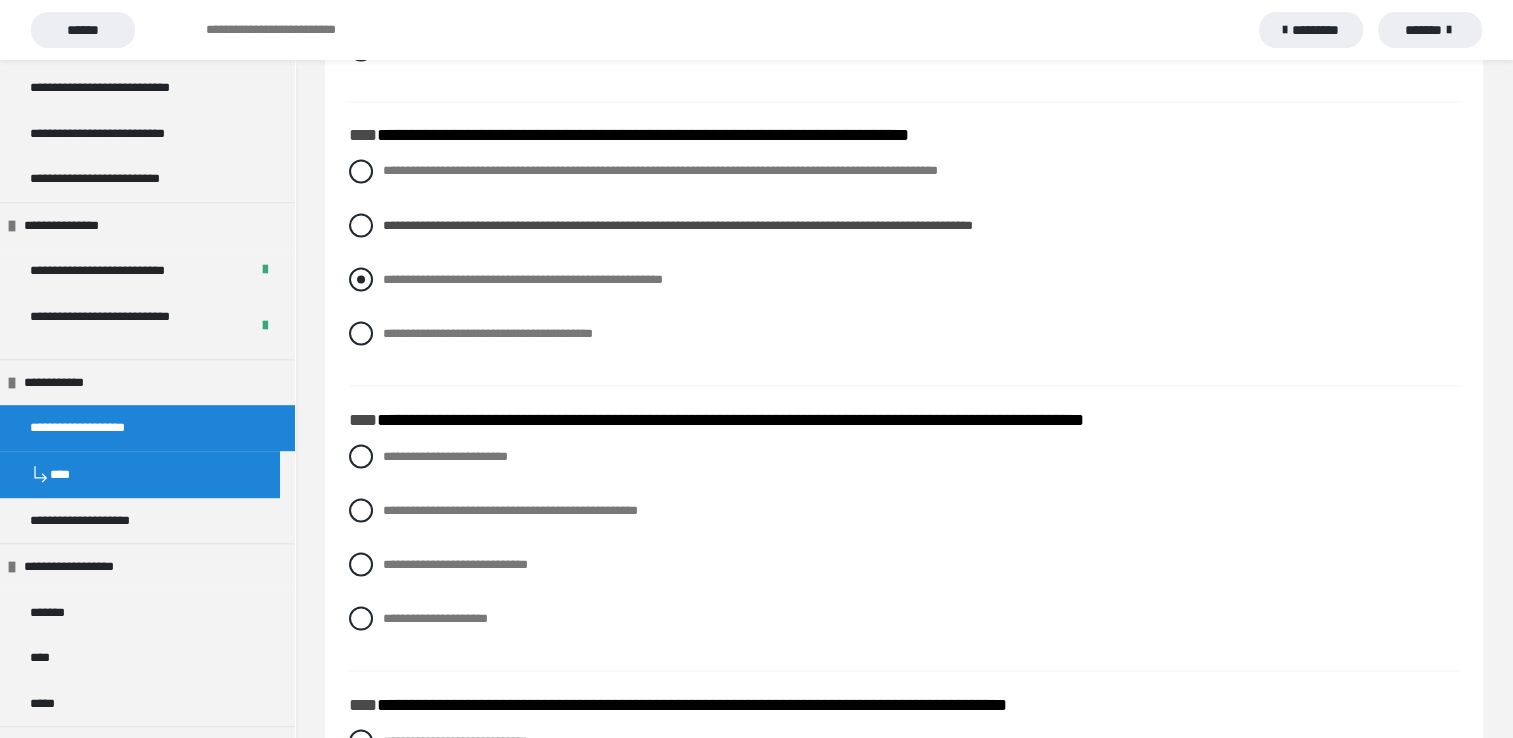 scroll, scrollTop: 3600, scrollLeft: 0, axis: vertical 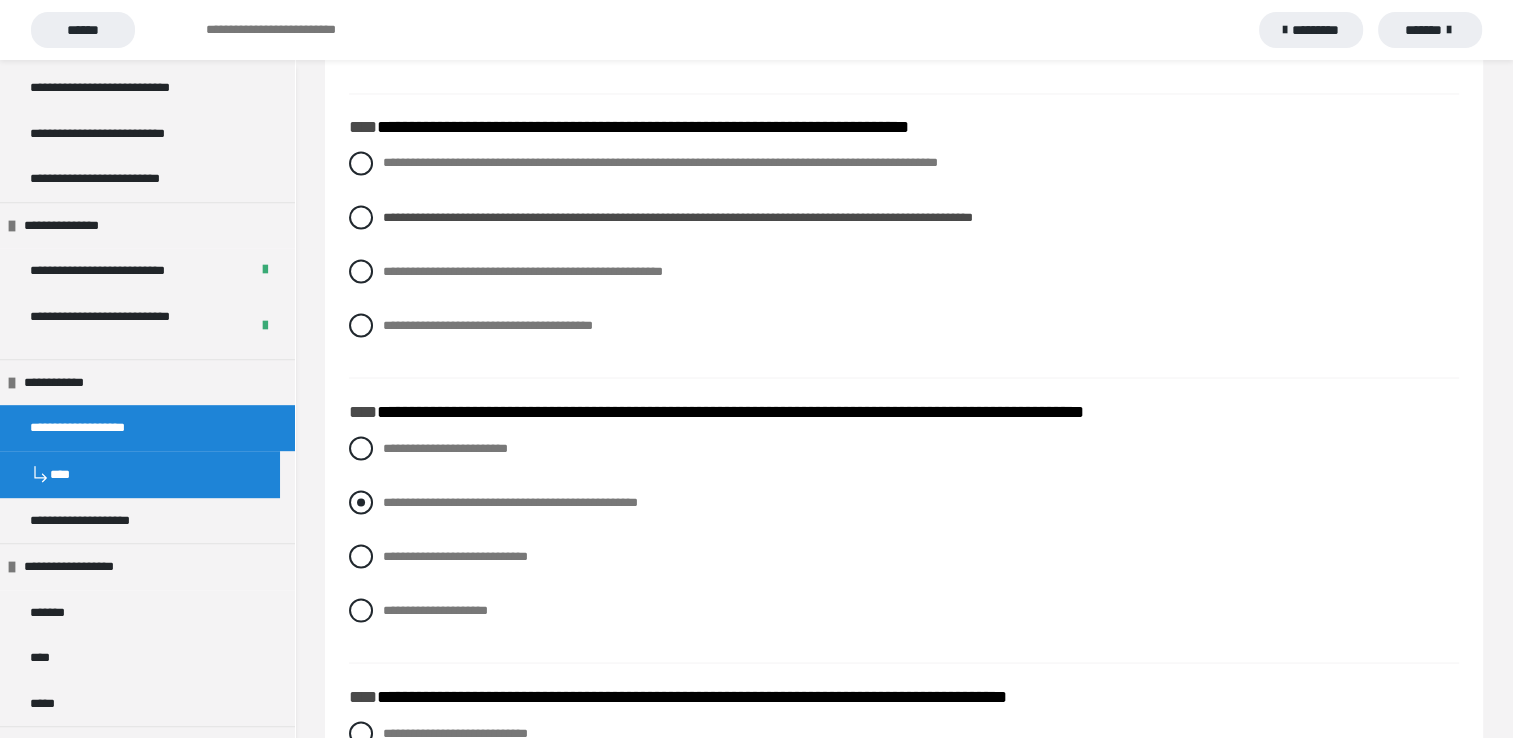 click at bounding box center (361, 502) 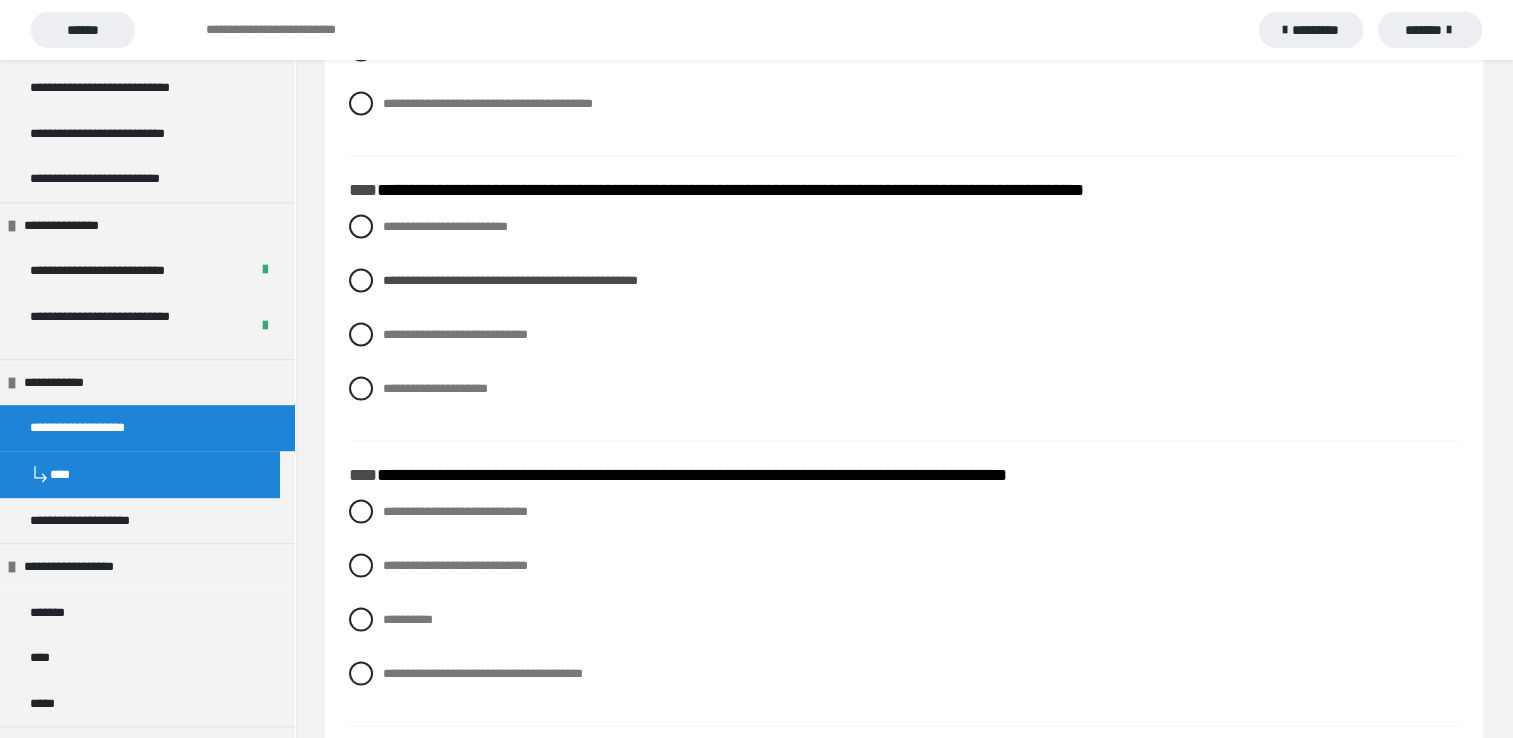 scroll, scrollTop: 3900, scrollLeft: 0, axis: vertical 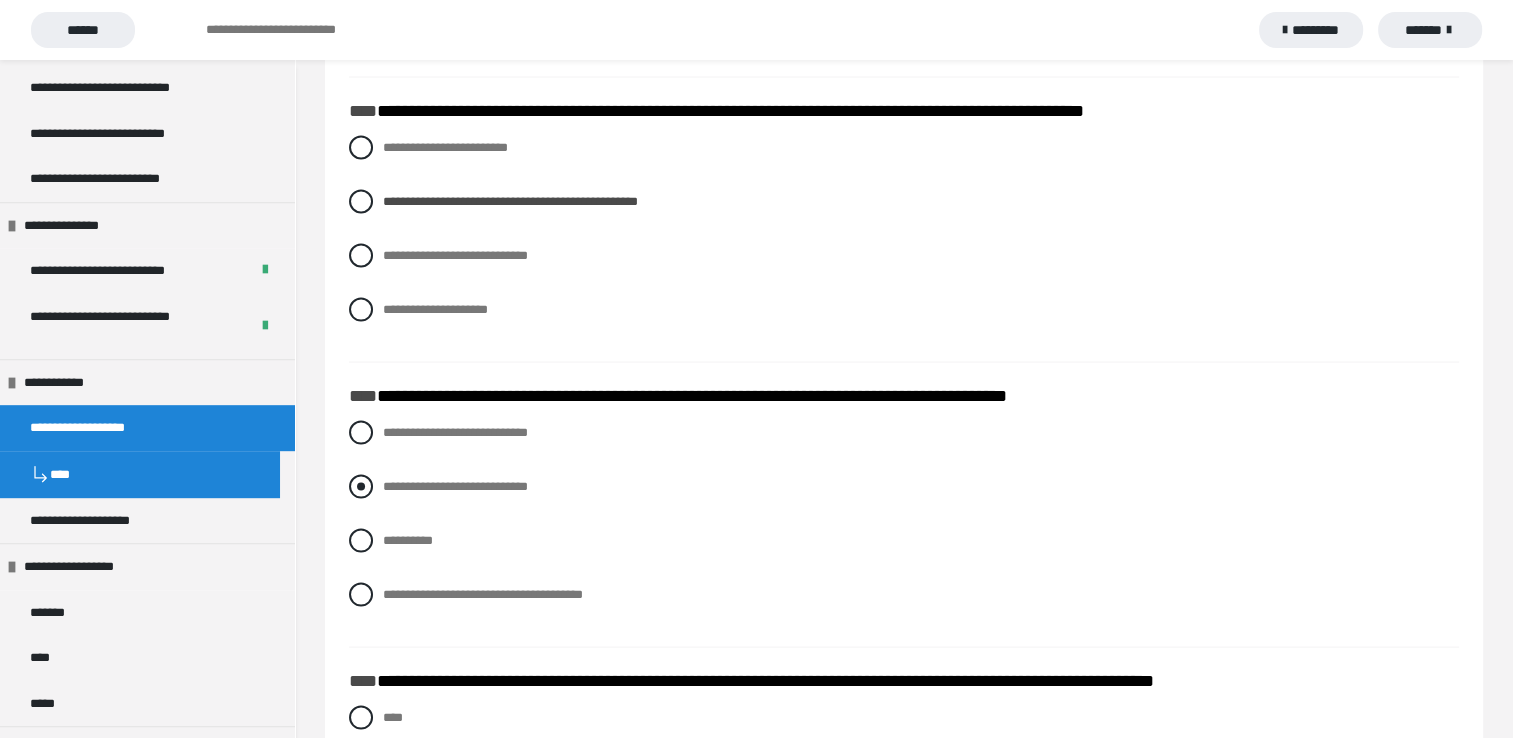 click at bounding box center (361, 487) 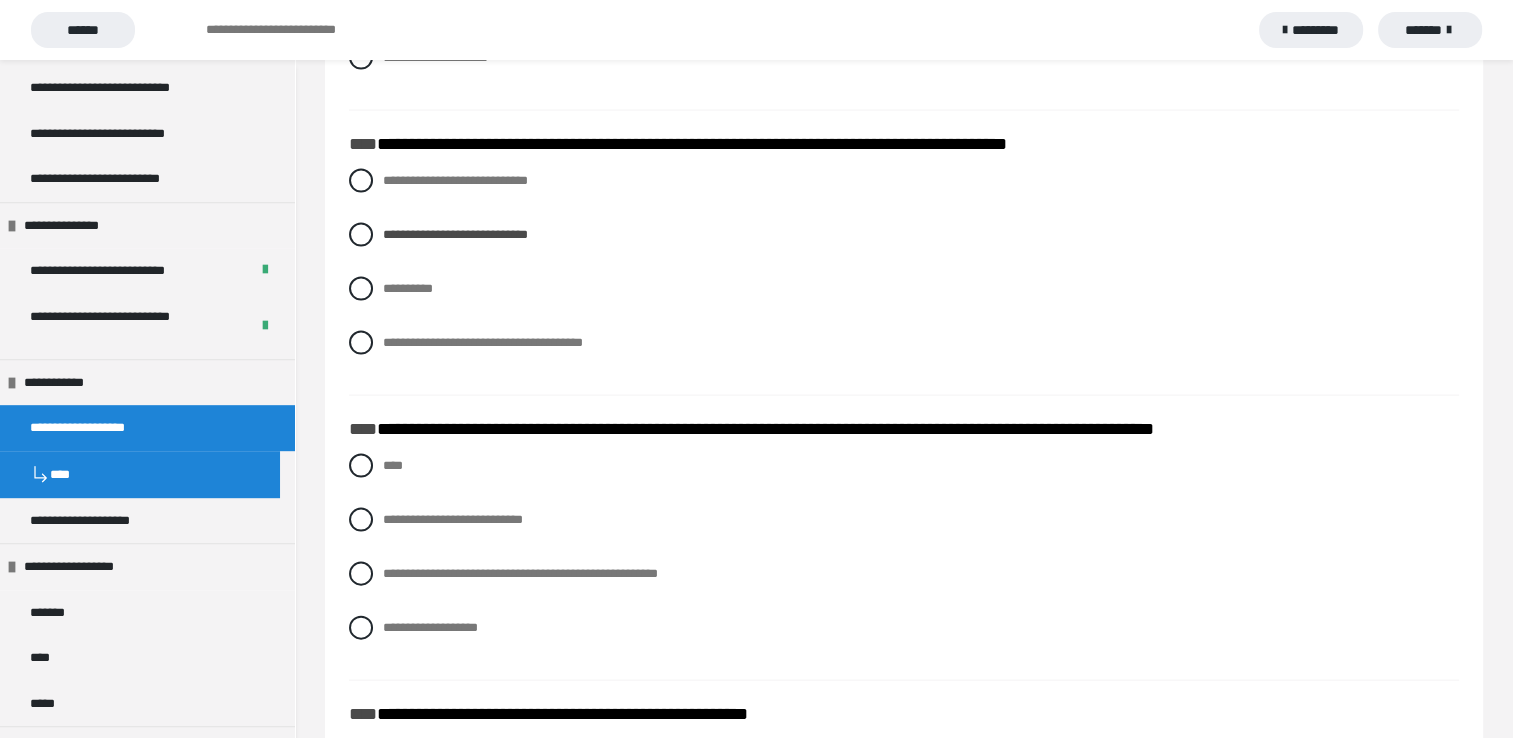 scroll, scrollTop: 4200, scrollLeft: 0, axis: vertical 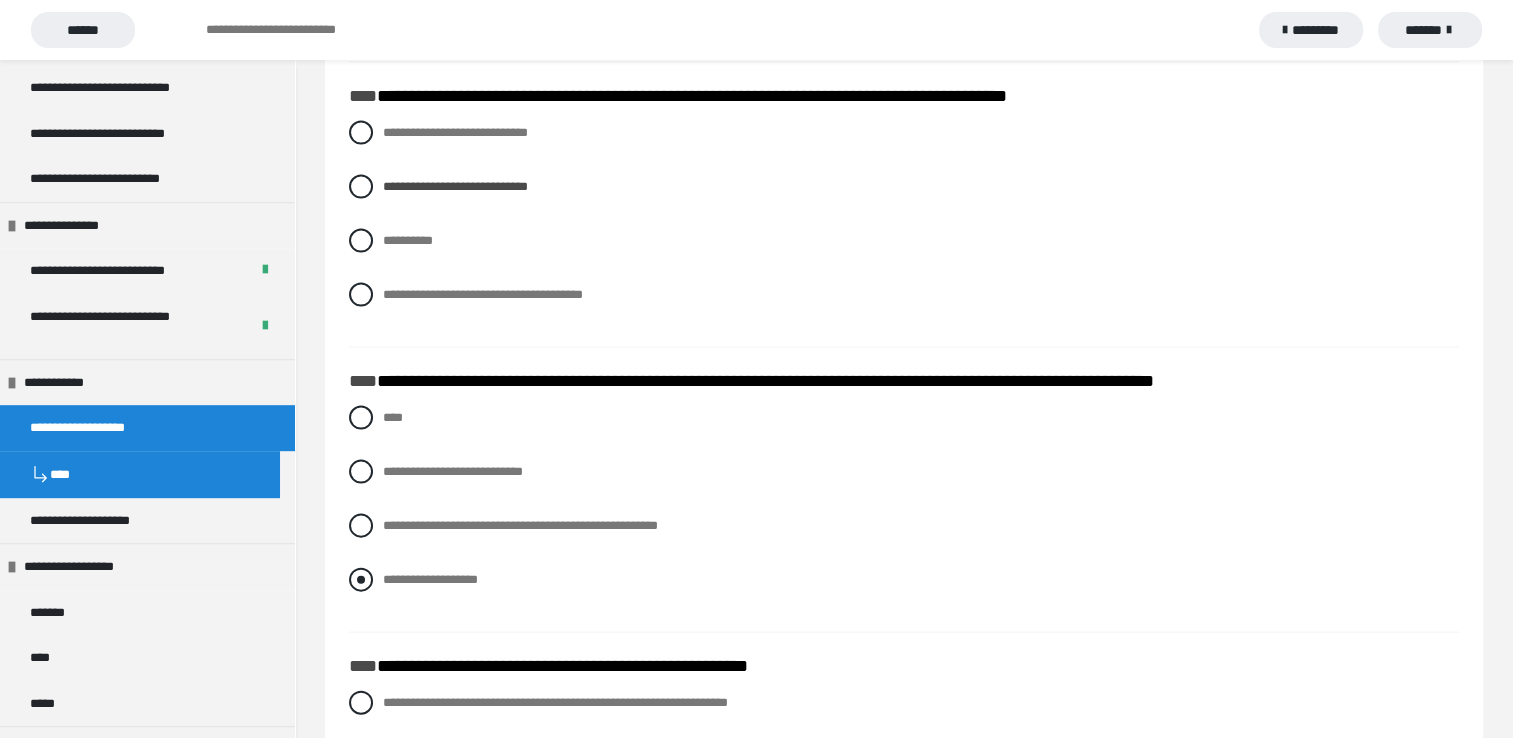 click at bounding box center [361, 580] 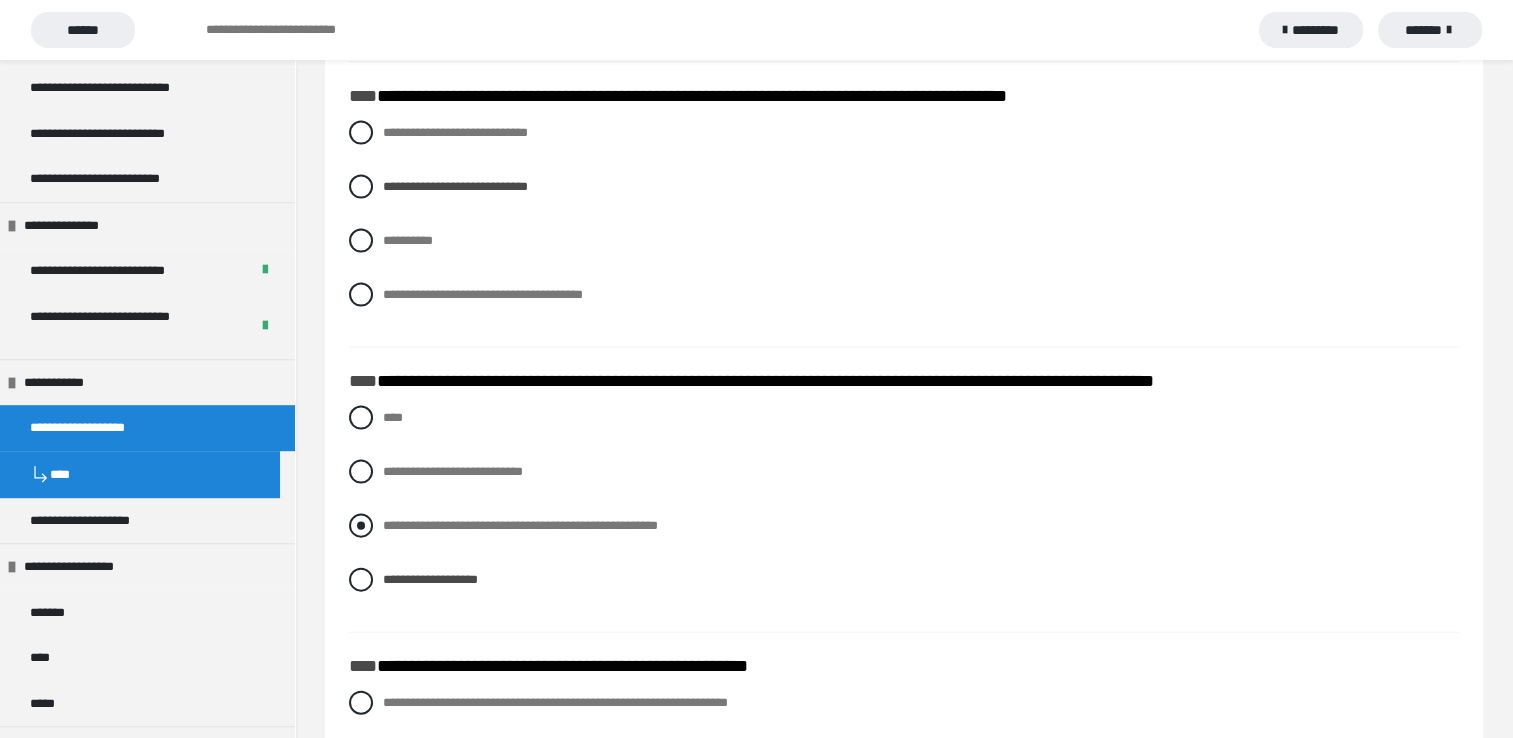 click at bounding box center [361, 526] 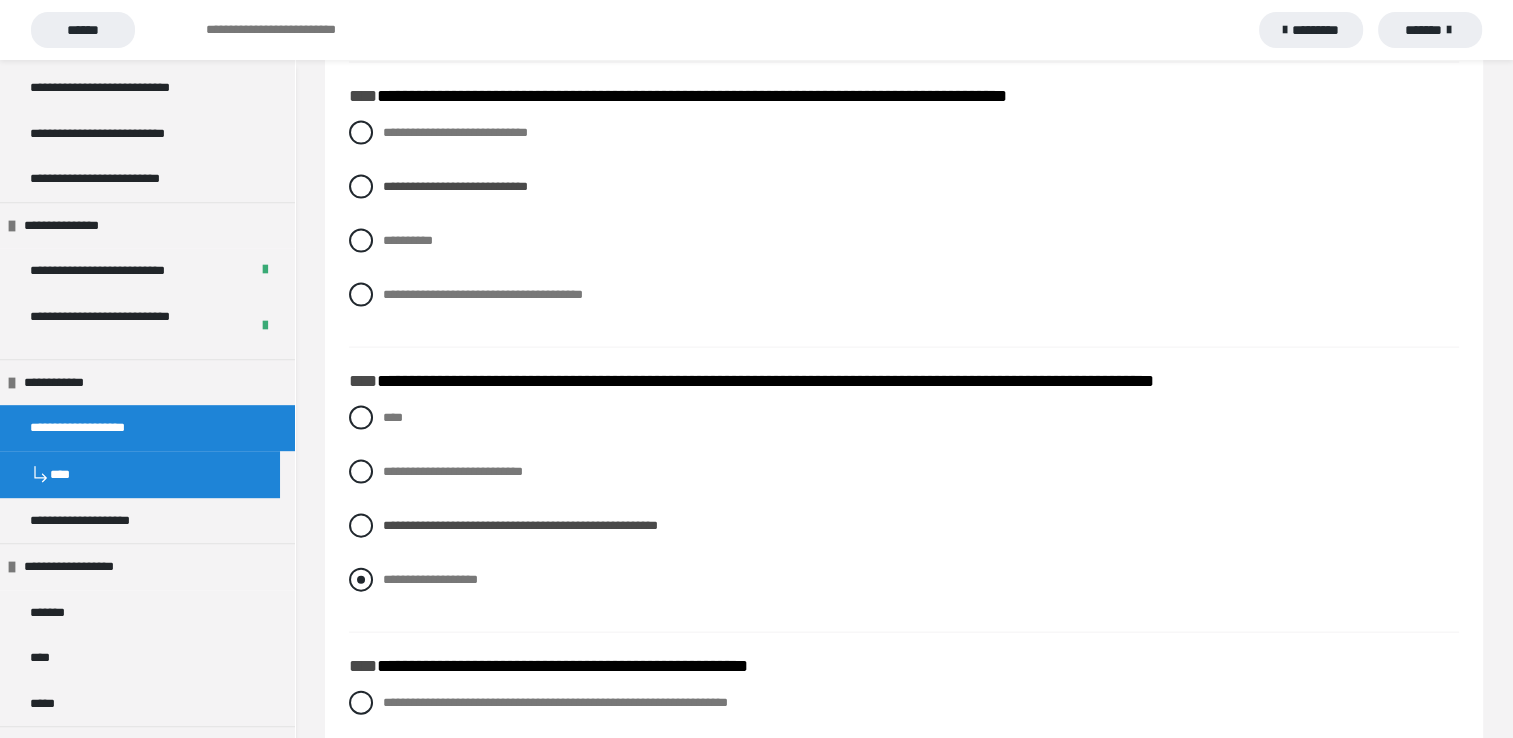 click at bounding box center (361, 580) 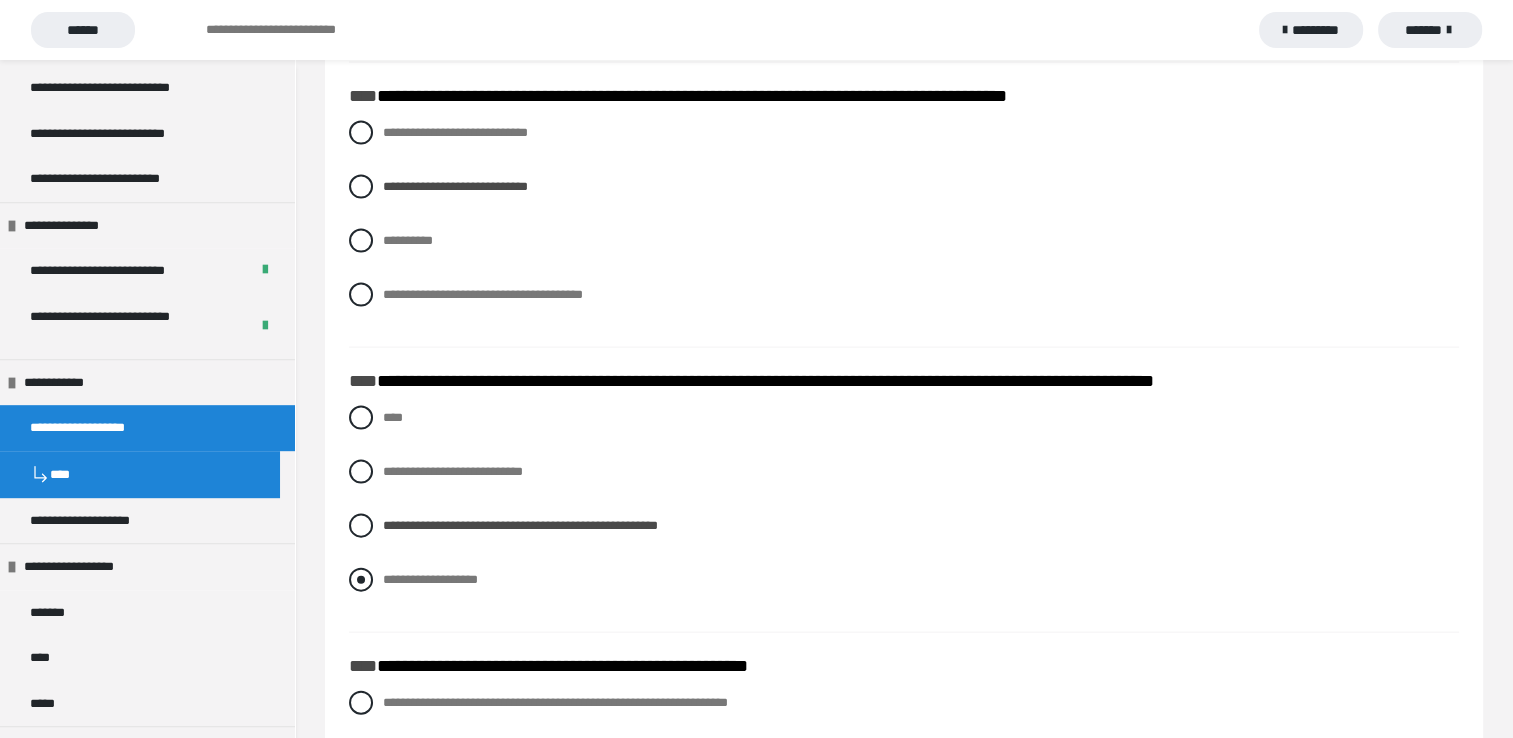 radio on "****" 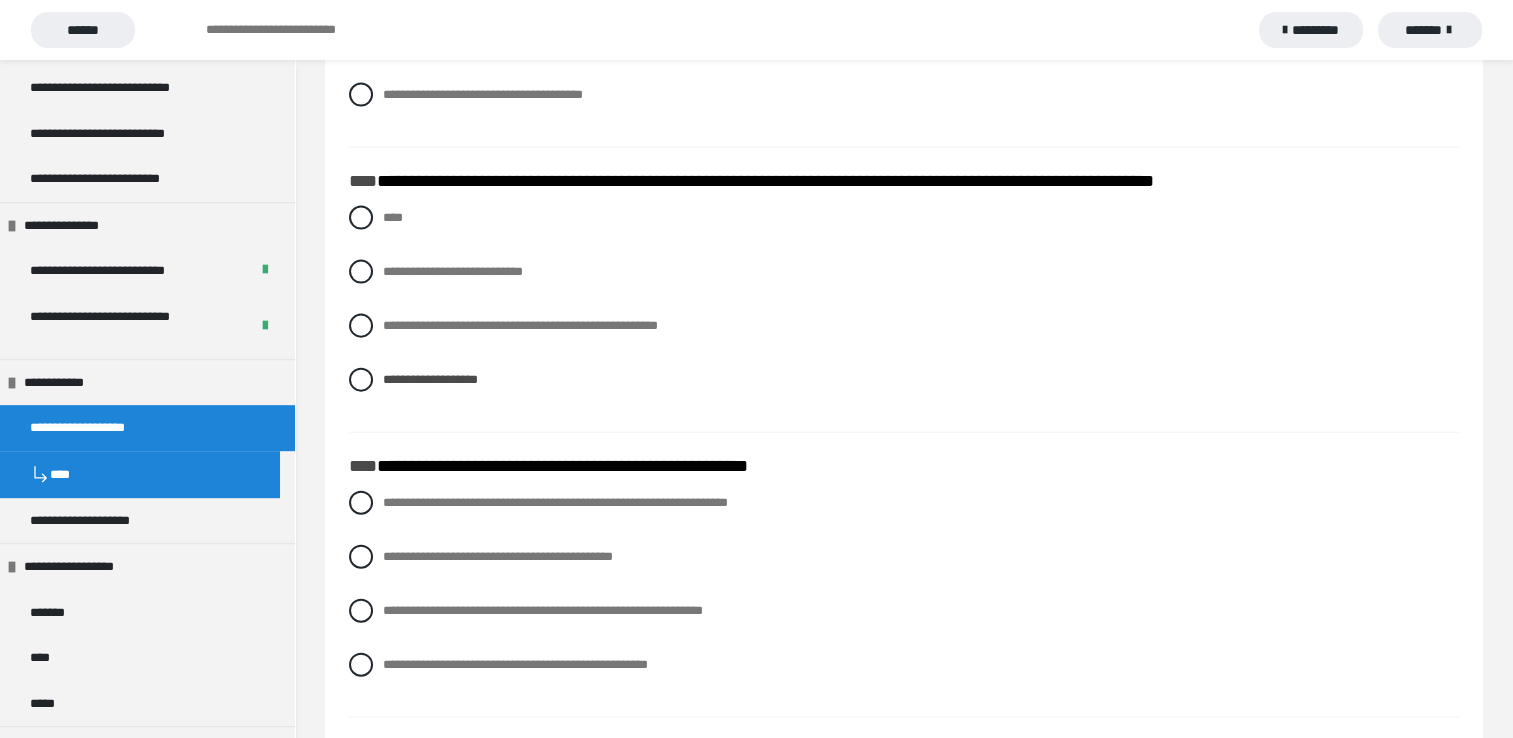 scroll, scrollTop: 4600, scrollLeft: 0, axis: vertical 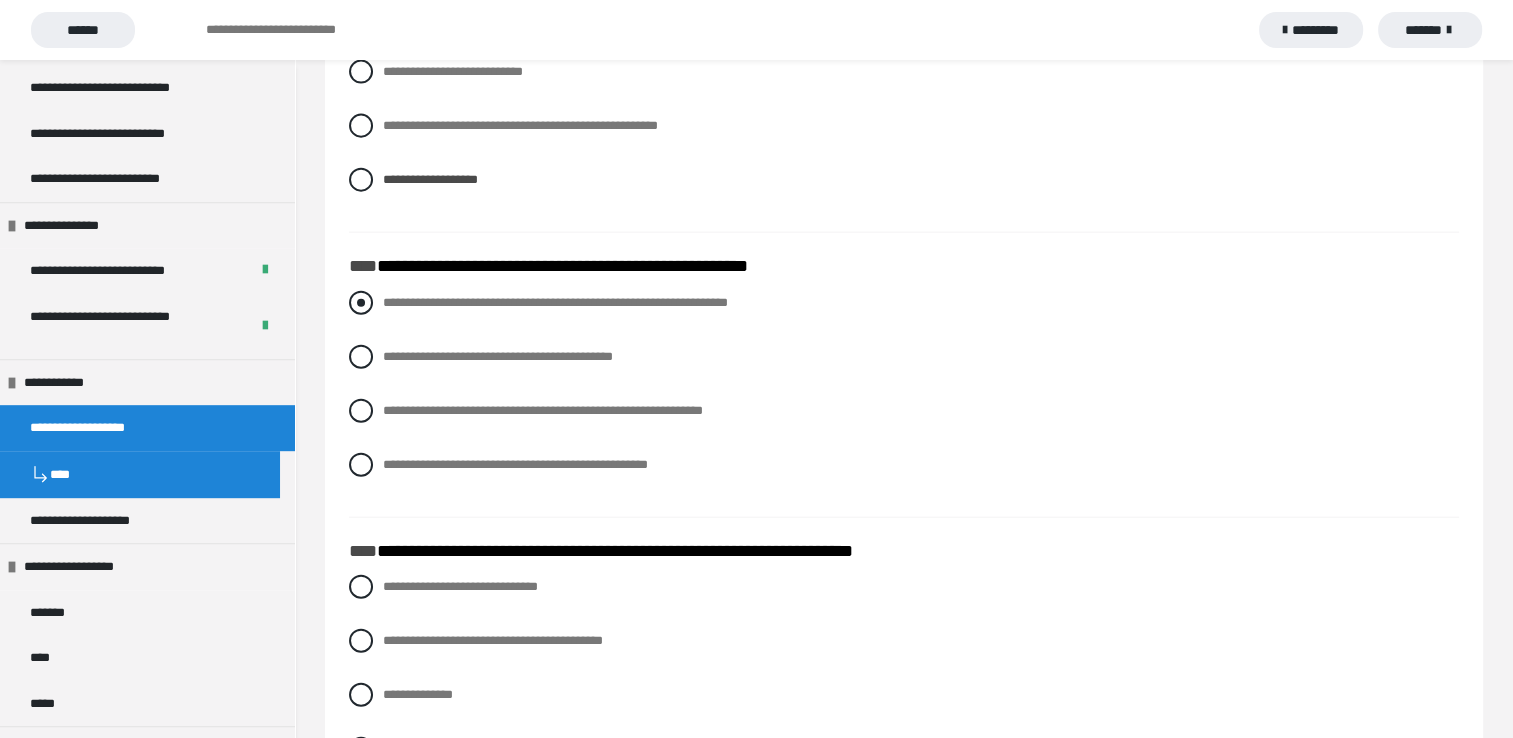 click at bounding box center (361, 303) 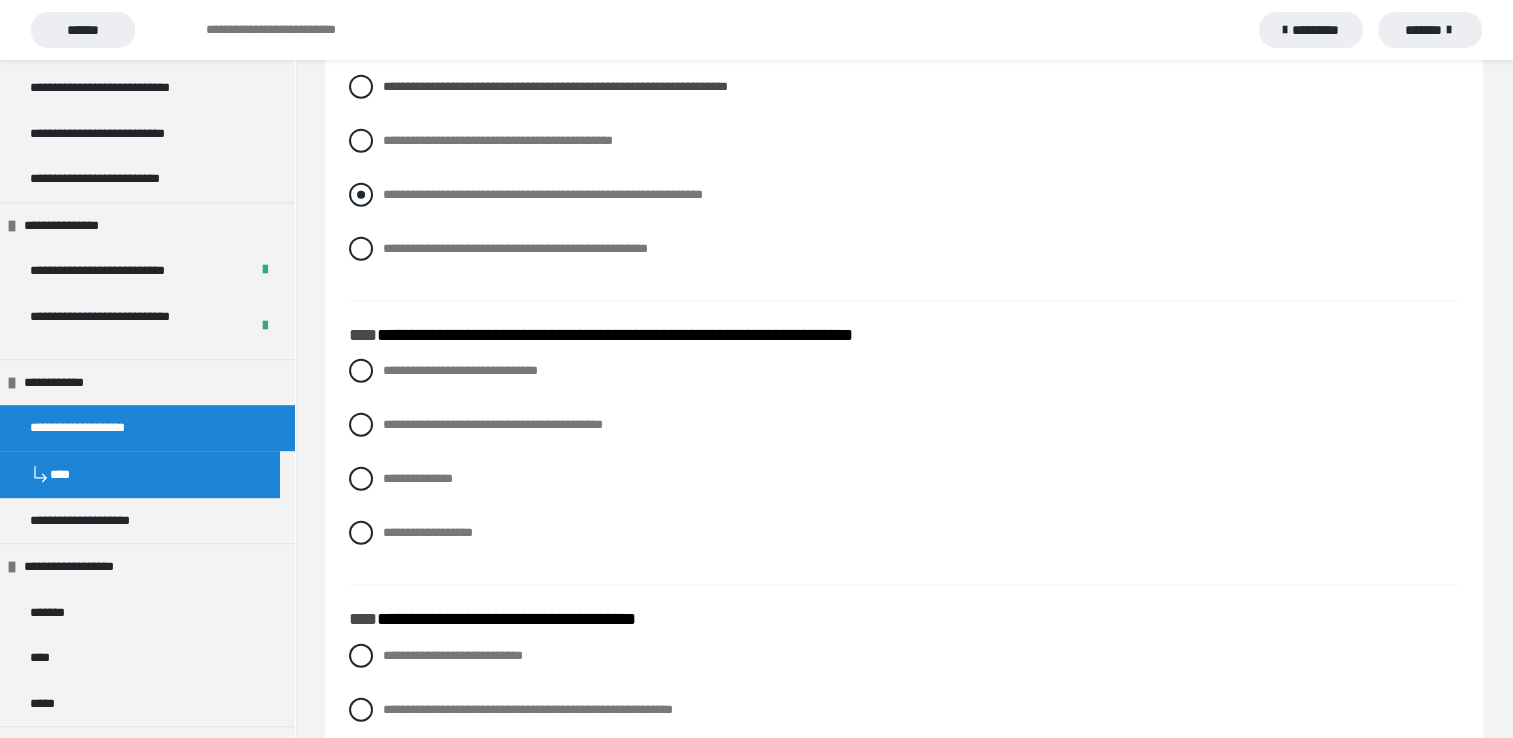 scroll, scrollTop: 4900, scrollLeft: 0, axis: vertical 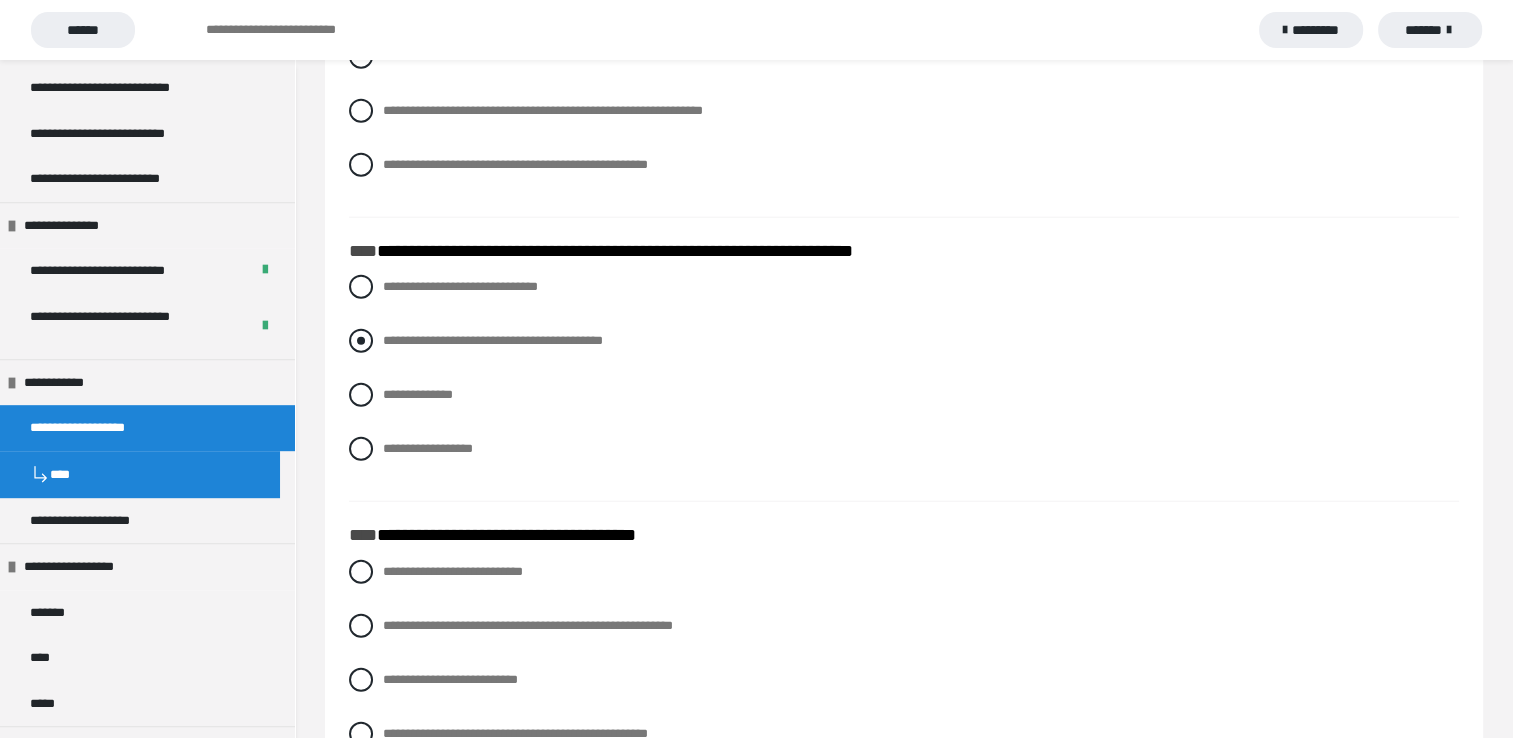 click at bounding box center (361, 341) 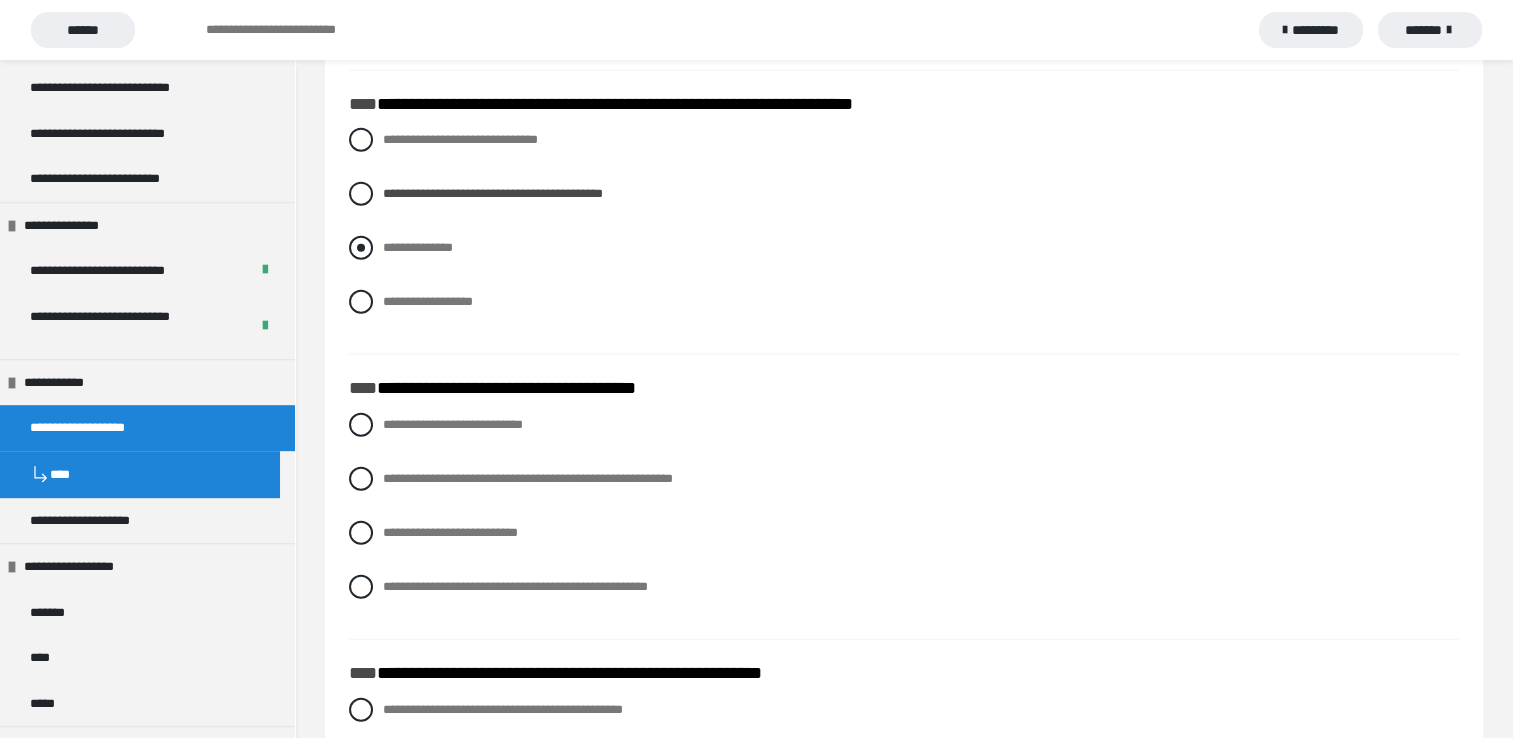 scroll, scrollTop: 5100, scrollLeft: 0, axis: vertical 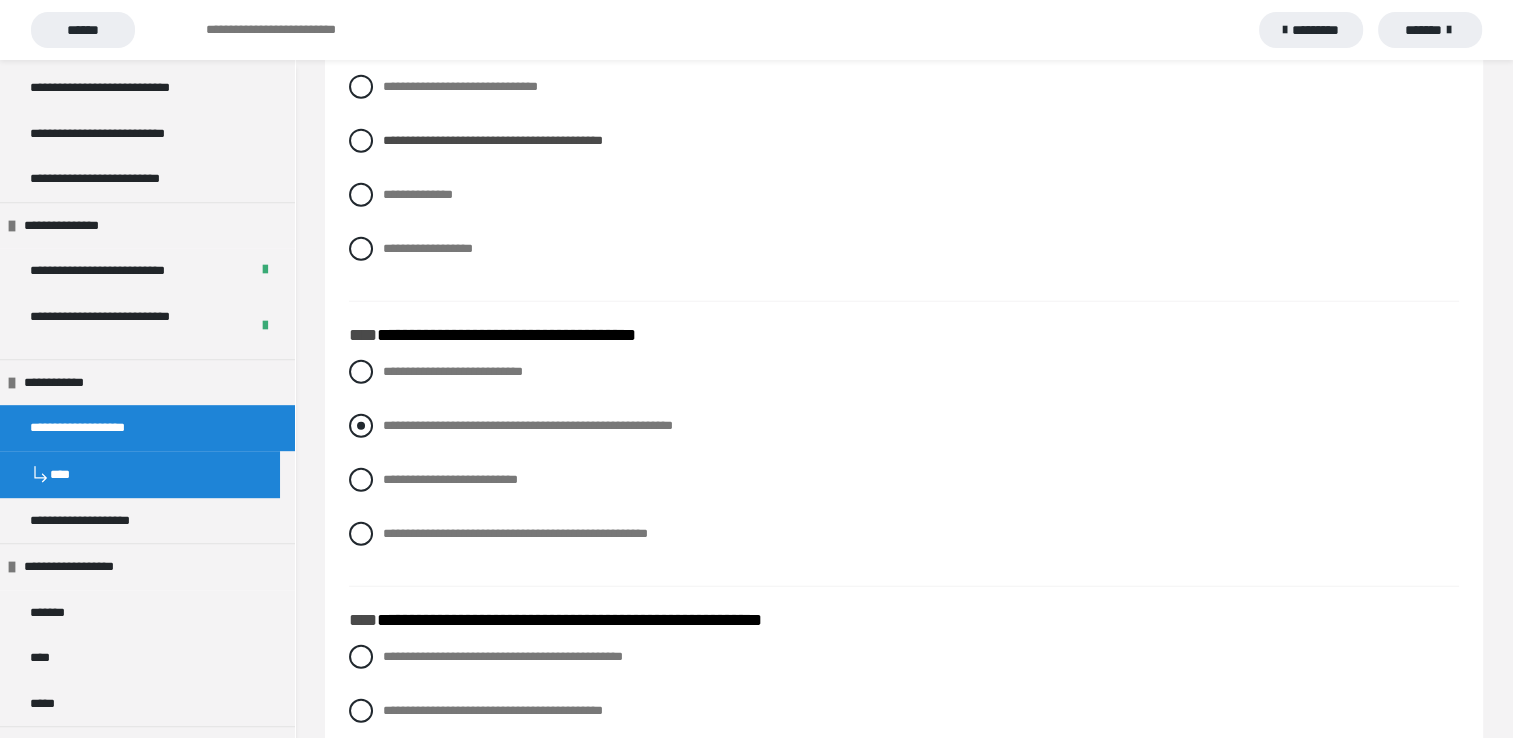 click at bounding box center [361, 426] 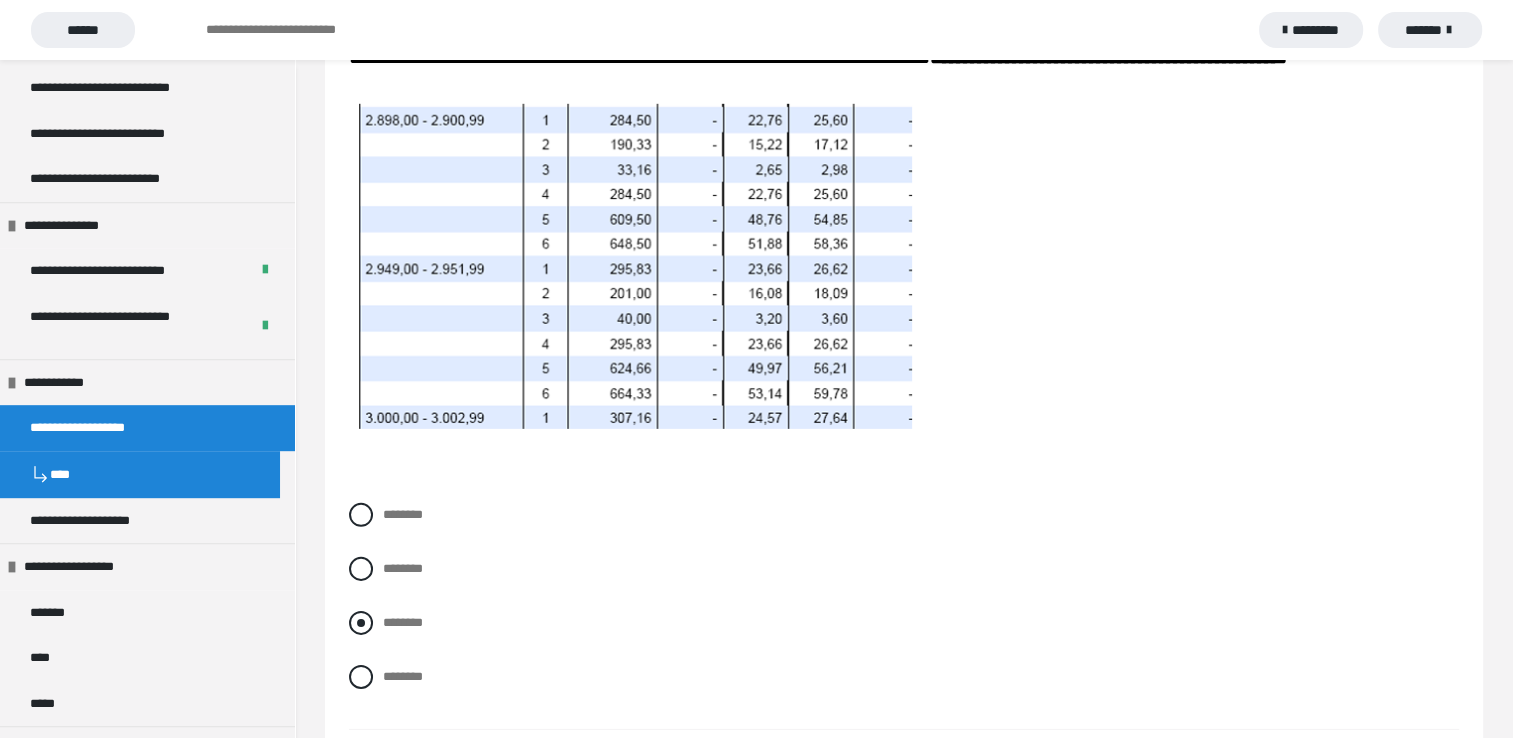scroll, scrollTop: 6100, scrollLeft: 0, axis: vertical 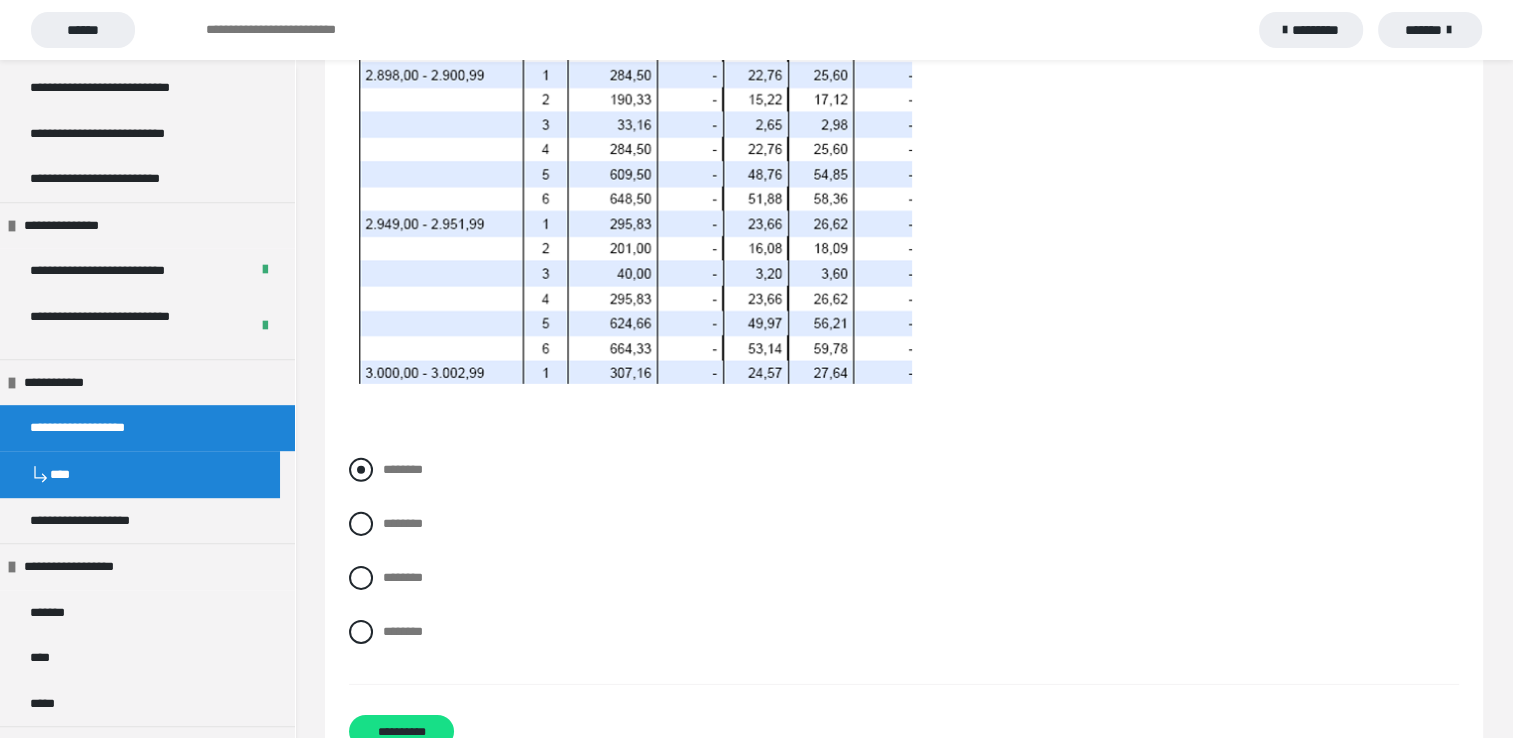 click at bounding box center (361, 470) 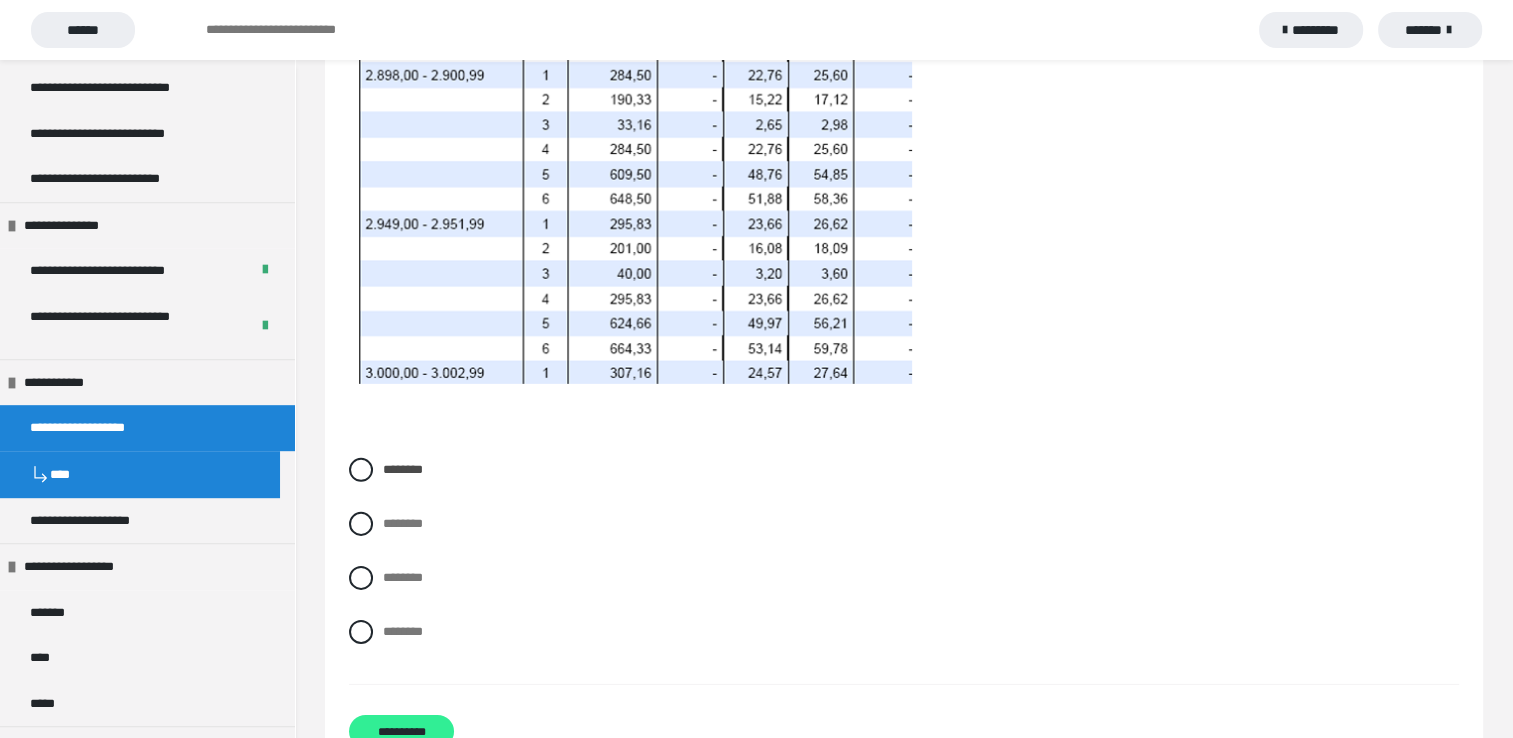 click on "**********" at bounding box center (401, 731) 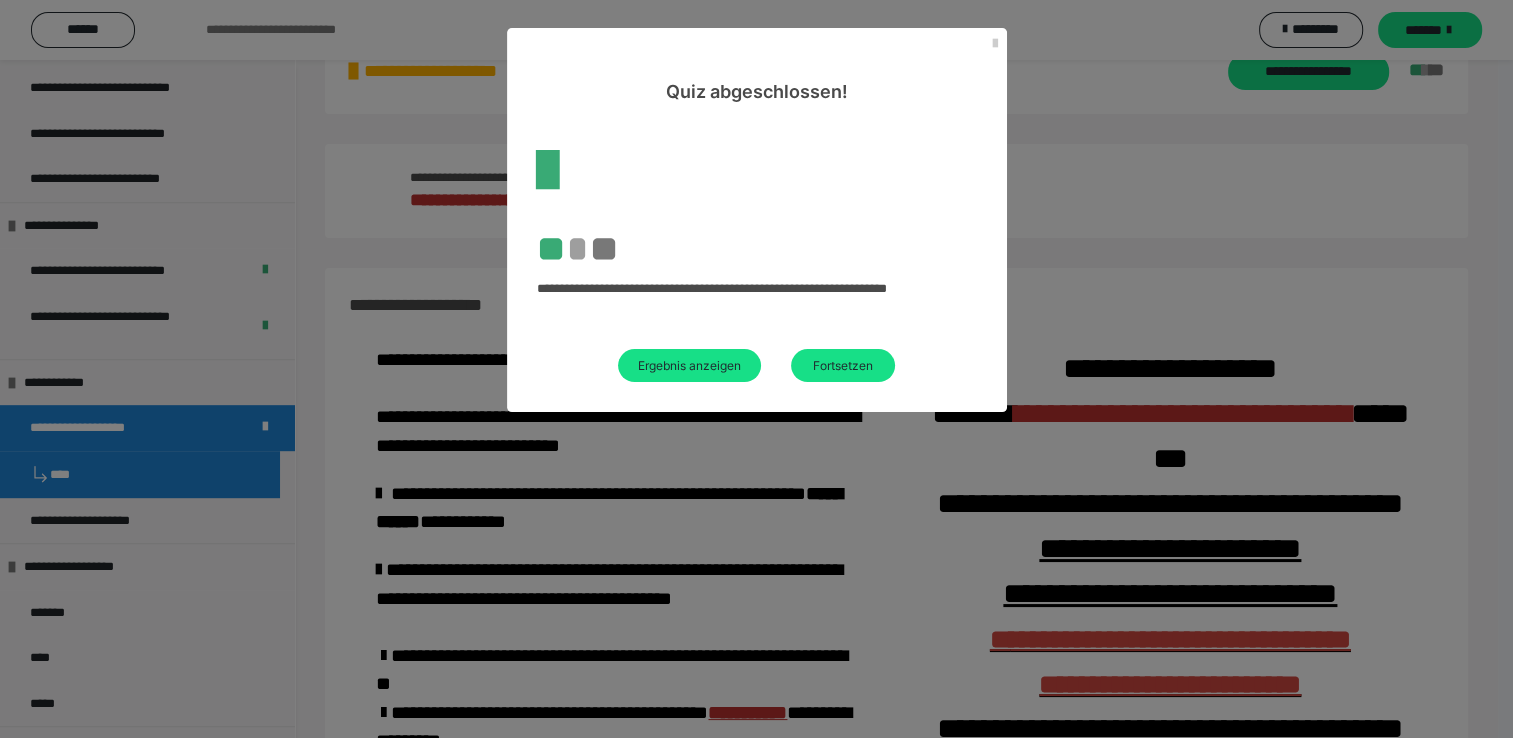 scroll, scrollTop: 464, scrollLeft: 0, axis: vertical 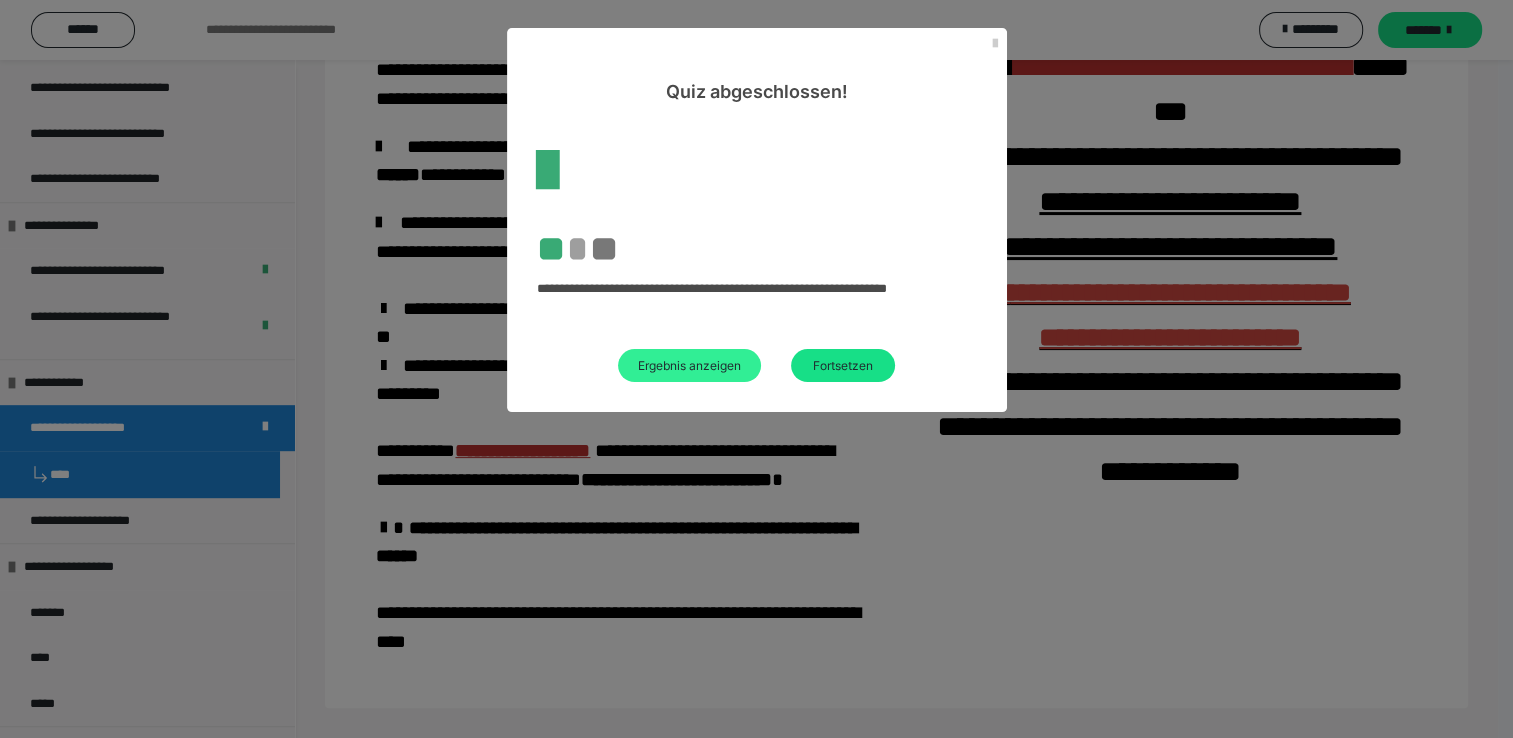 click on "Ergebnis anzeigen" at bounding box center [689, 365] 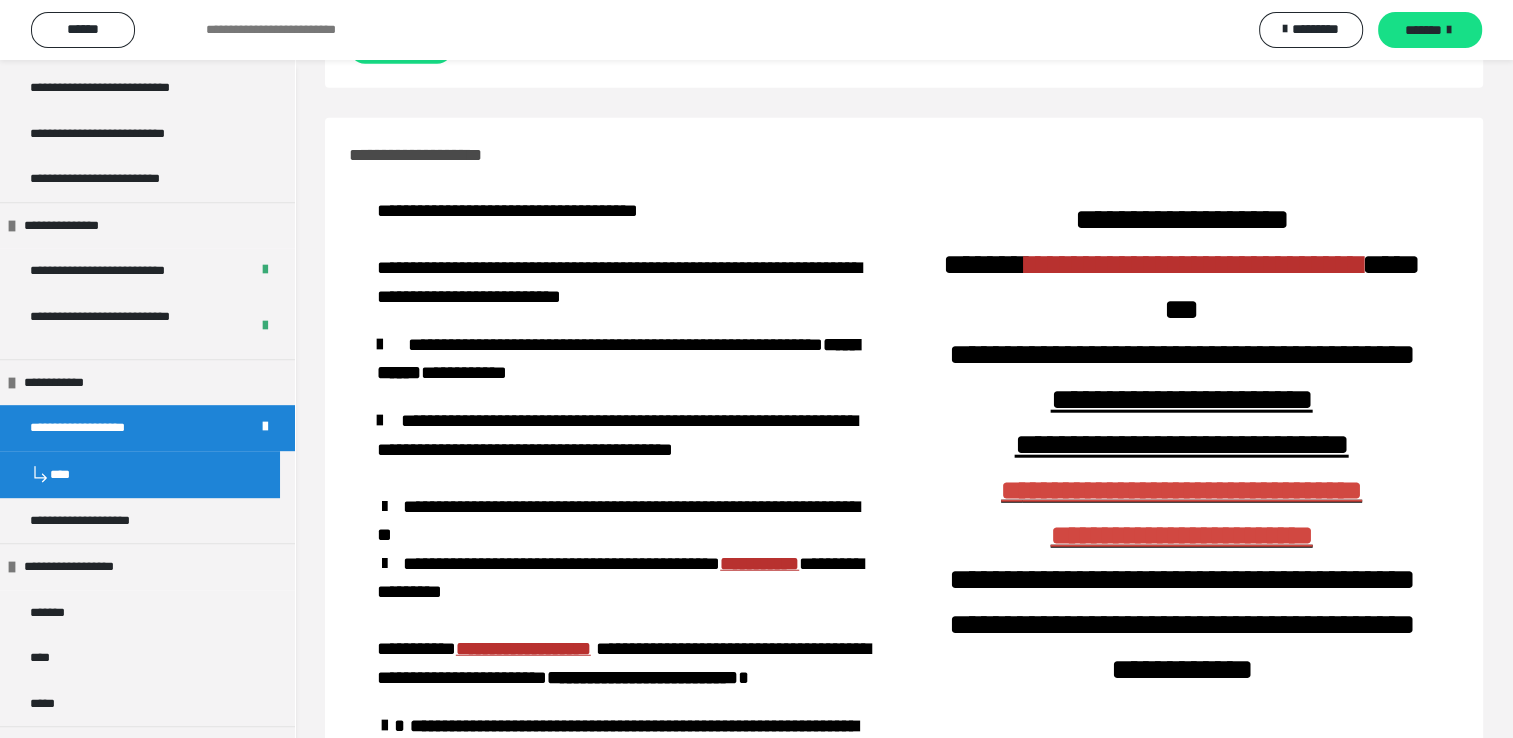 scroll, scrollTop: 4878, scrollLeft: 0, axis: vertical 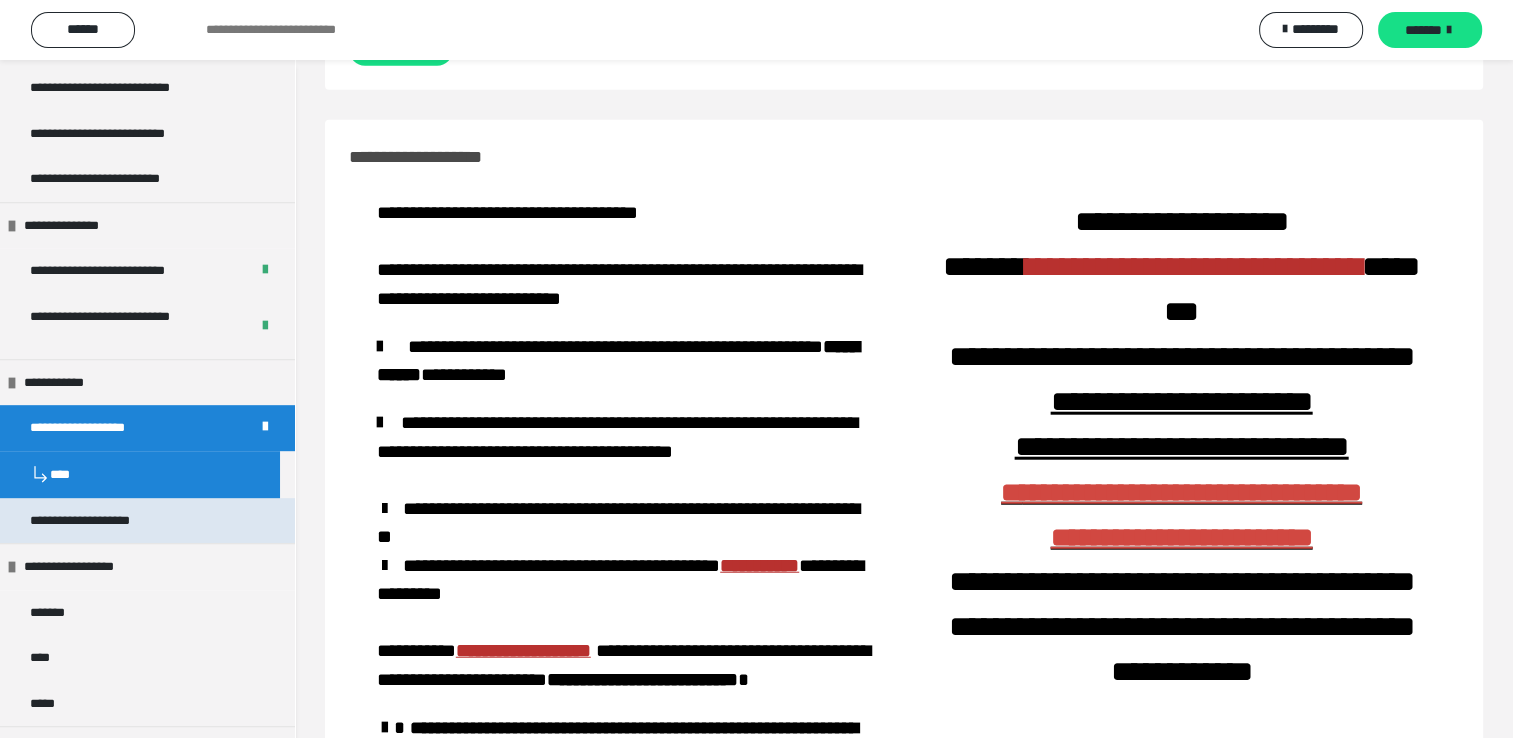 click on "**********" at bounding box center (91, 521) 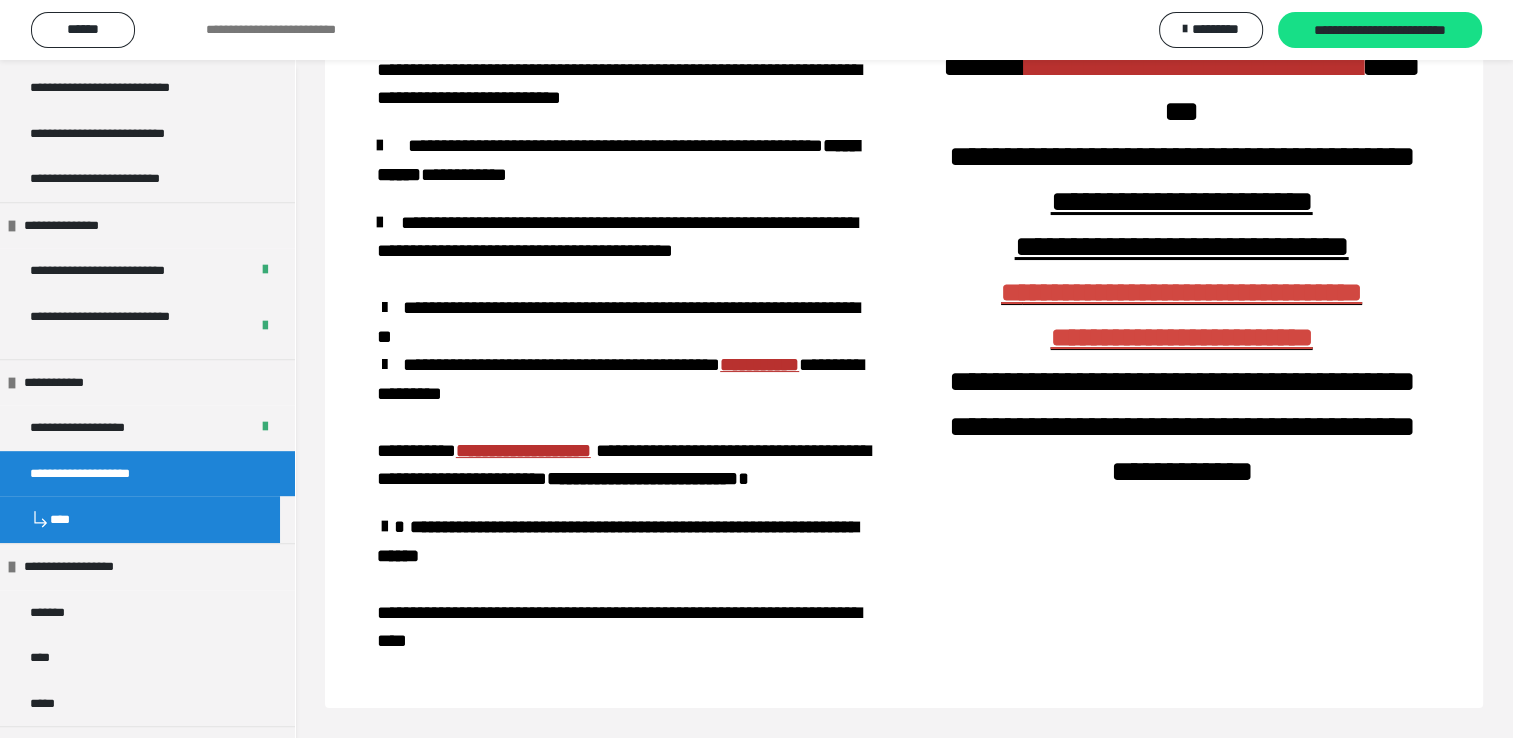 scroll, scrollTop: 0, scrollLeft: 0, axis: both 